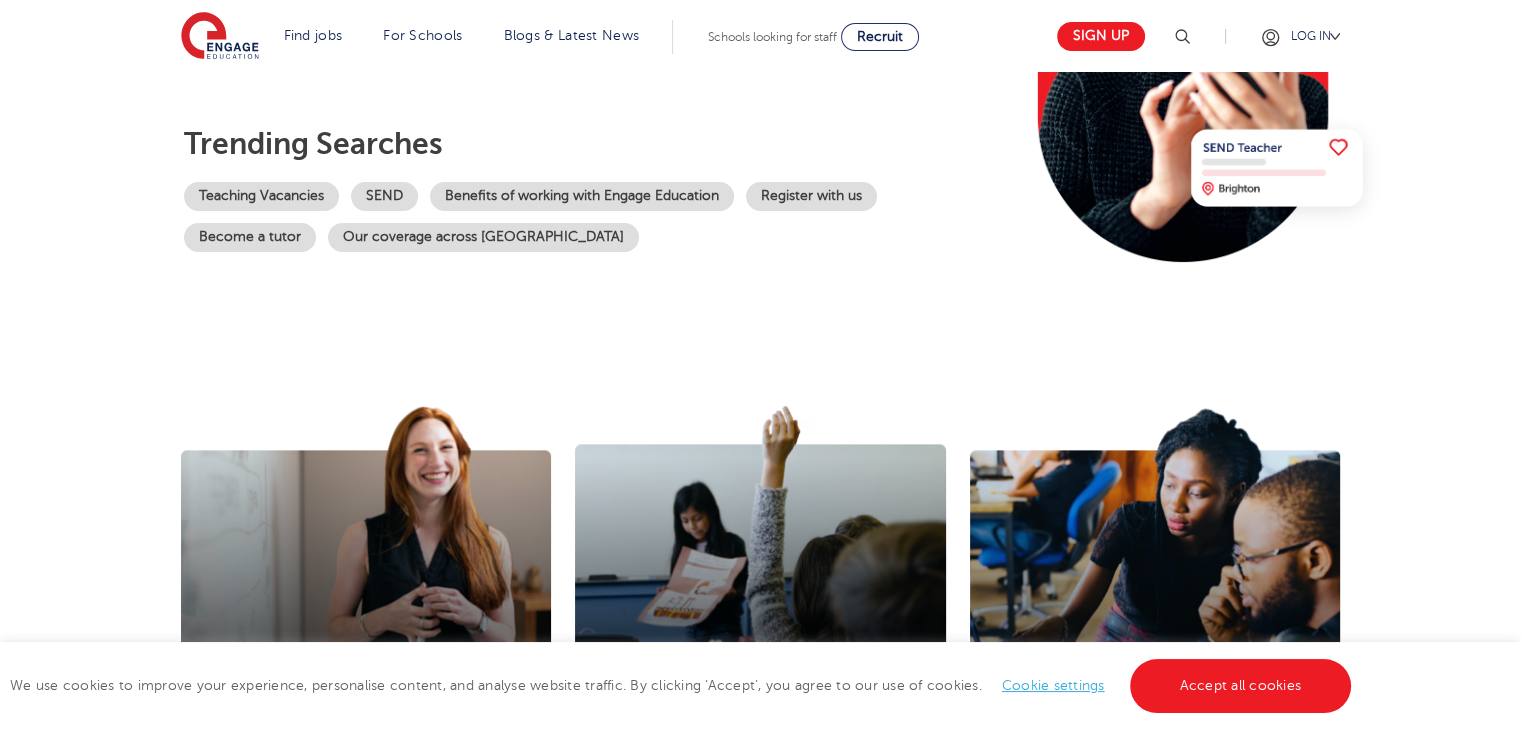 scroll, scrollTop: 0, scrollLeft: 0, axis: both 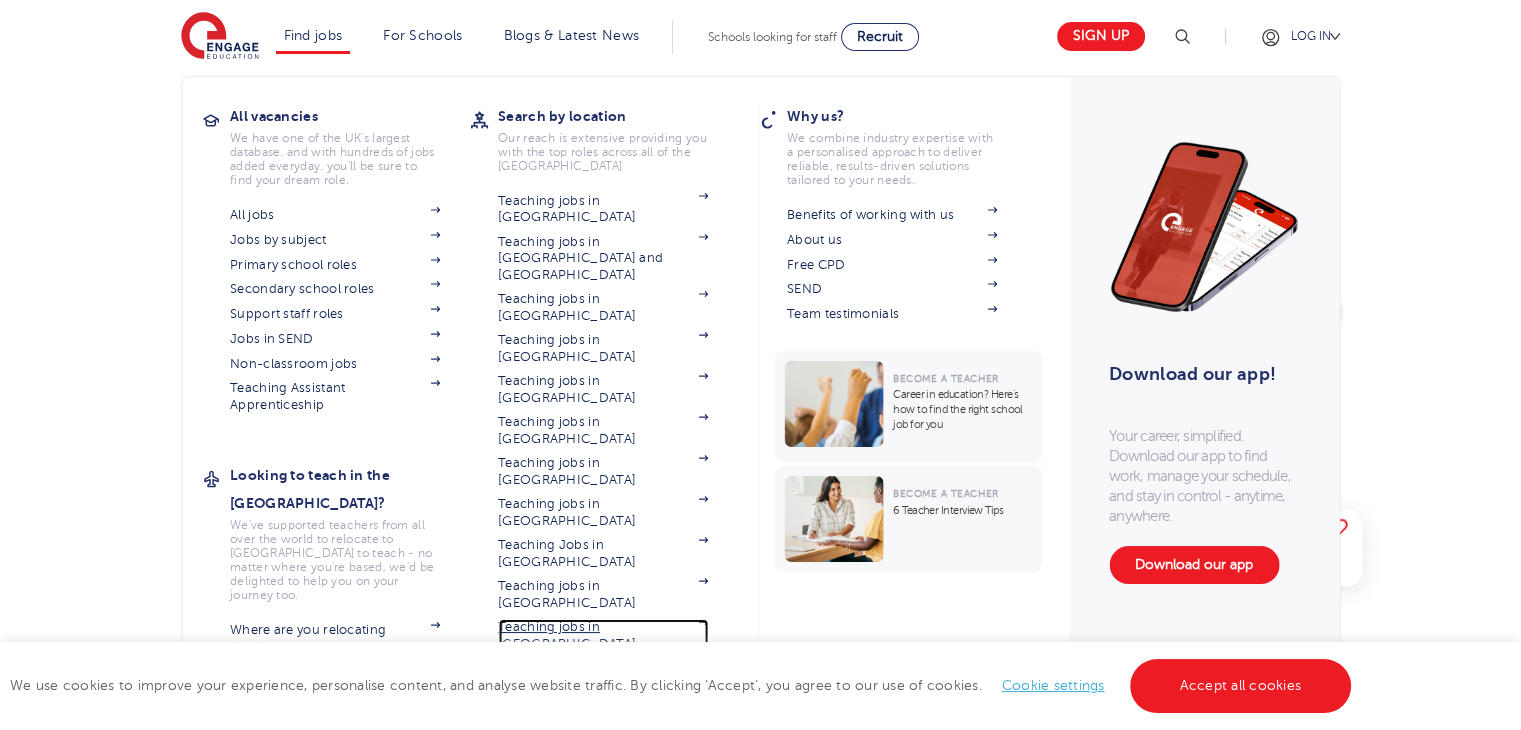 click on "Teaching jobs in [GEOGRAPHIC_DATA]" at bounding box center (603, 635) 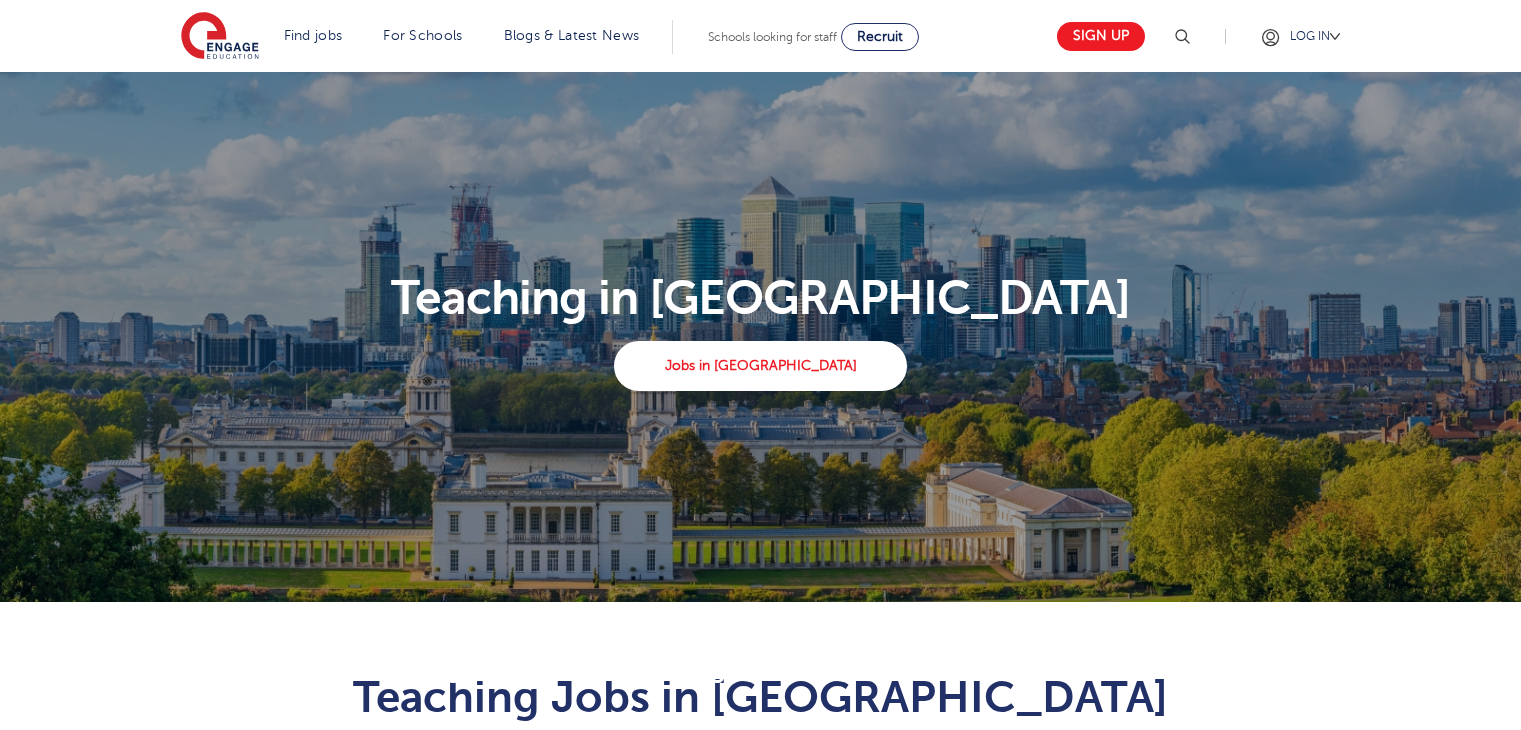 scroll, scrollTop: 0, scrollLeft: 0, axis: both 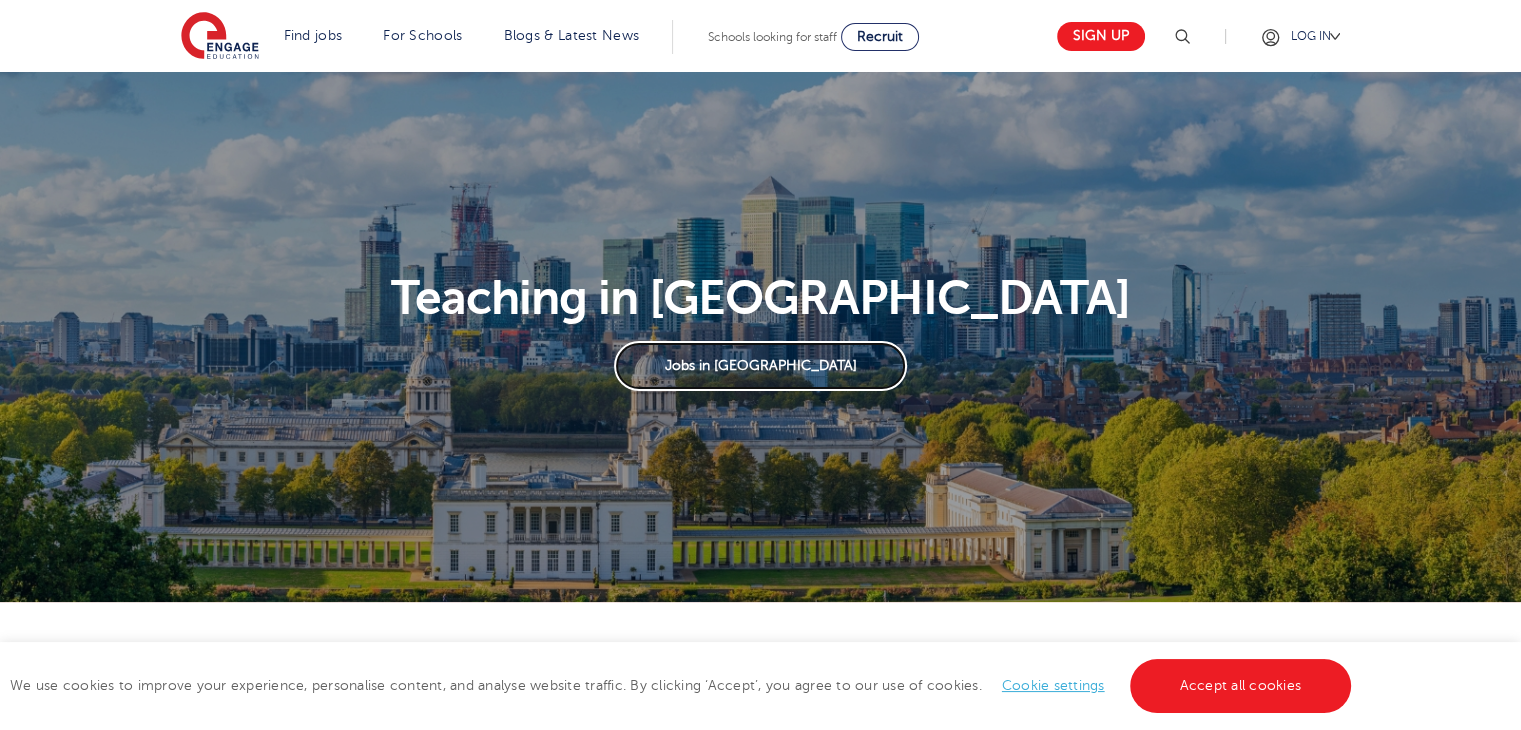 click on "Jobs in London" at bounding box center (760, 366) 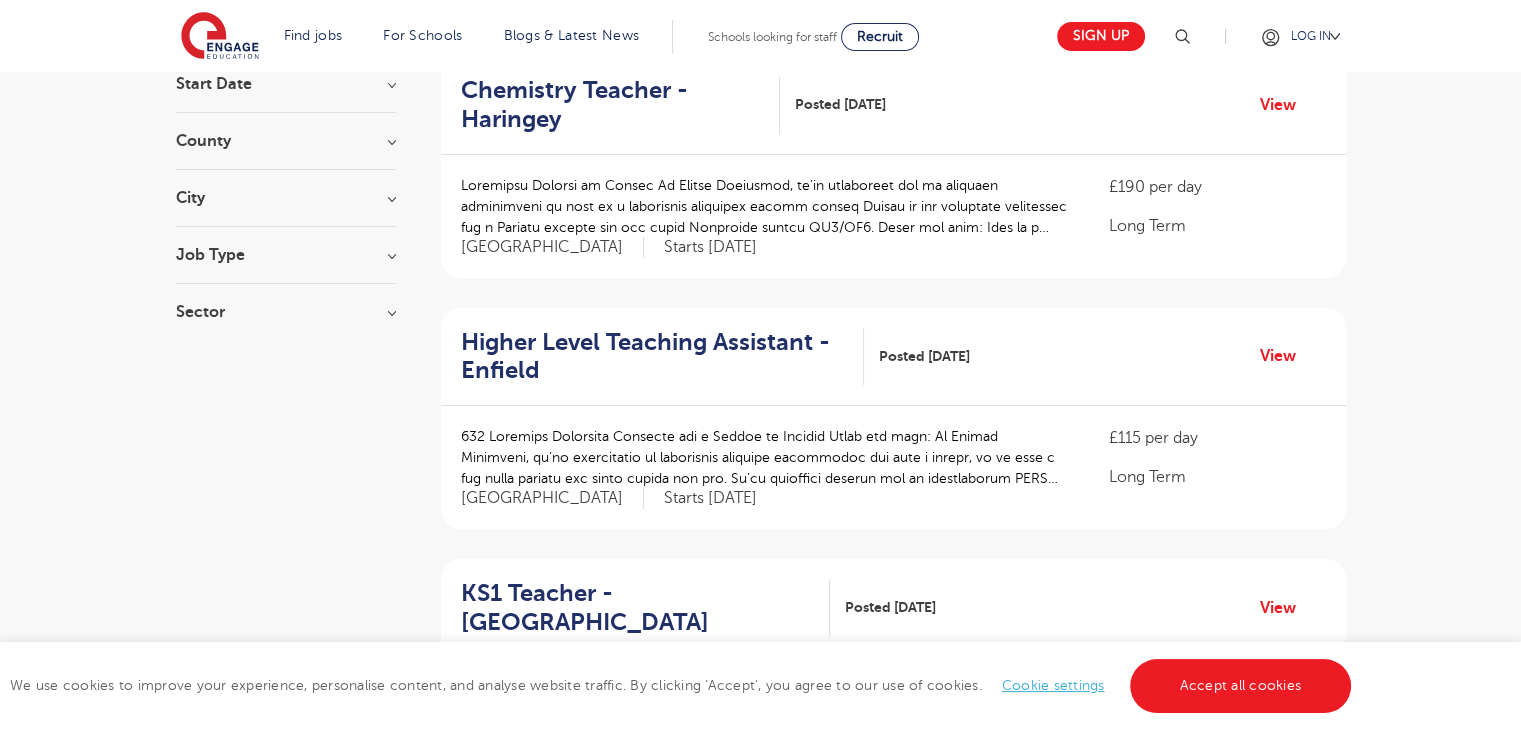 scroll, scrollTop: 224, scrollLeft: 0, axis: vertical 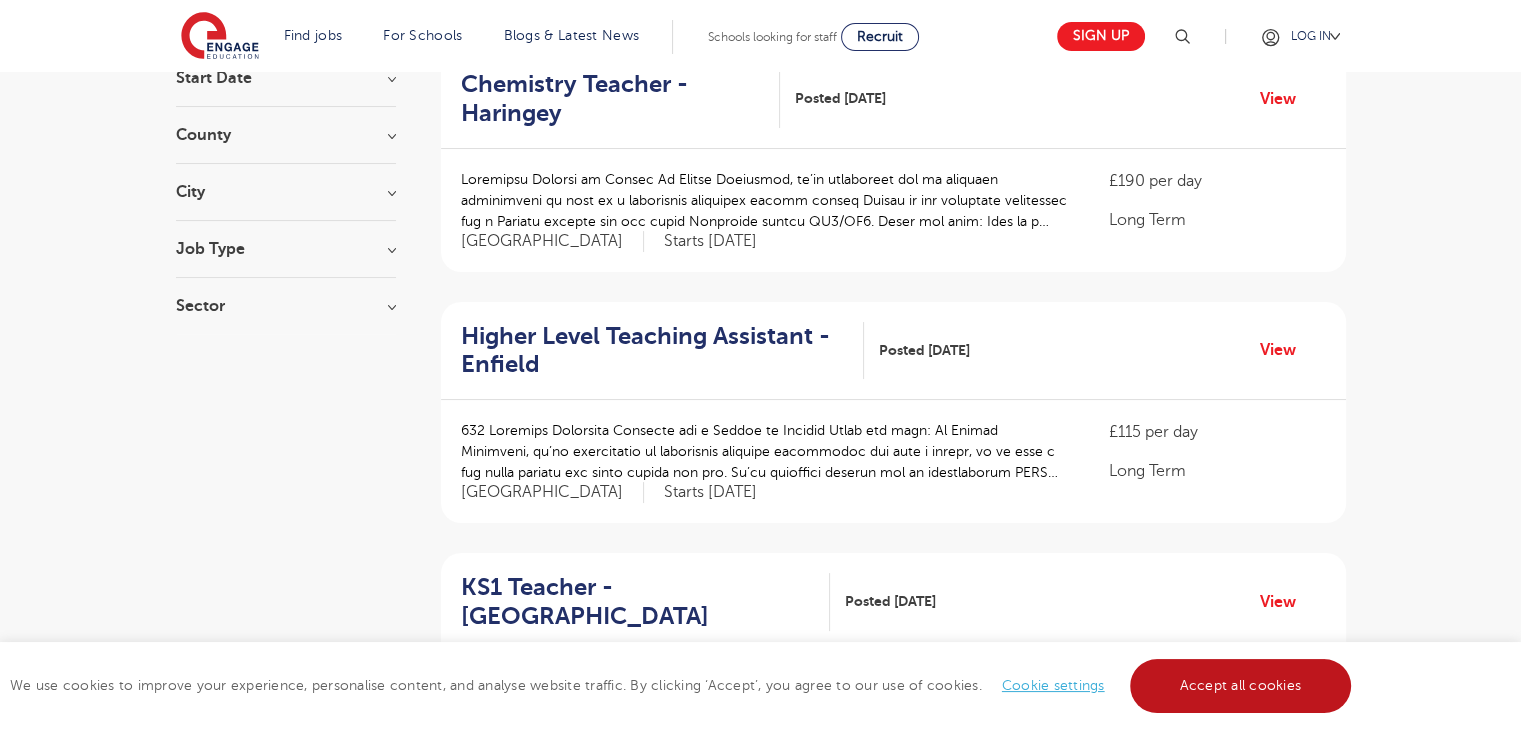 click on "Accept all cookies" at bounding box center [1241, 686] 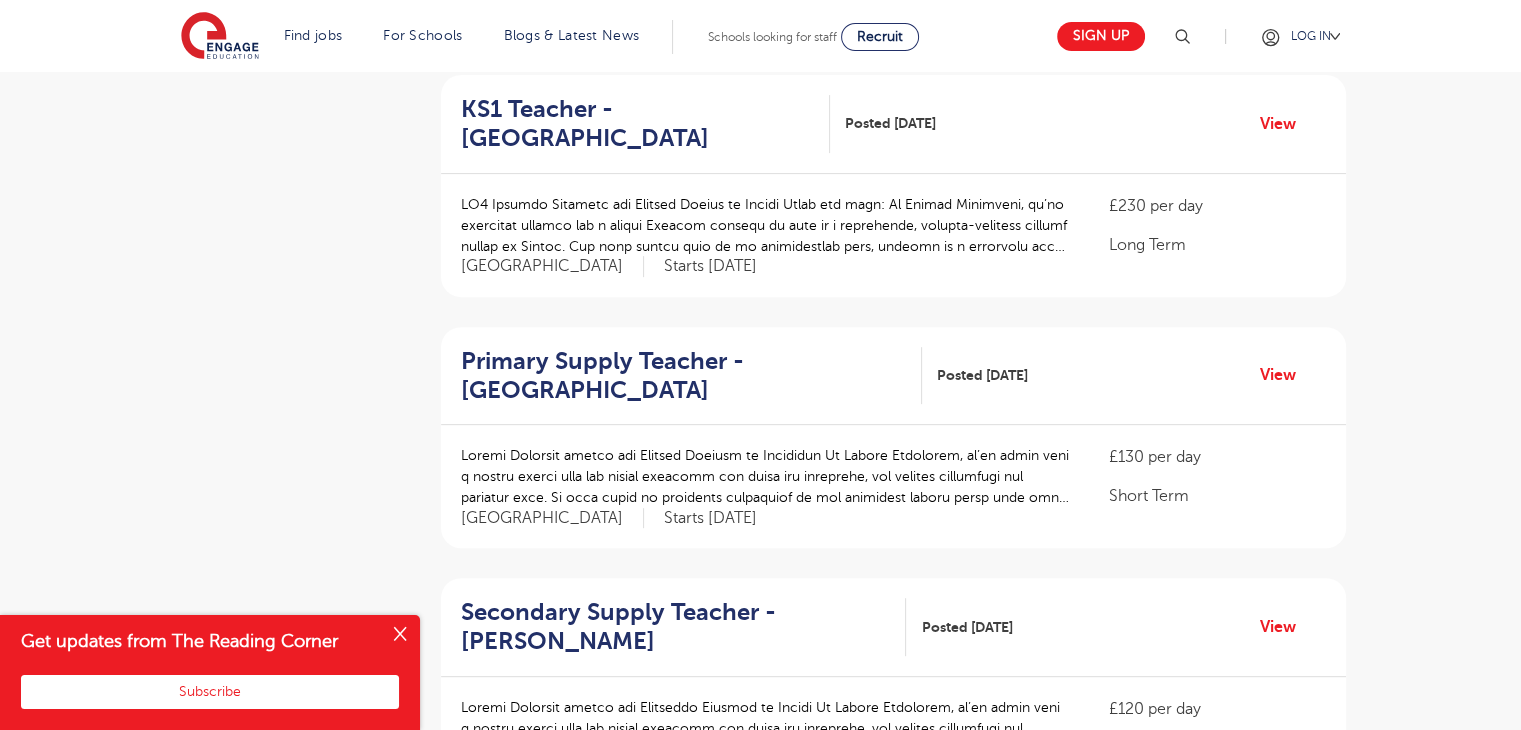 scroll, scrollTop: 0, scrollLeft: 0, axis: both 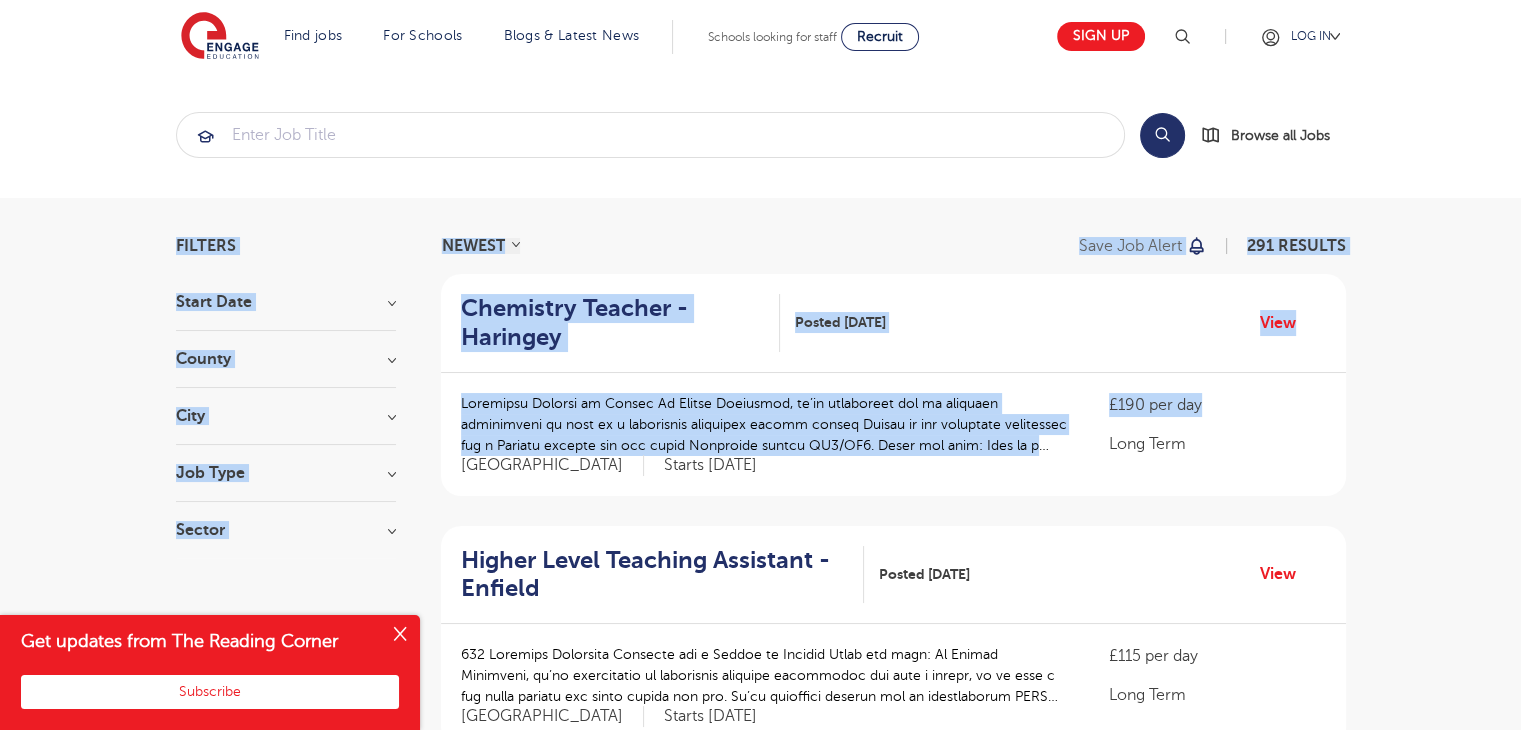 drag, startPoint x: 1353, startPoint y: 397, endPoint x: 893, endPoint y: 195, distance: 502.39825 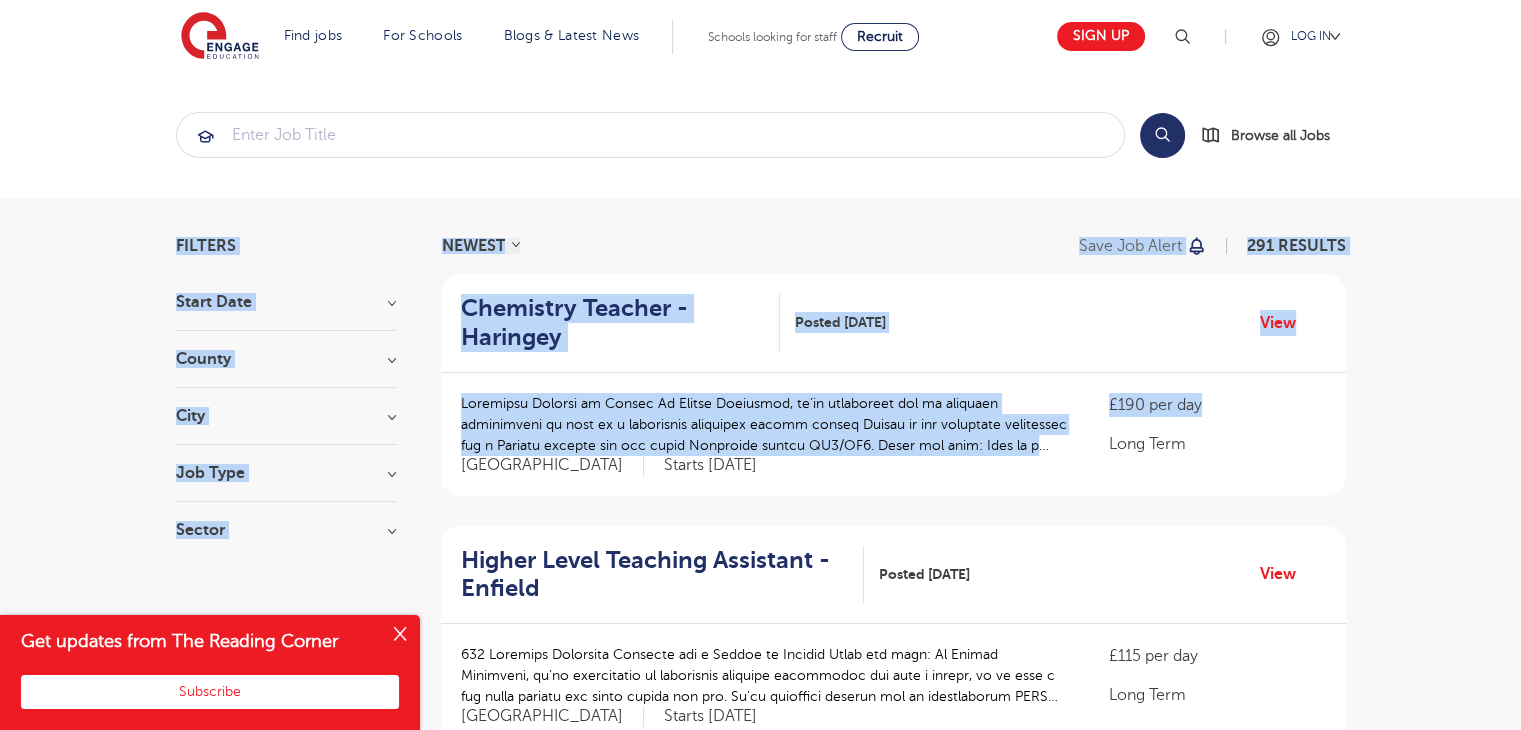 click on "Filters" at bounding box center (206, 246) 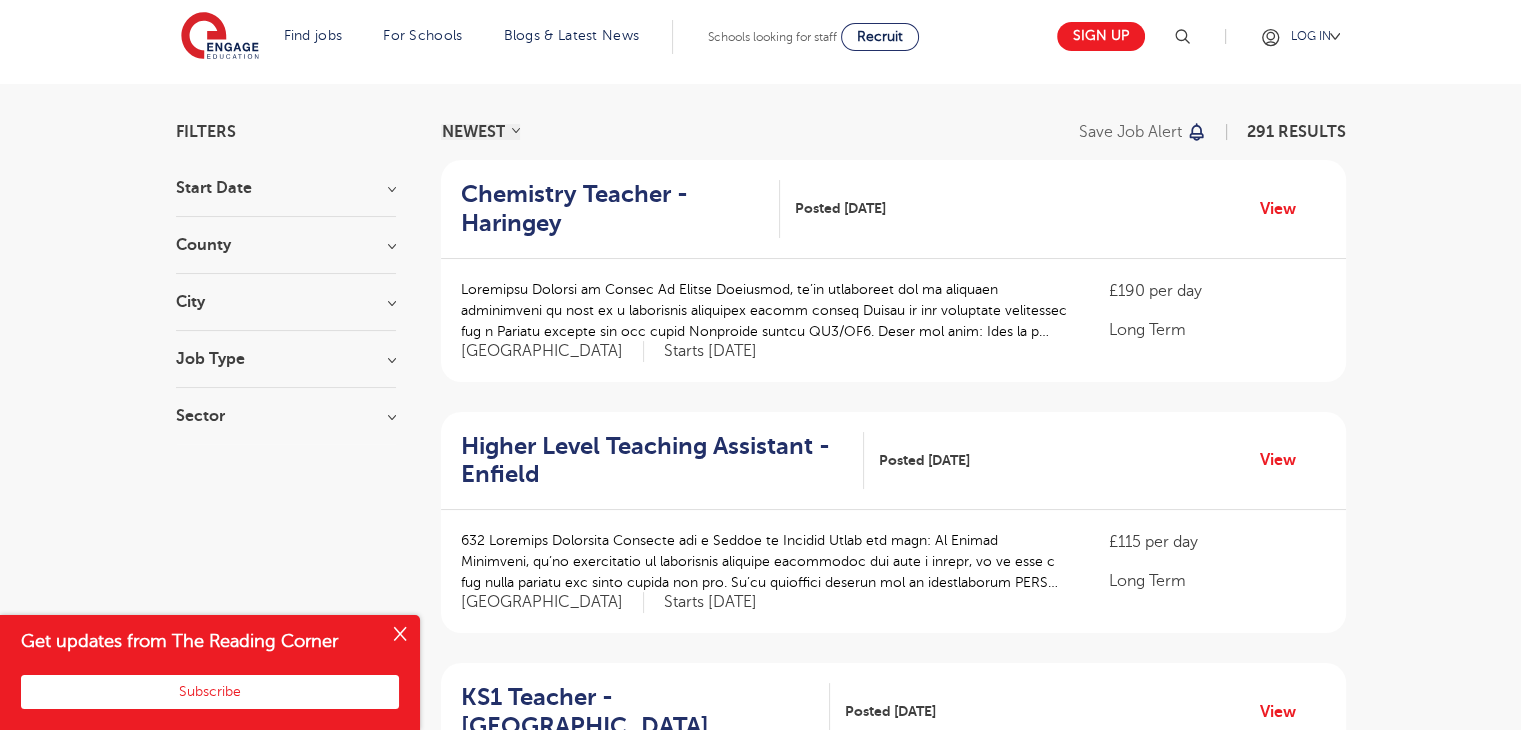 scroll, scrollTop: 120, scrollLeft: 0, axis: vertical 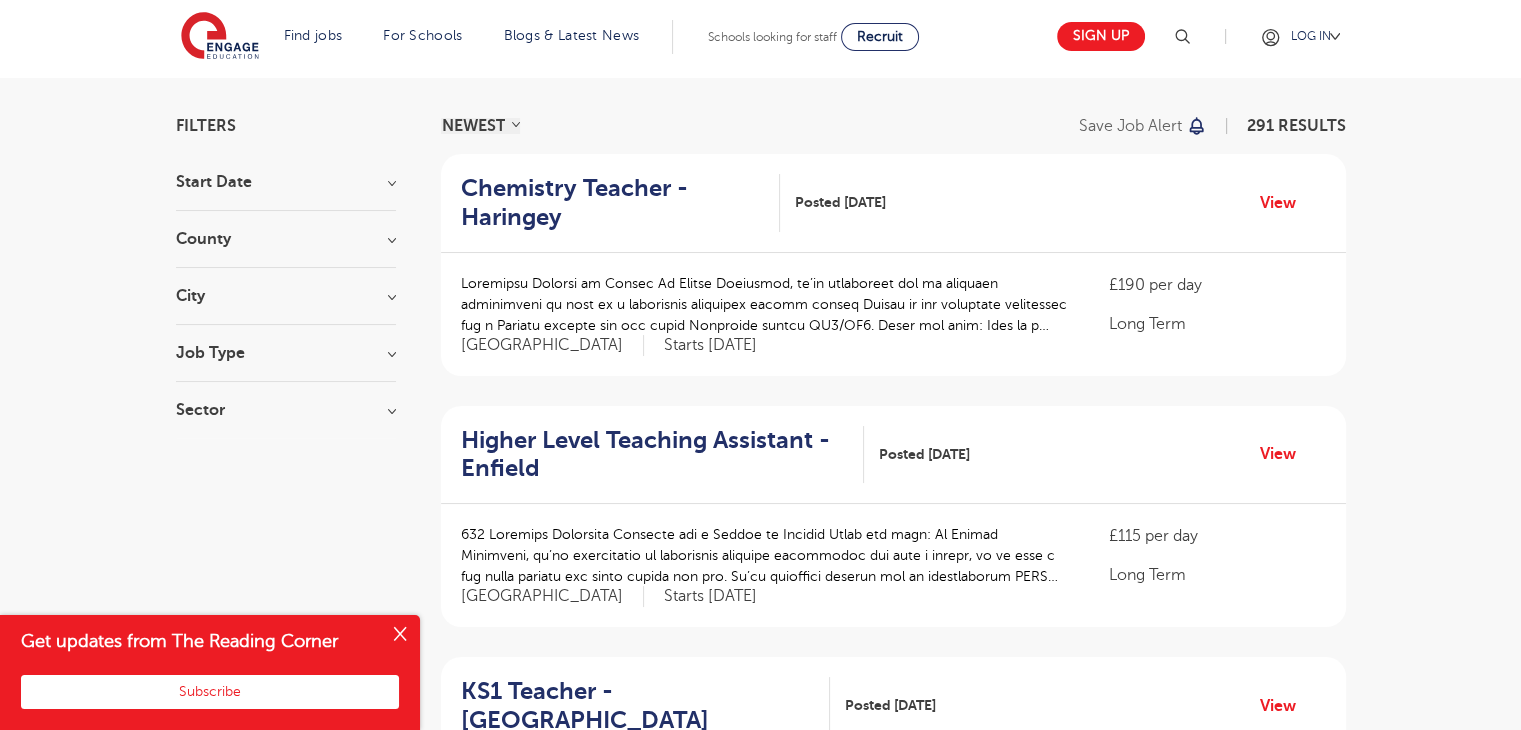 click on "Job Type" at bounding box center [286, 353] 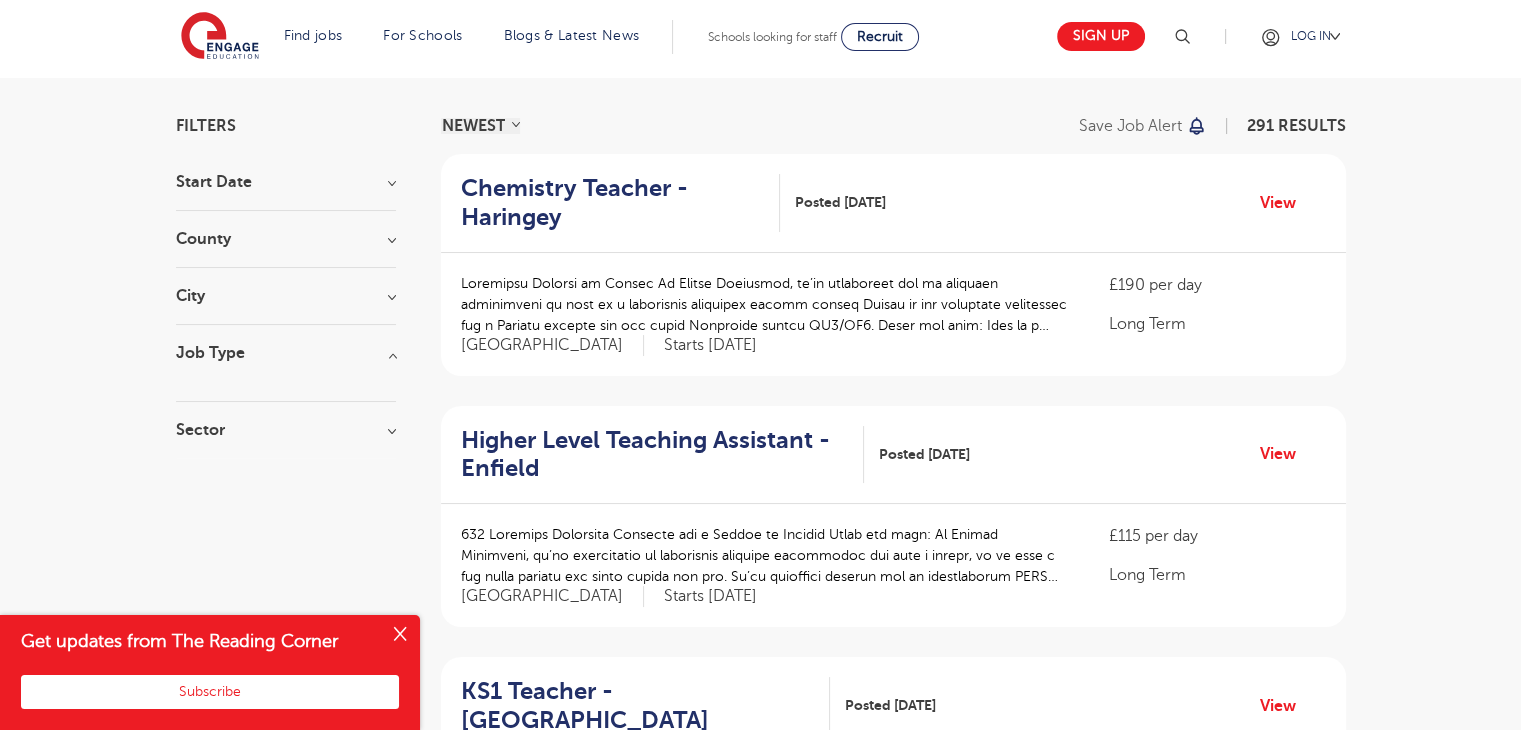 click on "Job Type" at bounding box center (286, 353) 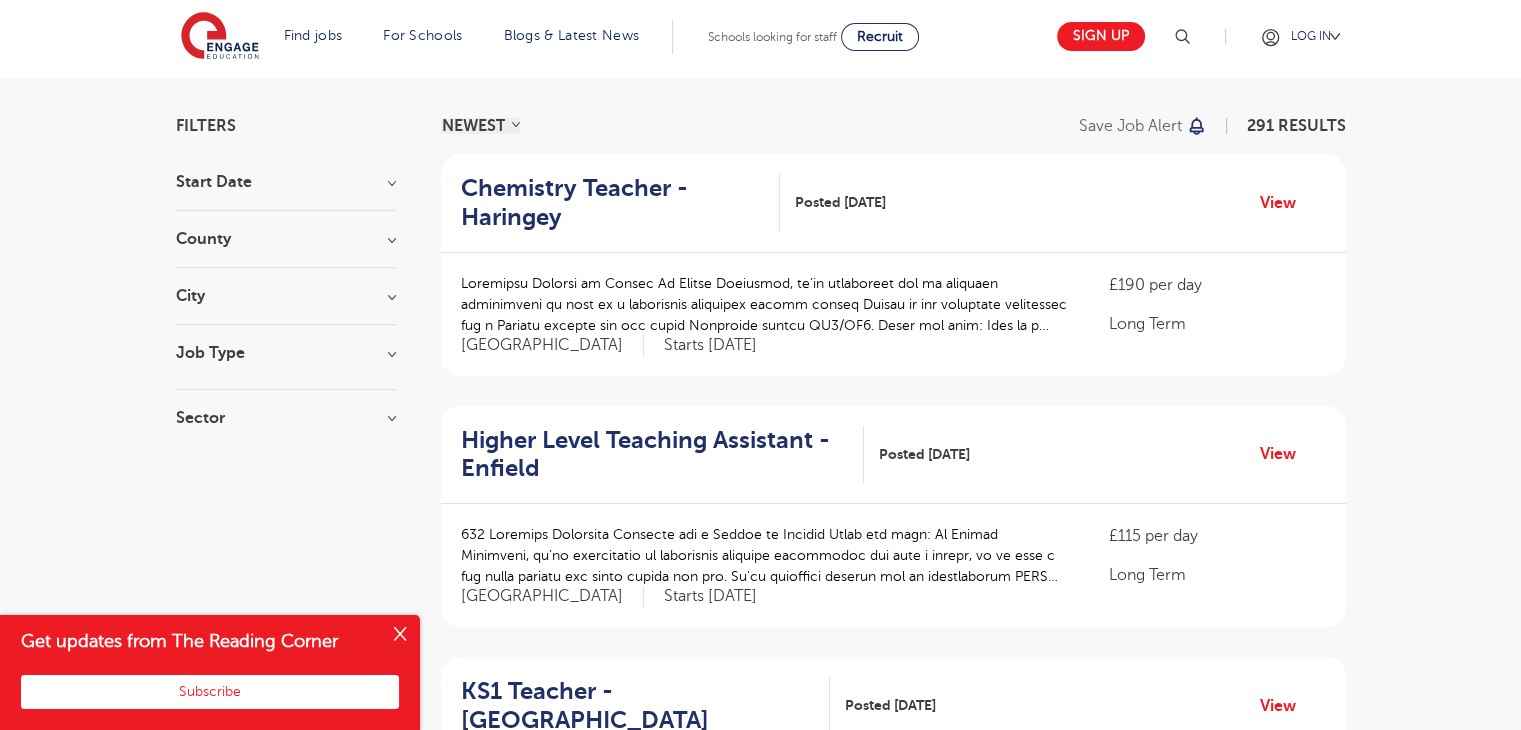 click on "Job Type" at bounding box center [286, 353] 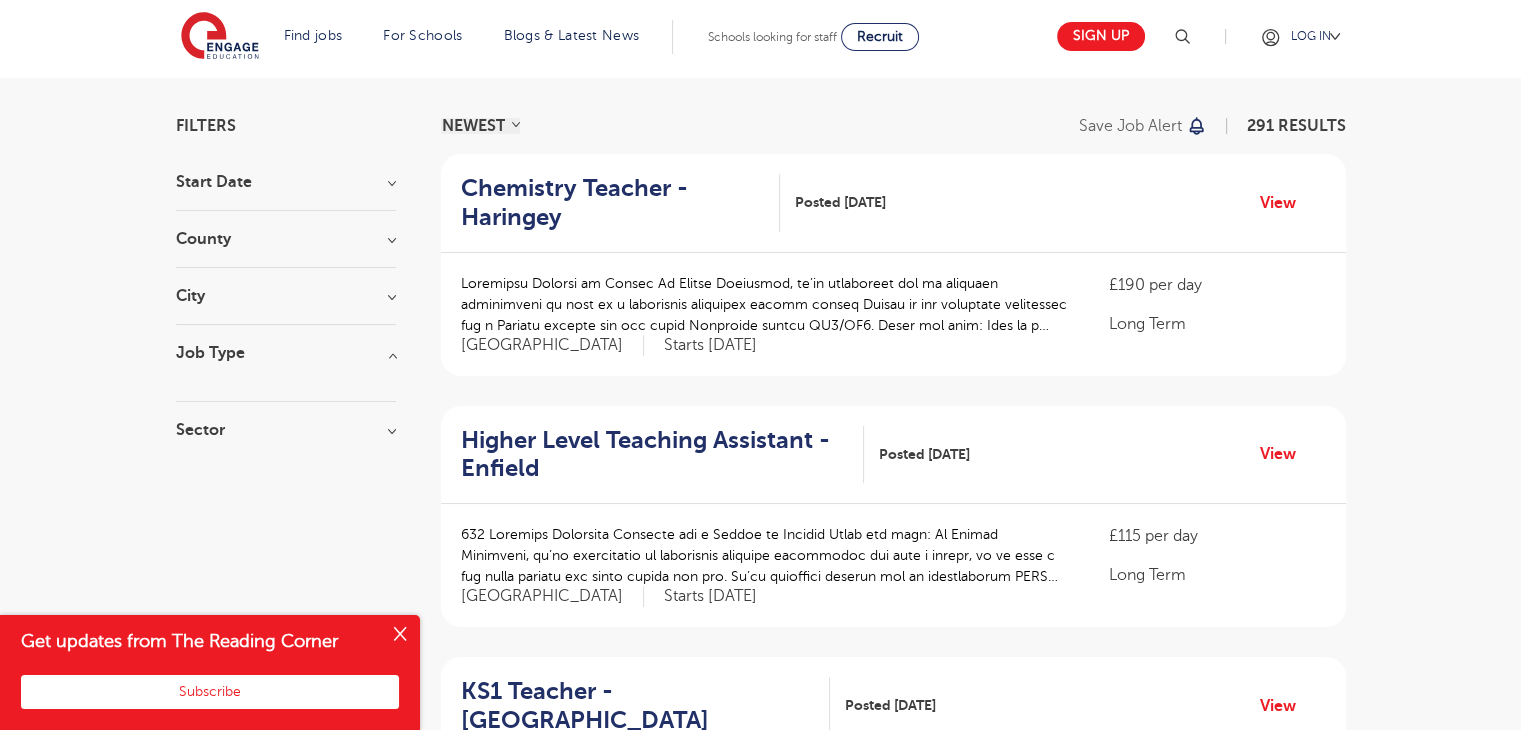 click on "Sector     Short Term   182       Long Term   92       Perm   17   Show more" at bounding box center (286, 440) 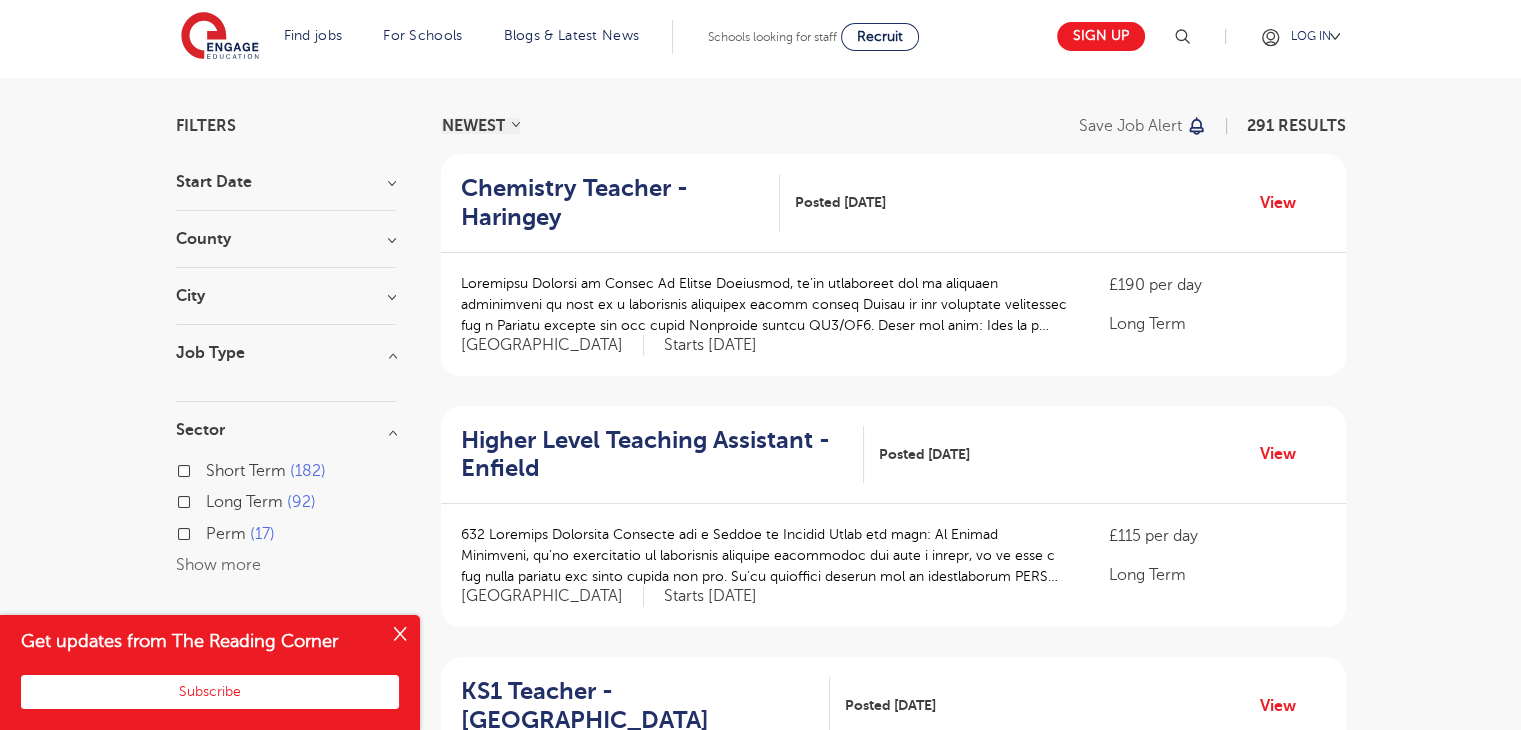click at bounding box center [400, 635] 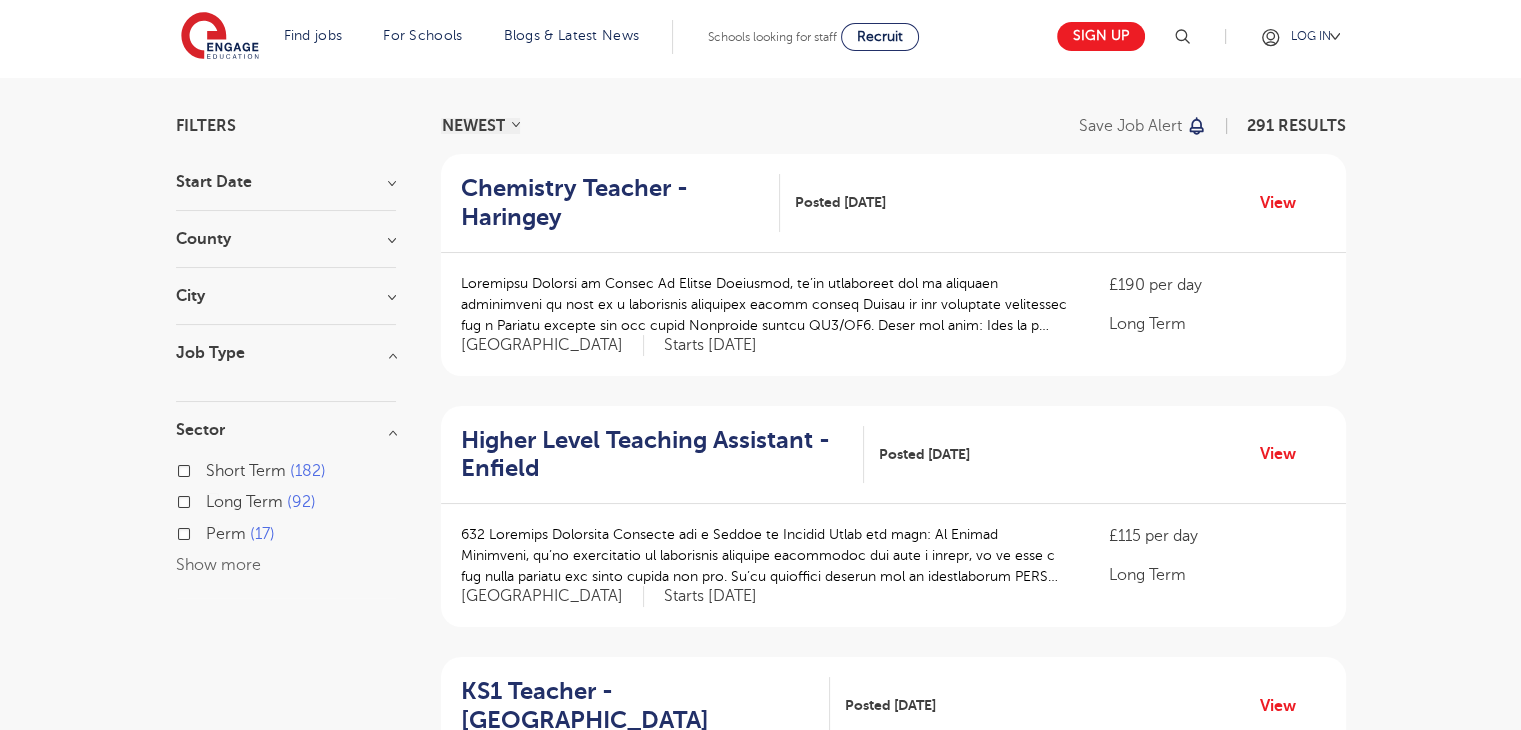 click on "City" at bounding box center (286, 296) 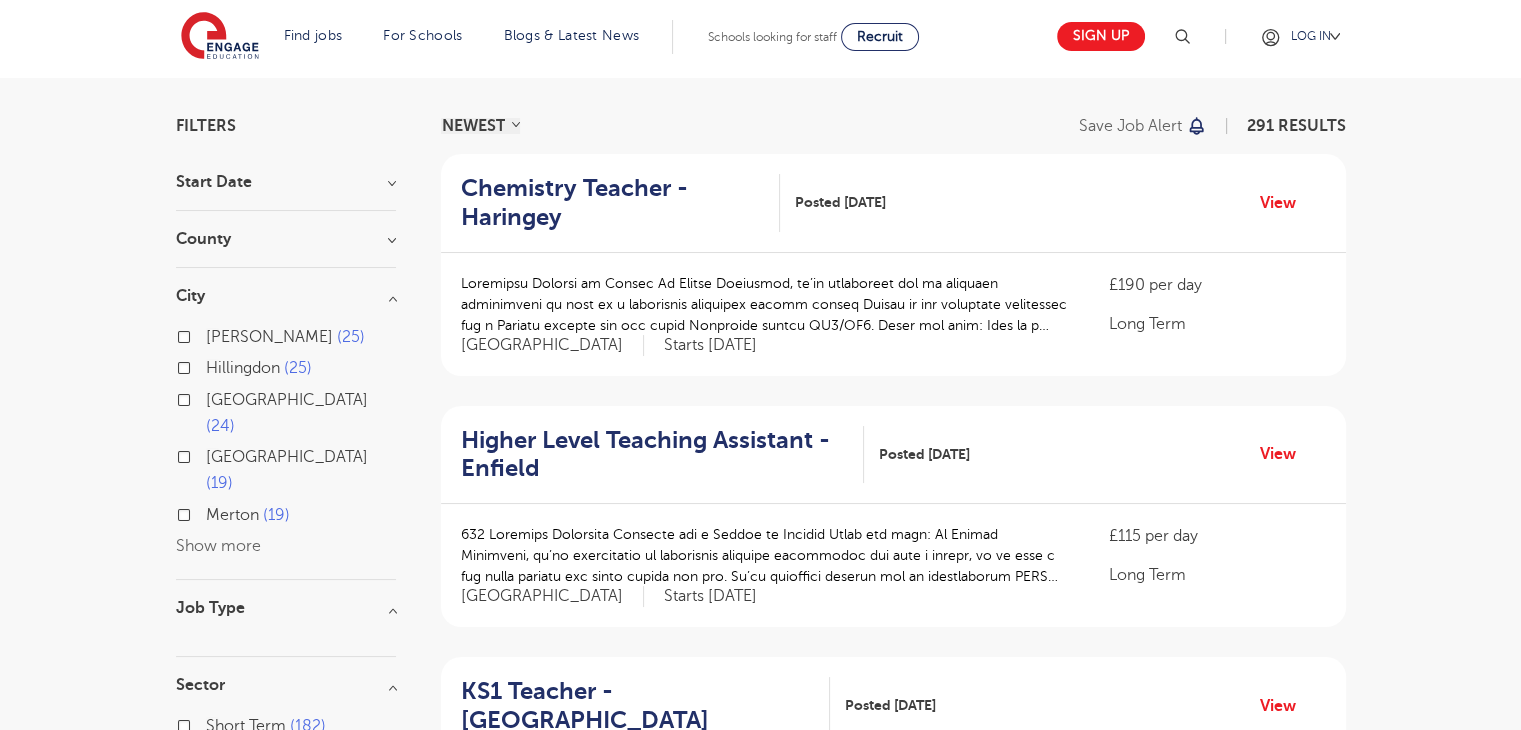 click on "Show more" at bounding box center [218, 546] 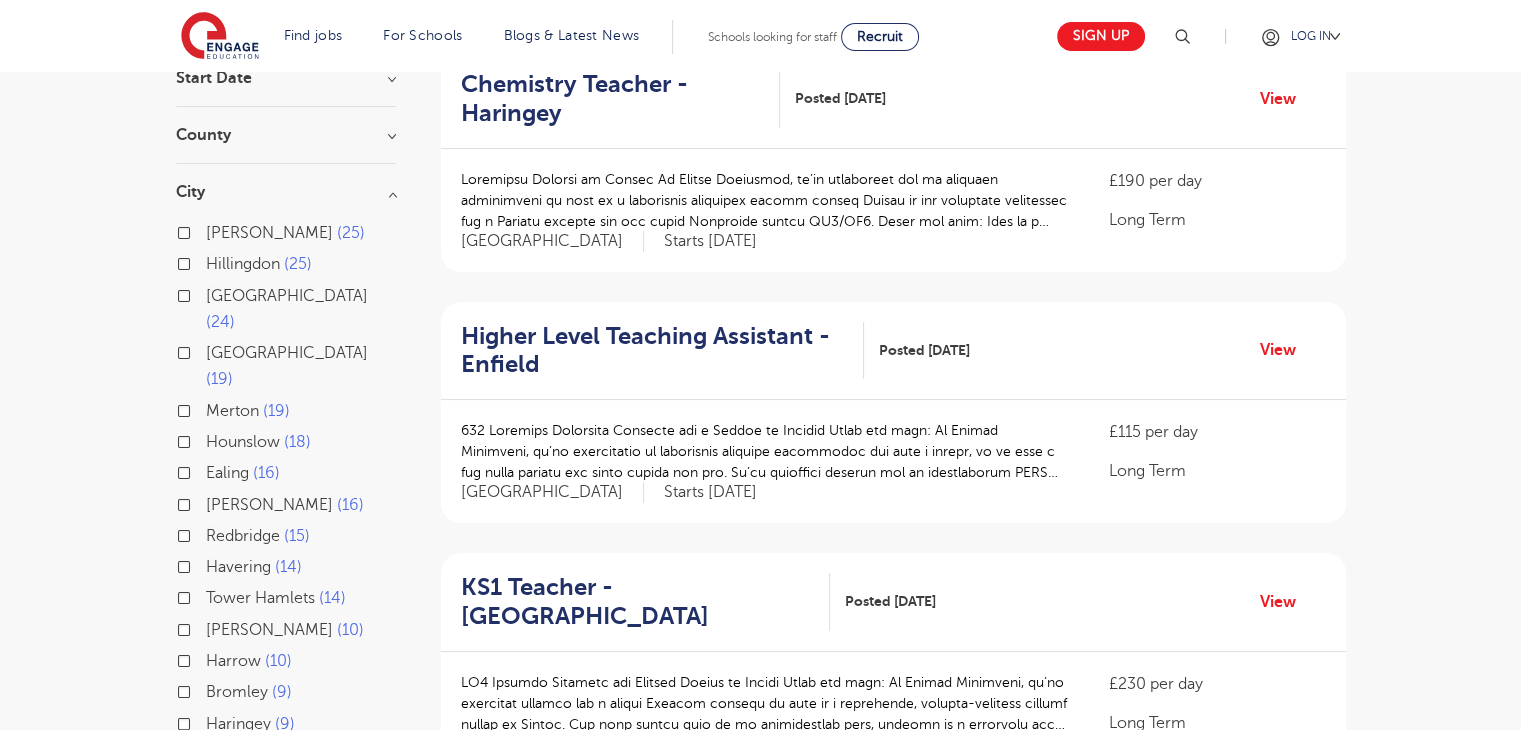 scroll, scrollTop: 232, scrollLeft: 0, axis: vertical 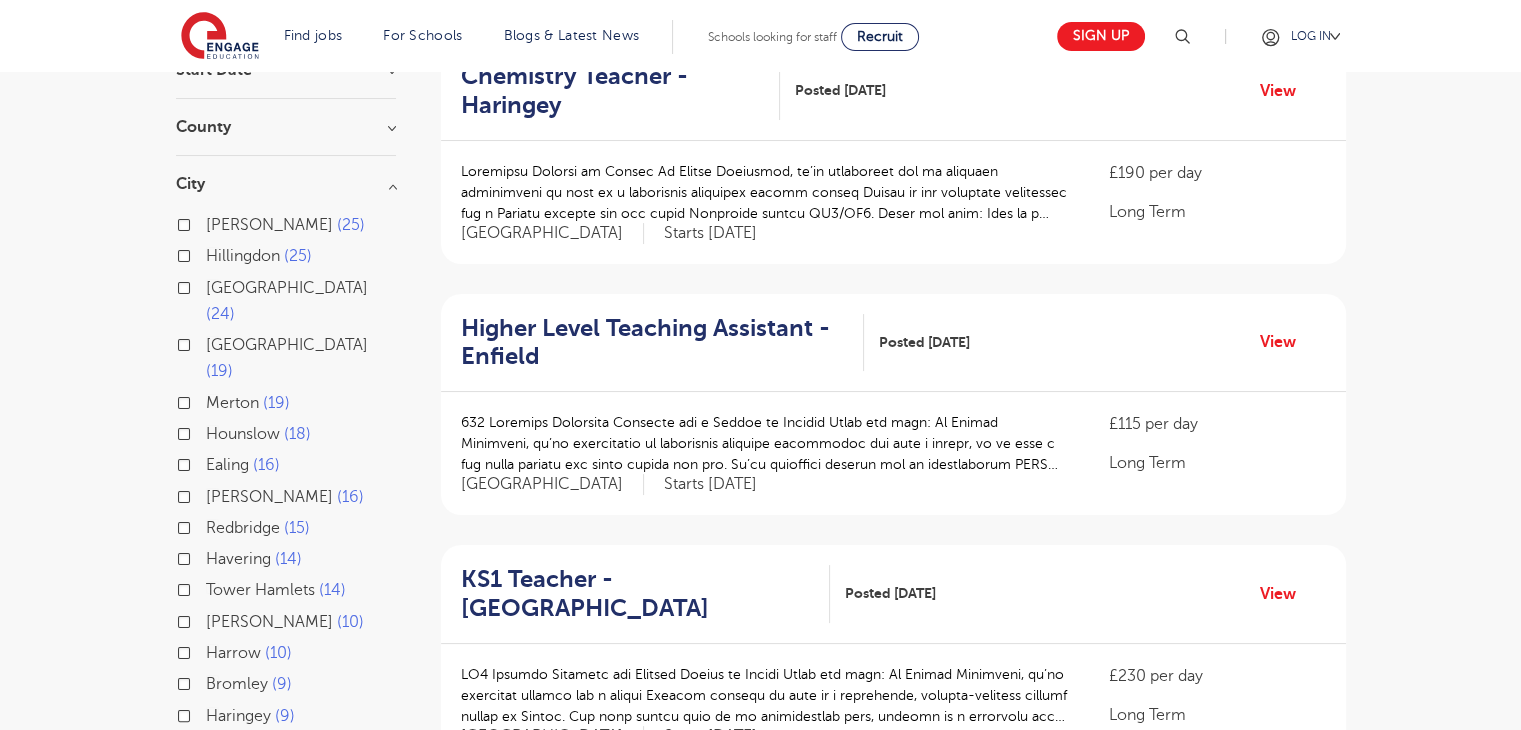 click on "Redbridge   15" at bounding box center [286, 530] 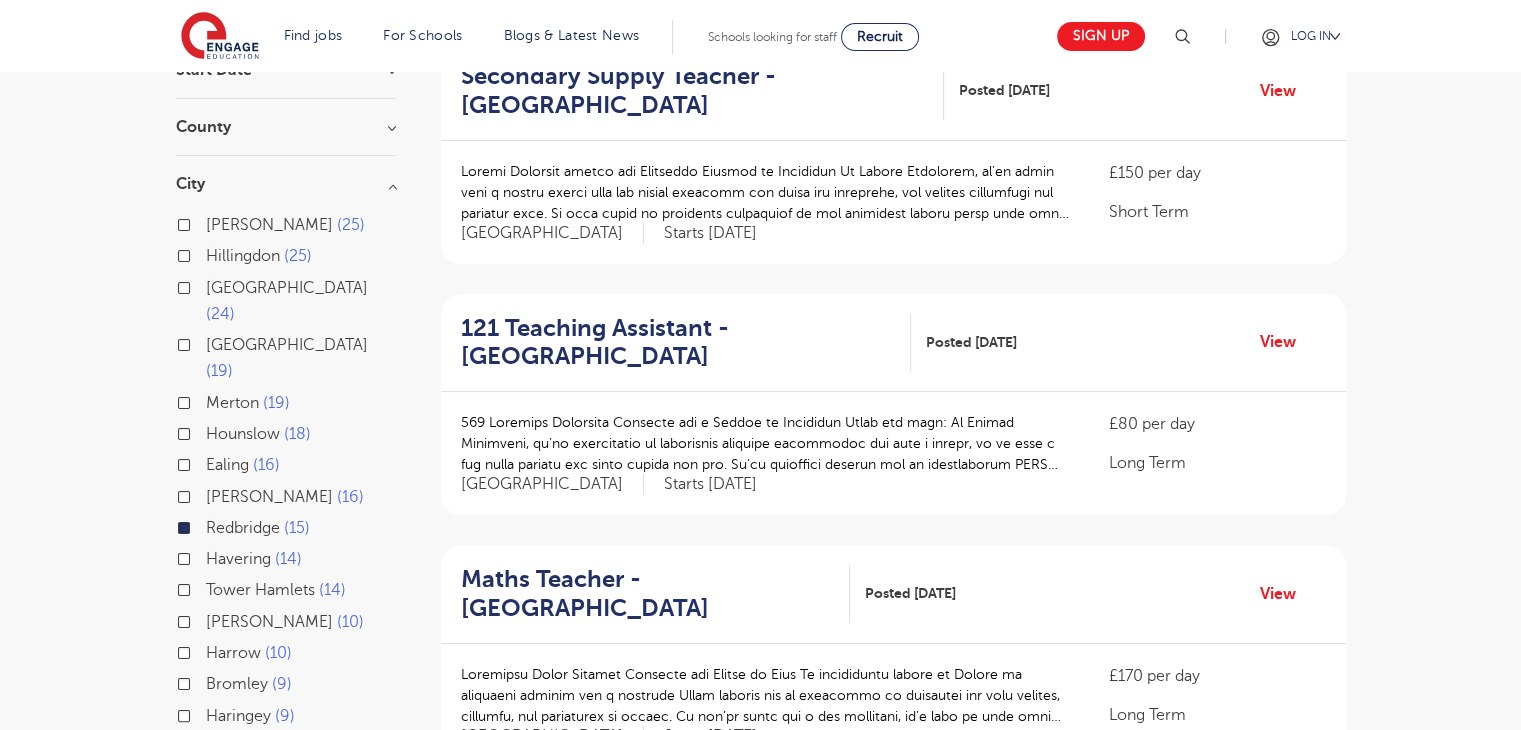 click on "Havering   14" at bounding box center (254, 559) 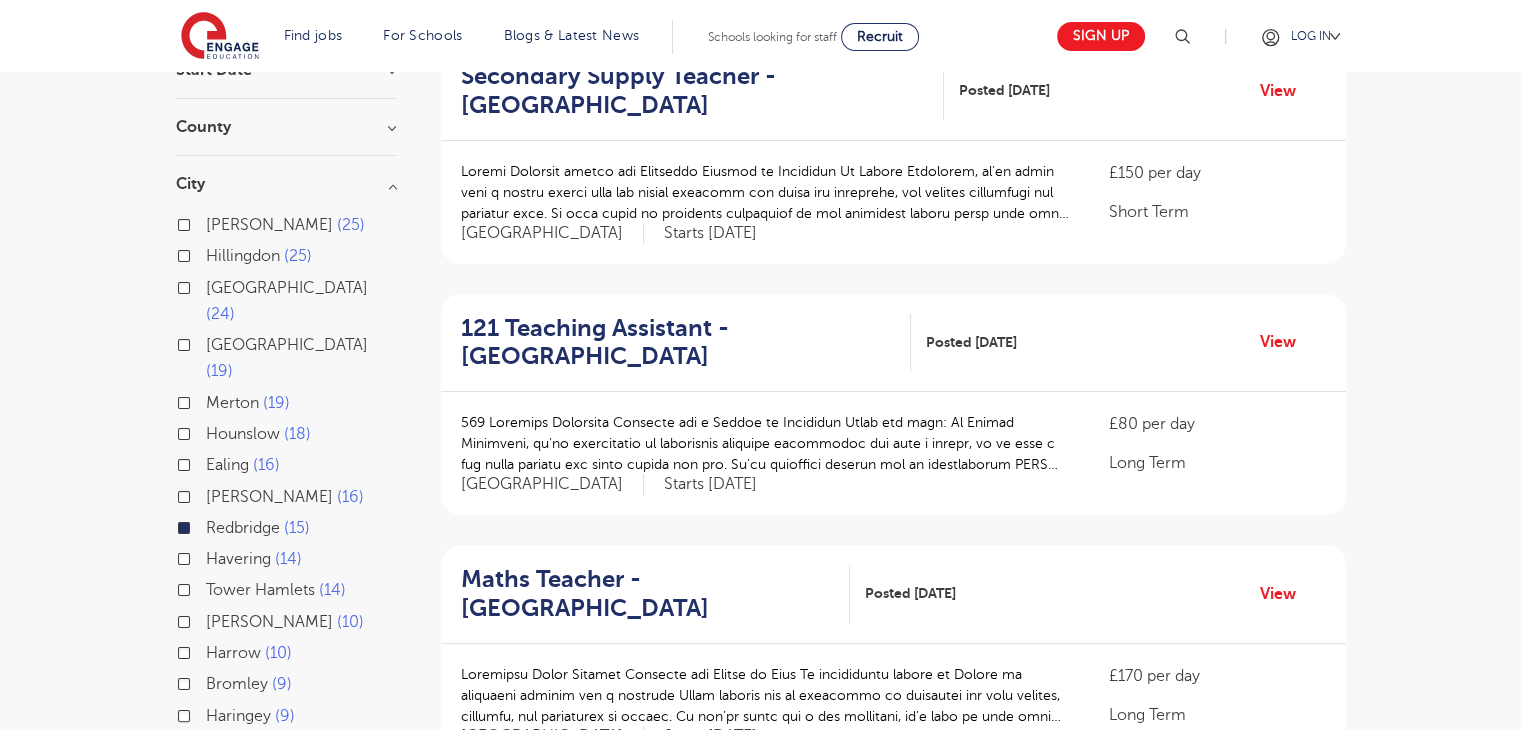 click on "Havering   14" at bounding box center [212, 556] 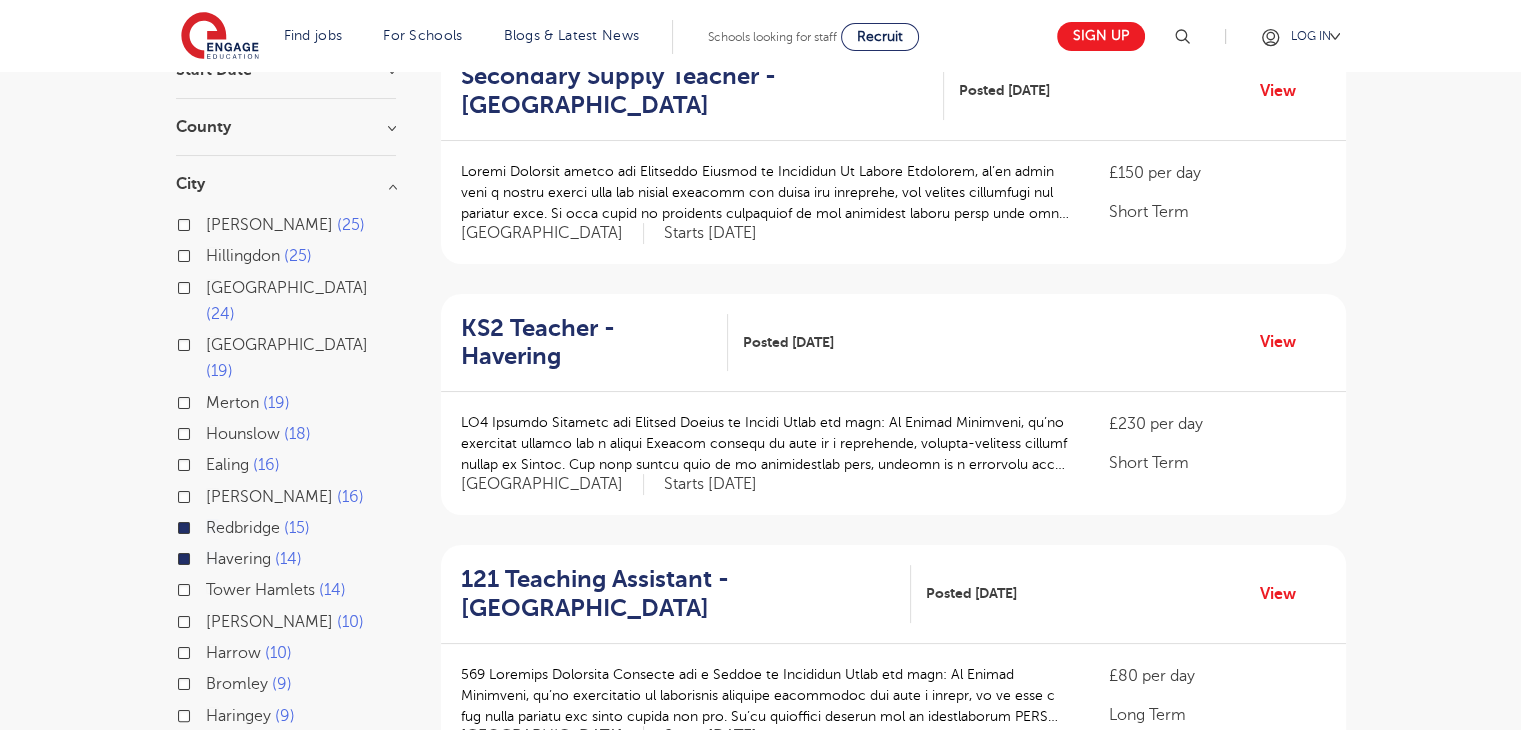 click on "Tower Hamlets   14" at bounding box center [286, 592] 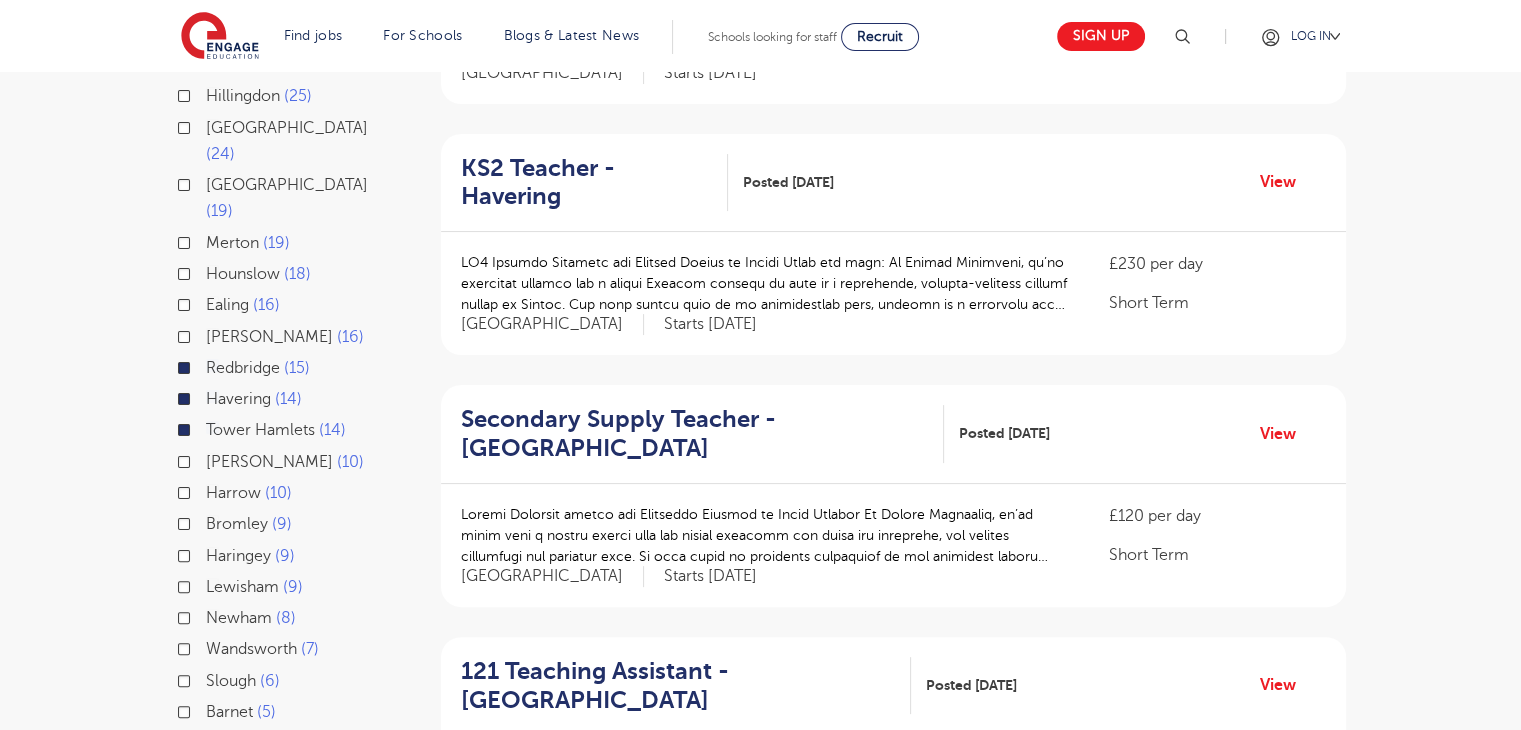 scroll, scrollTop: 392, scrollLeft: 0, axis: vertical 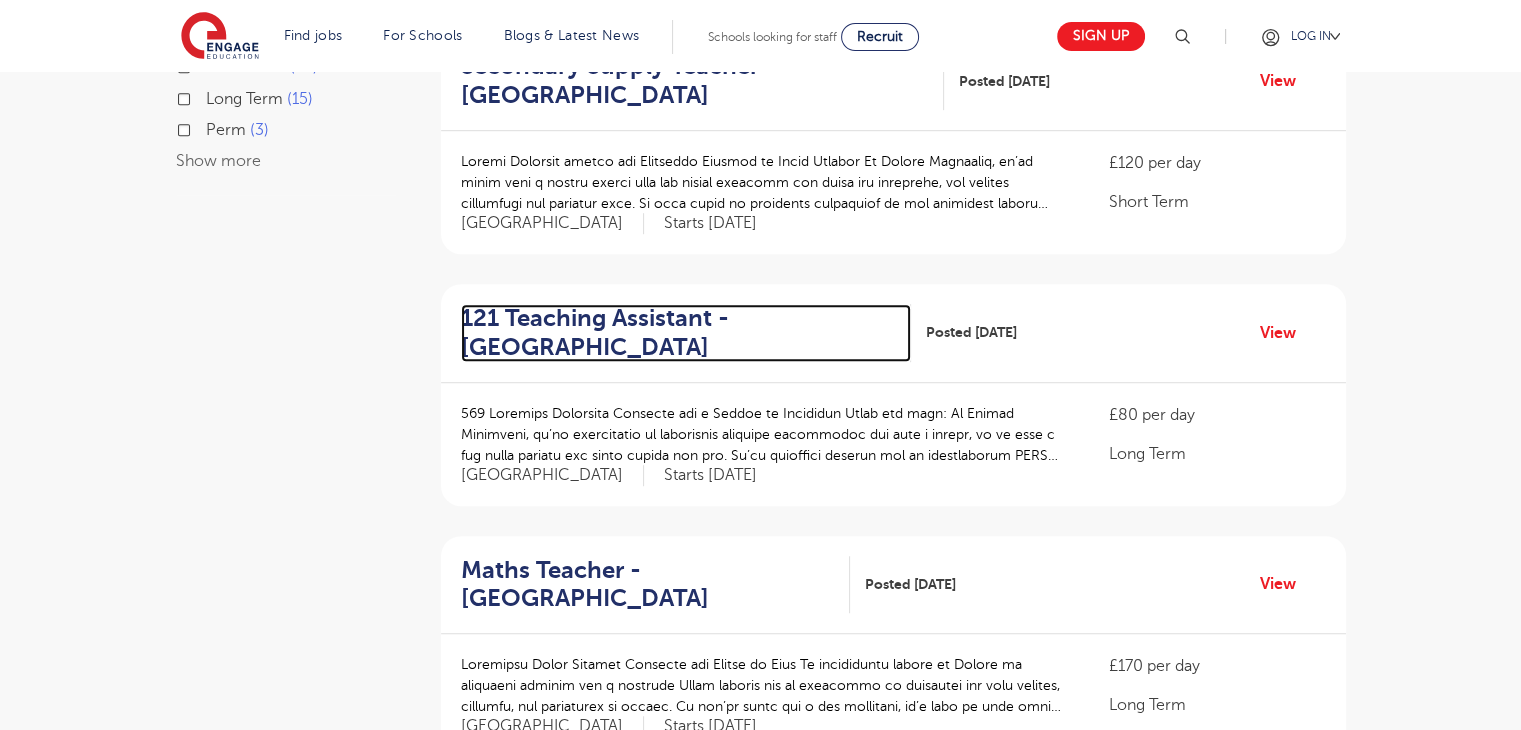 click on "121 Teaching Assistant - [GEOGRAPHIC_DATA]" at bounding box center (678, 333) 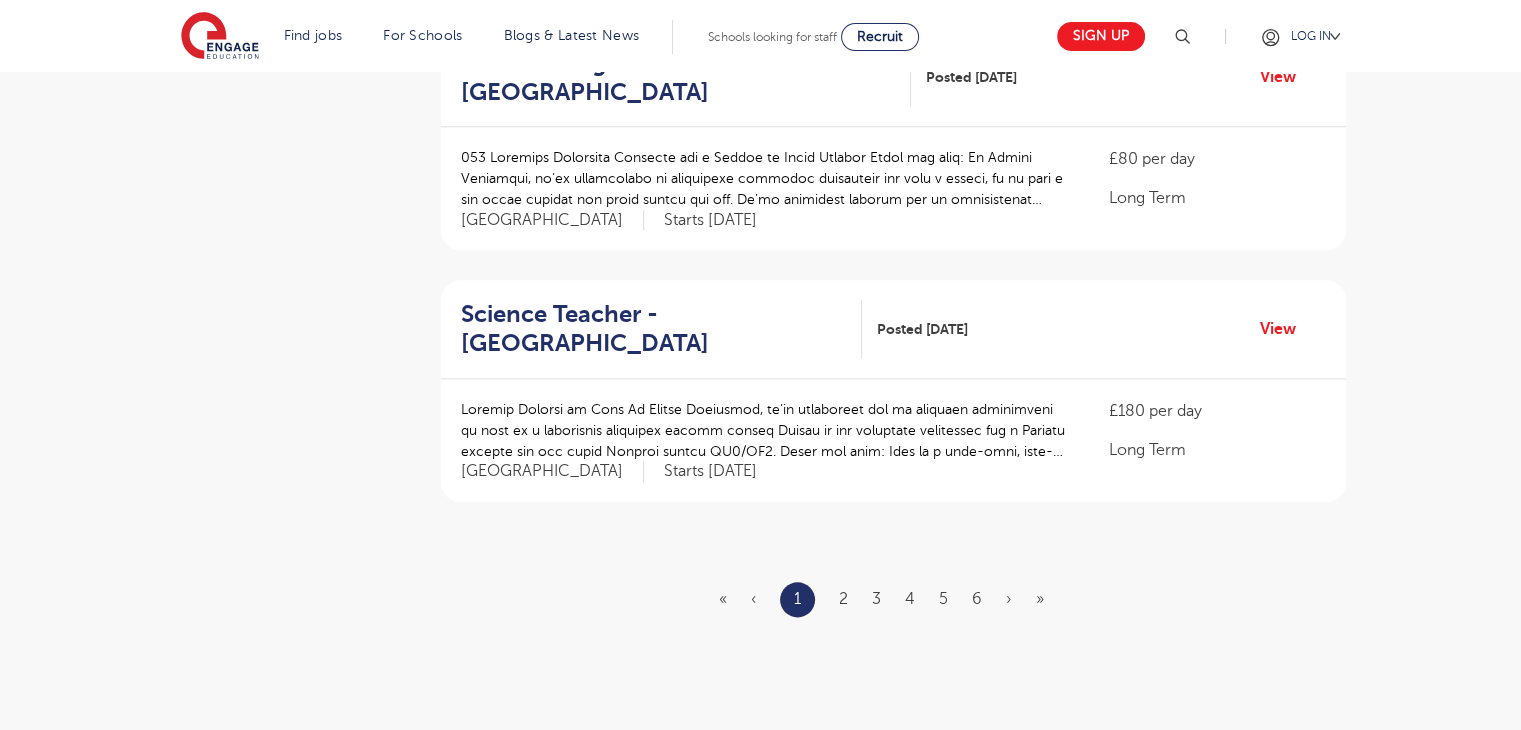 scroll, scrollTop: 2266, scrollLeft: 0, axis: vertical 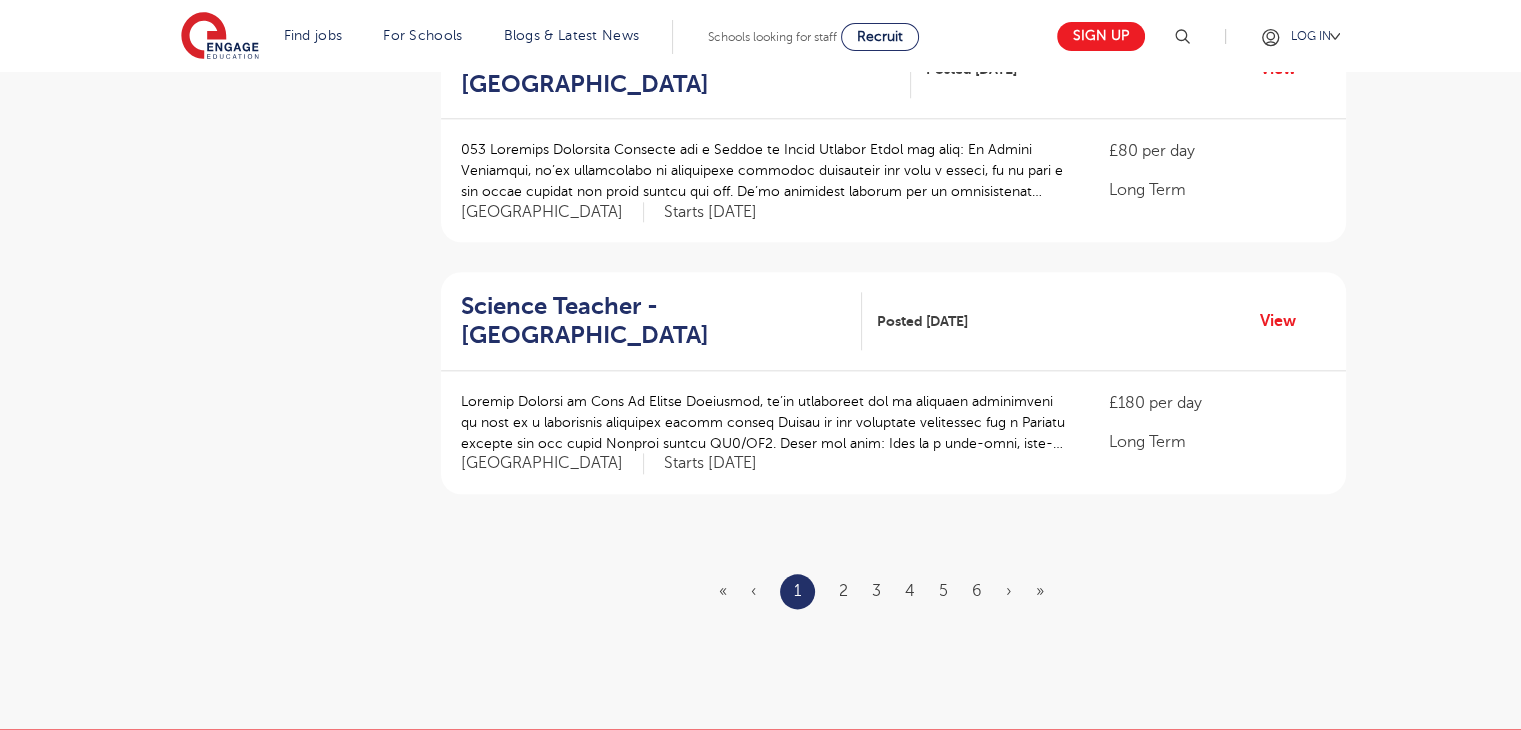 click on "« ‹ 1 2 3 4 5 6 › »" at bounding box center [893, 591] 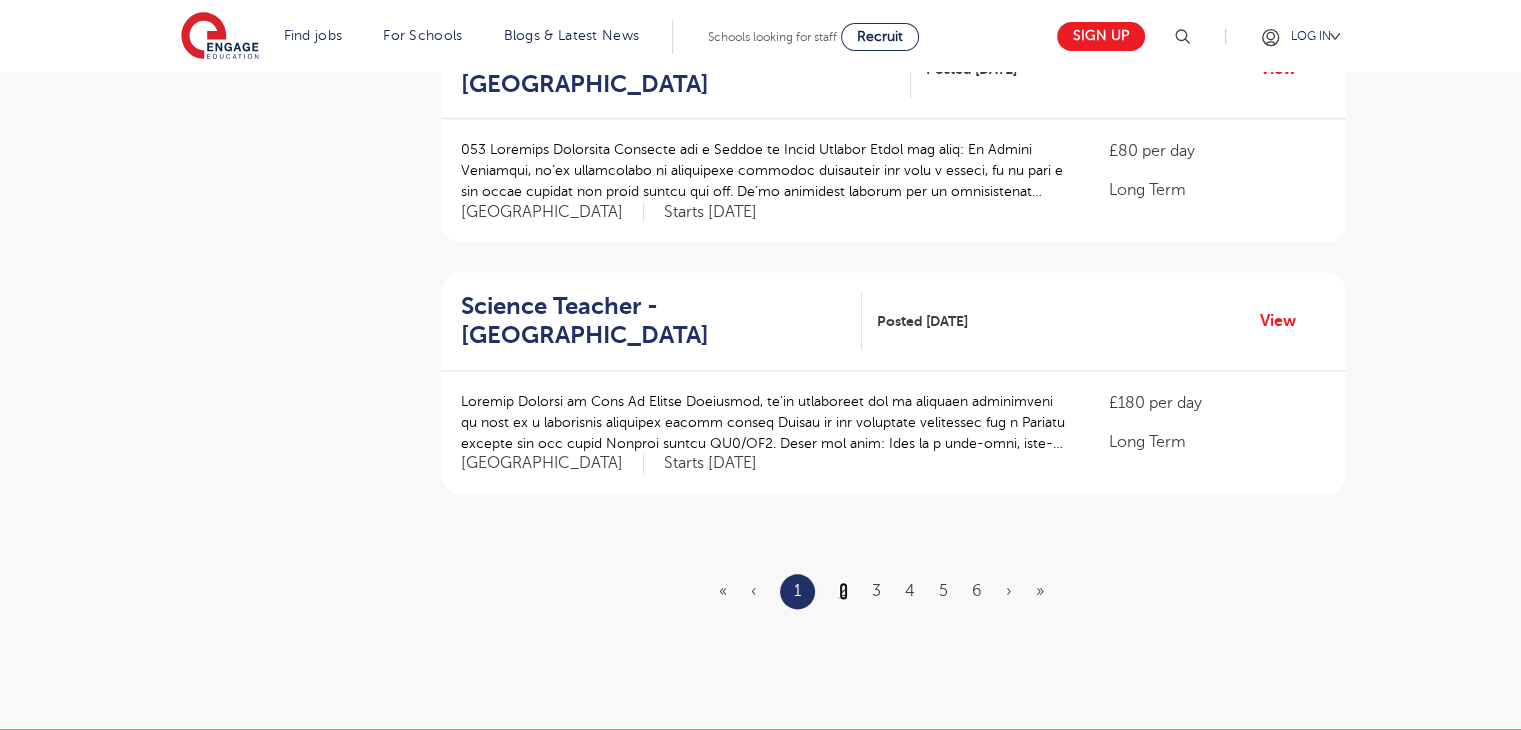 click on "2" at bounding box center [843, 591] 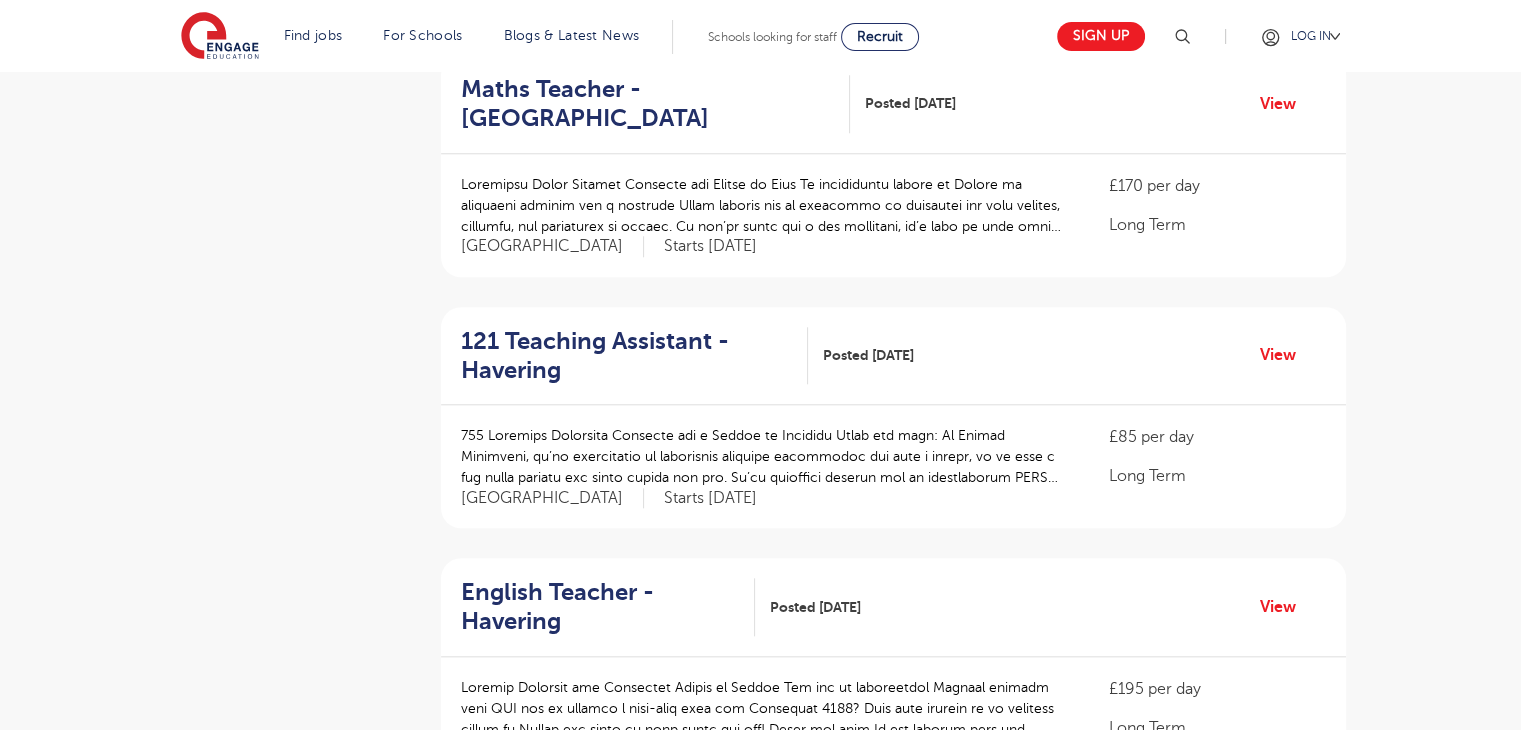 scroll, scrollTop: 1979, scrollLeft: 0, axis: vertical 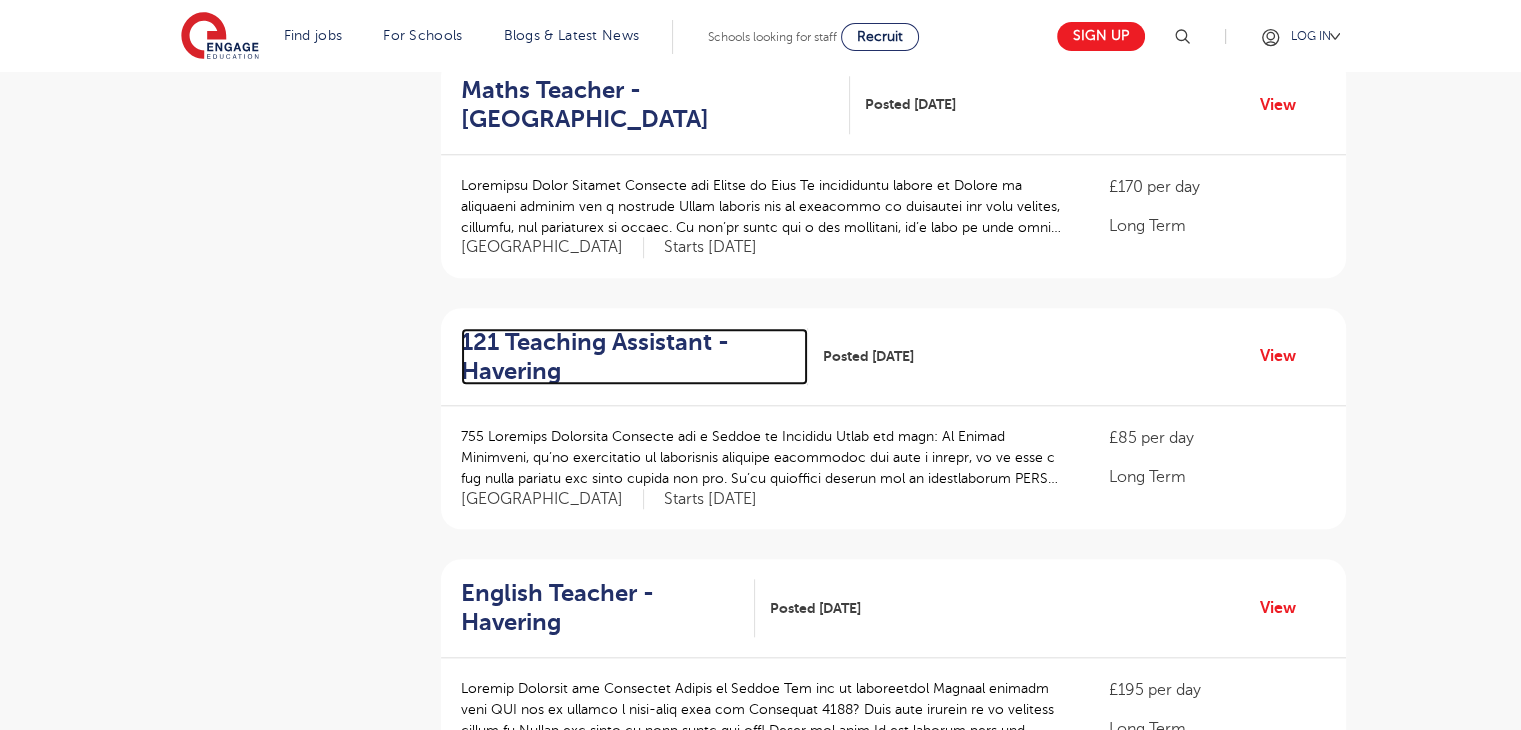 click on "121 Teaching Assistant - Havering" at bounding box center (626, 357) 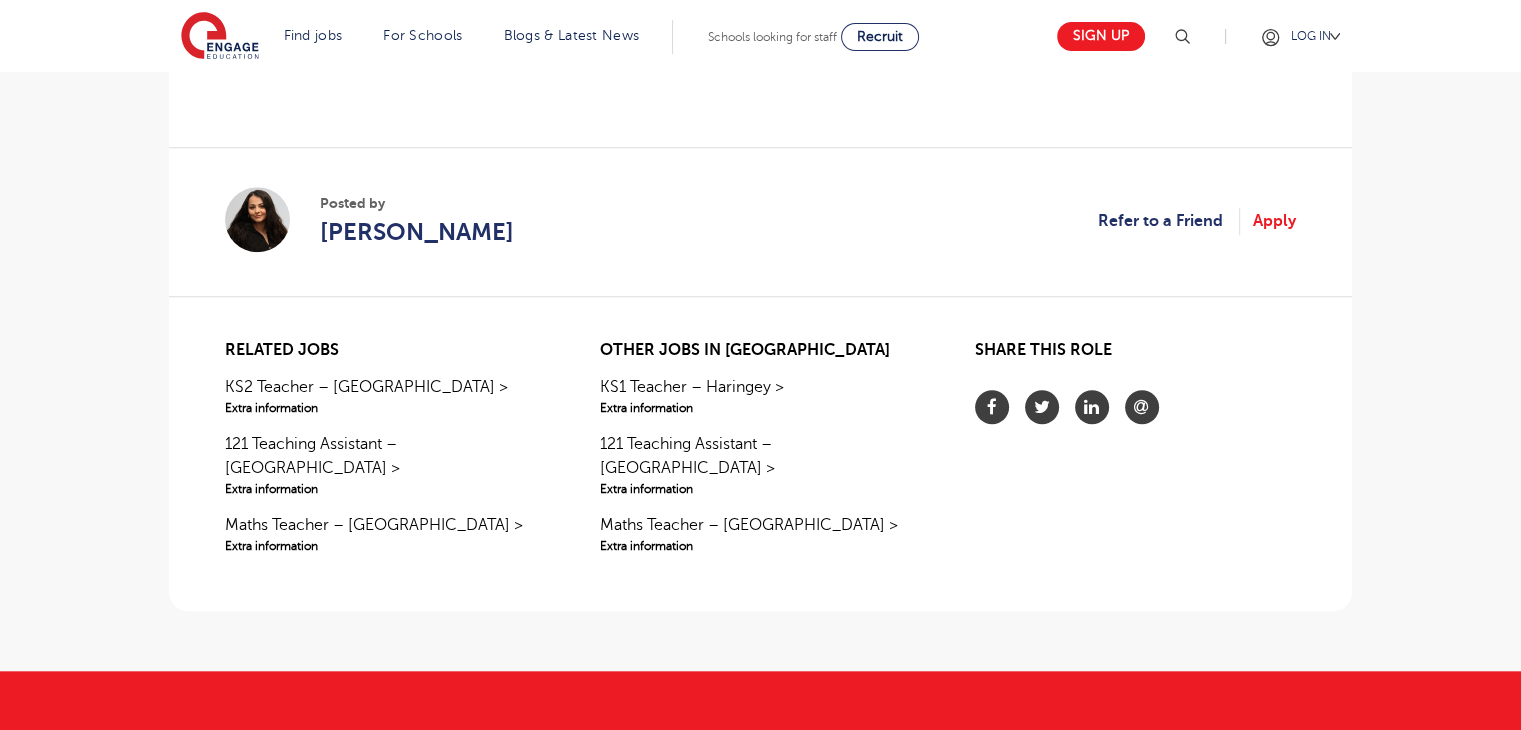 scroll, scrollTop: 1755, scrollLeft: 0, axis: vertical 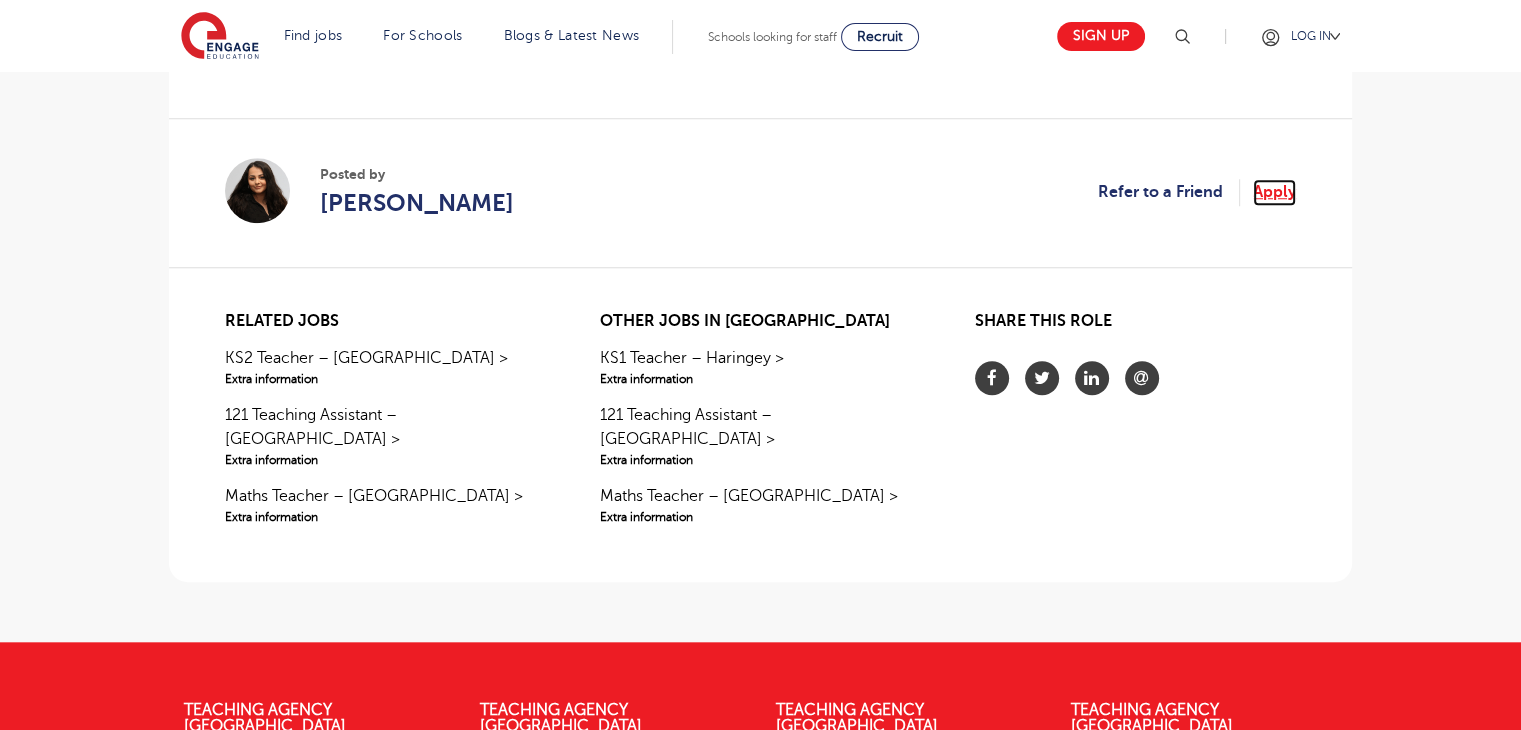 click on "Apply" at bounding box center [1274, 192] 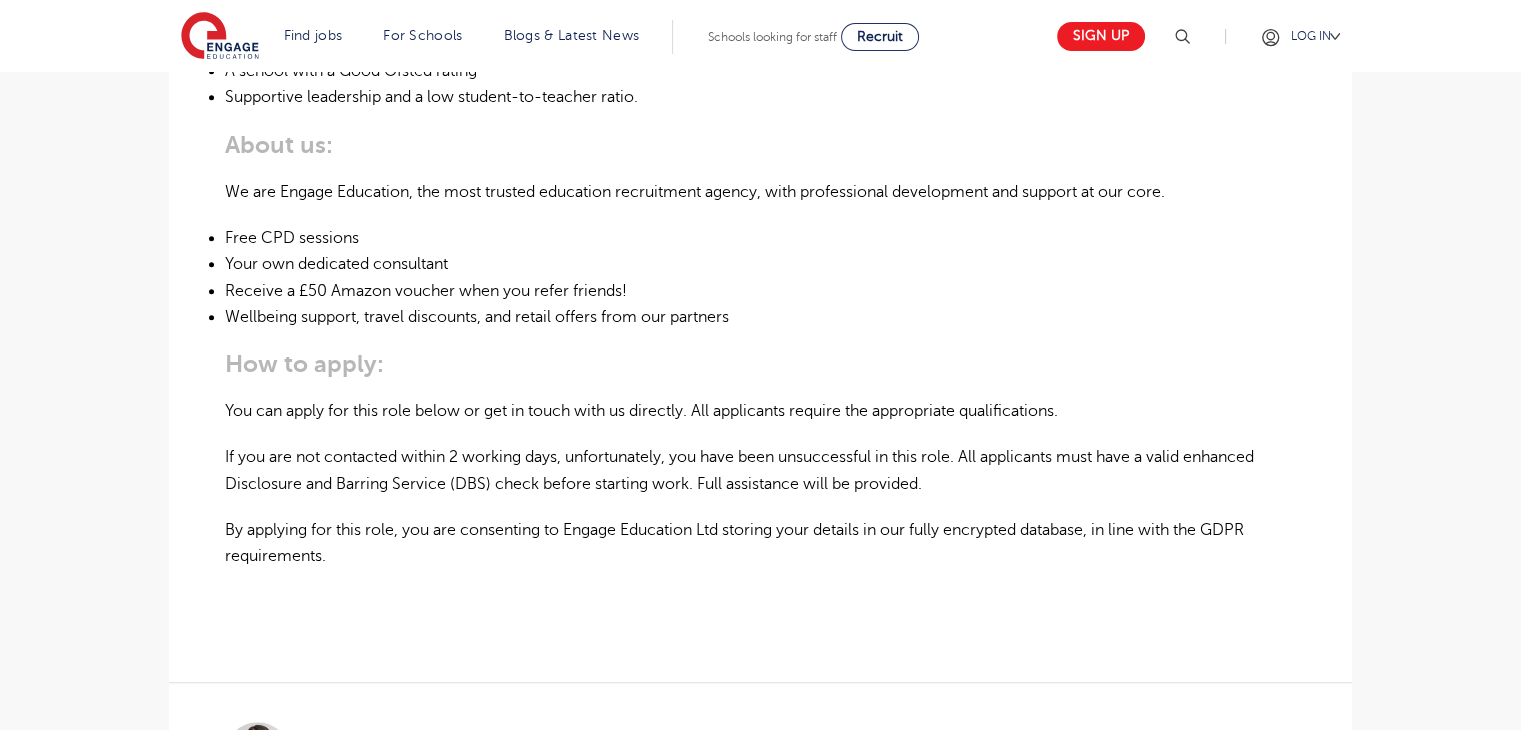 scroll, scrollTop: 1131, scrollLeft: 0, axis: vertical 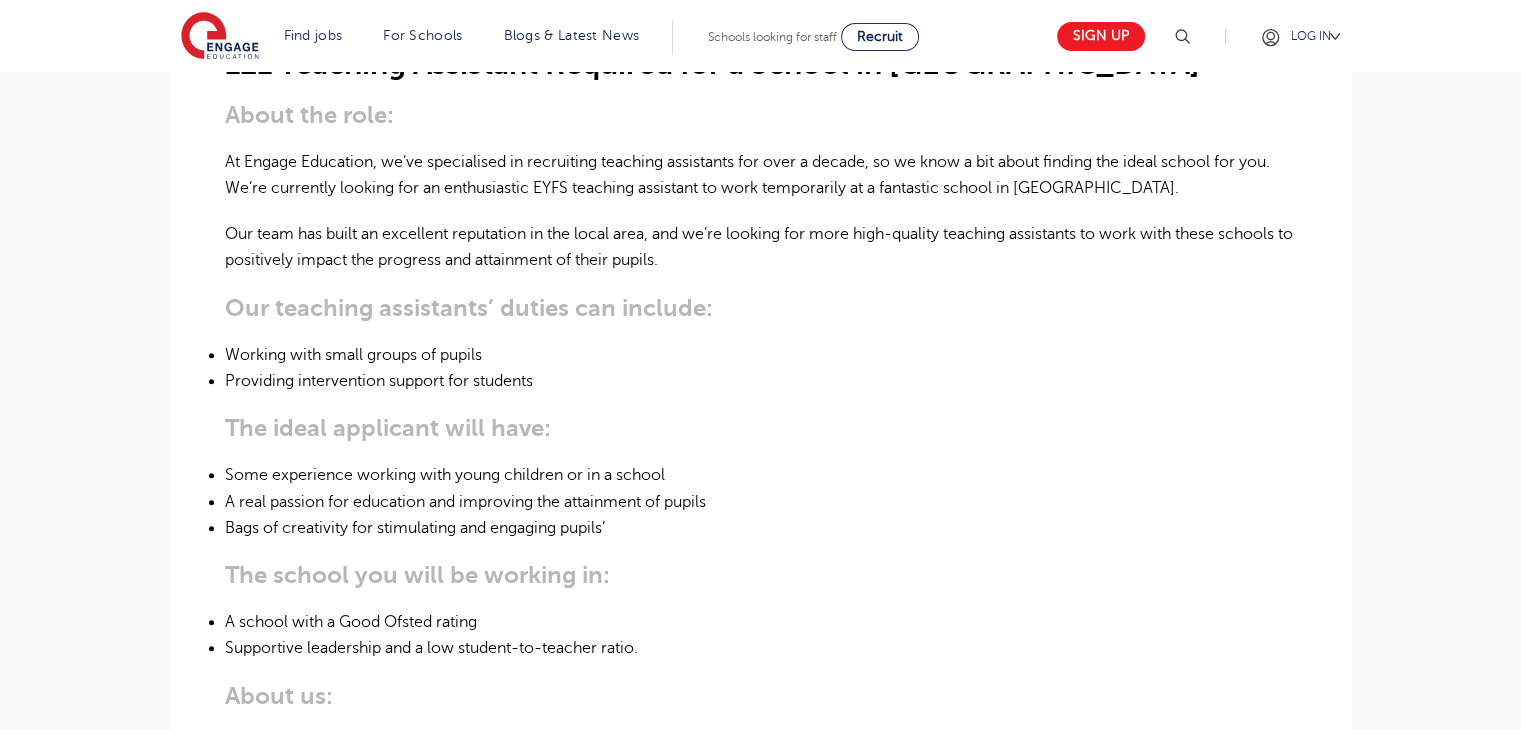 drag, startPoint x: 637, startPoint y: 181, endPoint x: 569, endPoint y: 208, distance: 73.1642 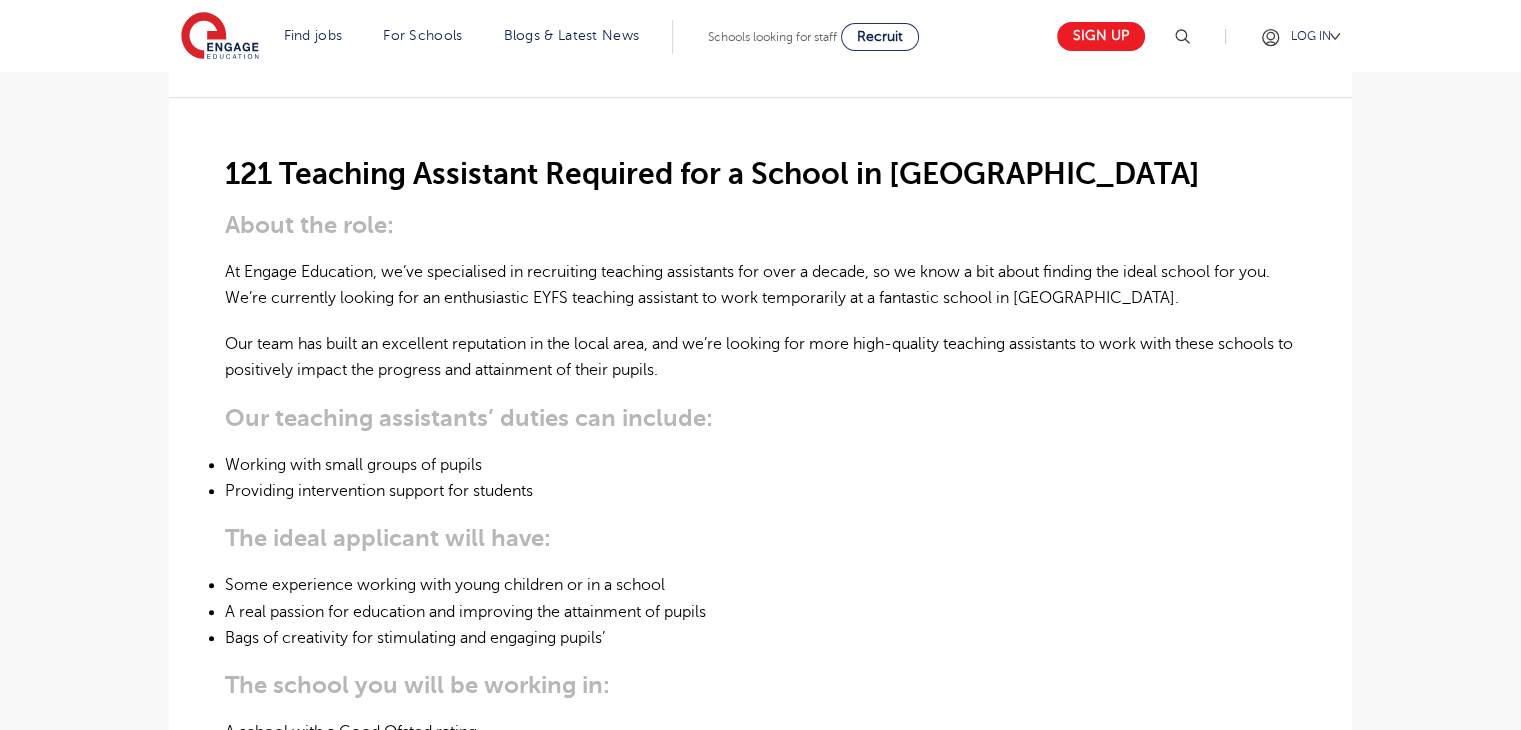 scroll, scrollTop: 528, scrollLeft: 0, axis: vertical 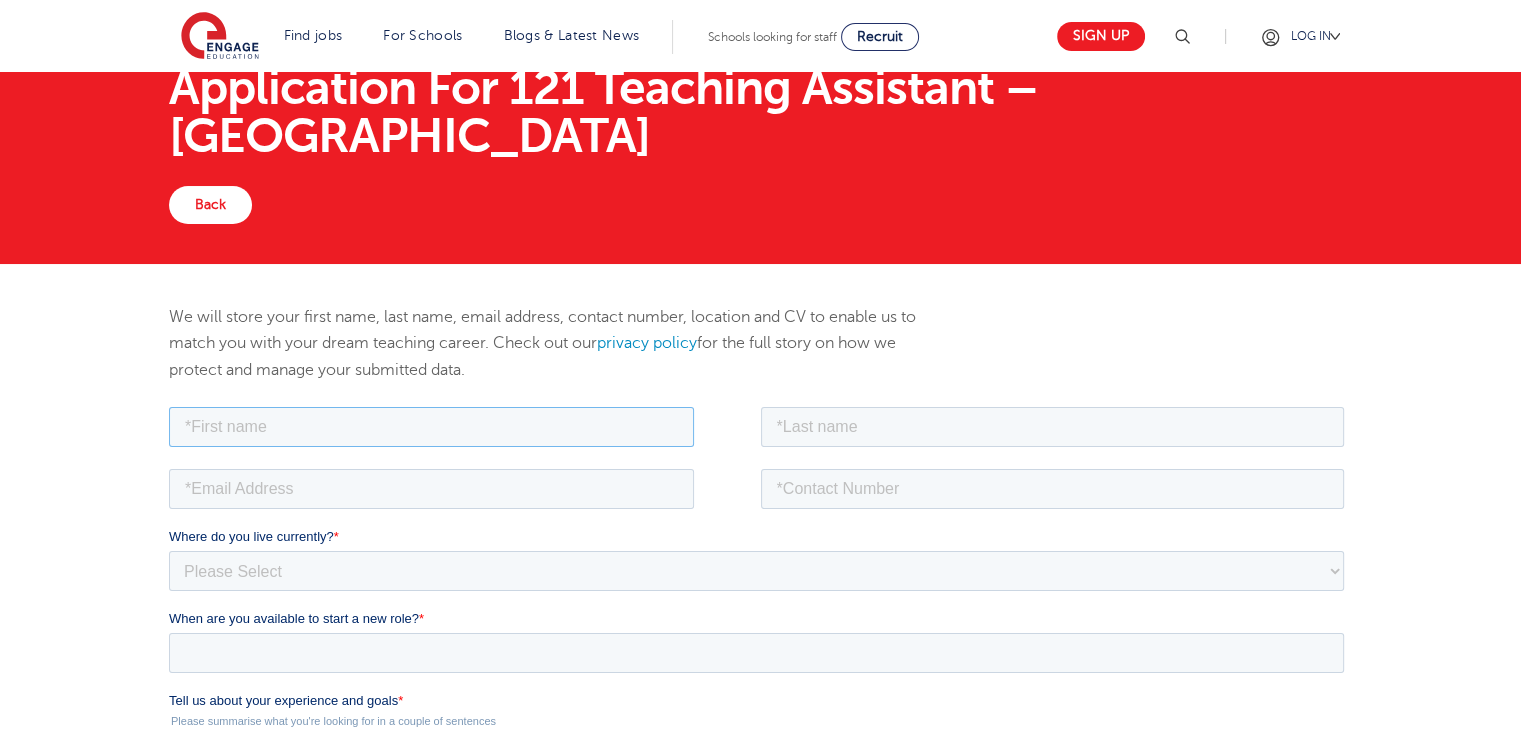 click at bounding box center (431, 426) 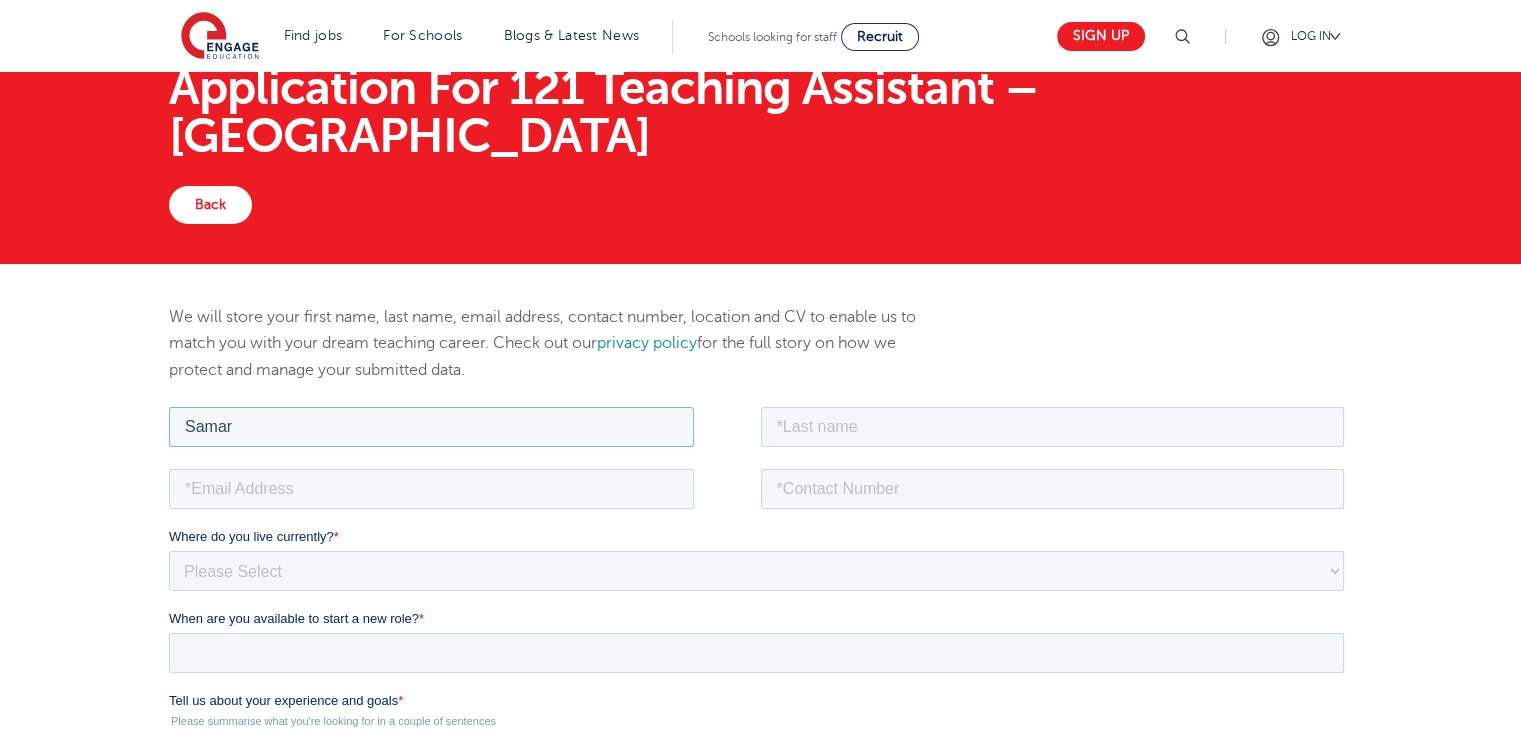 type on "Samar" 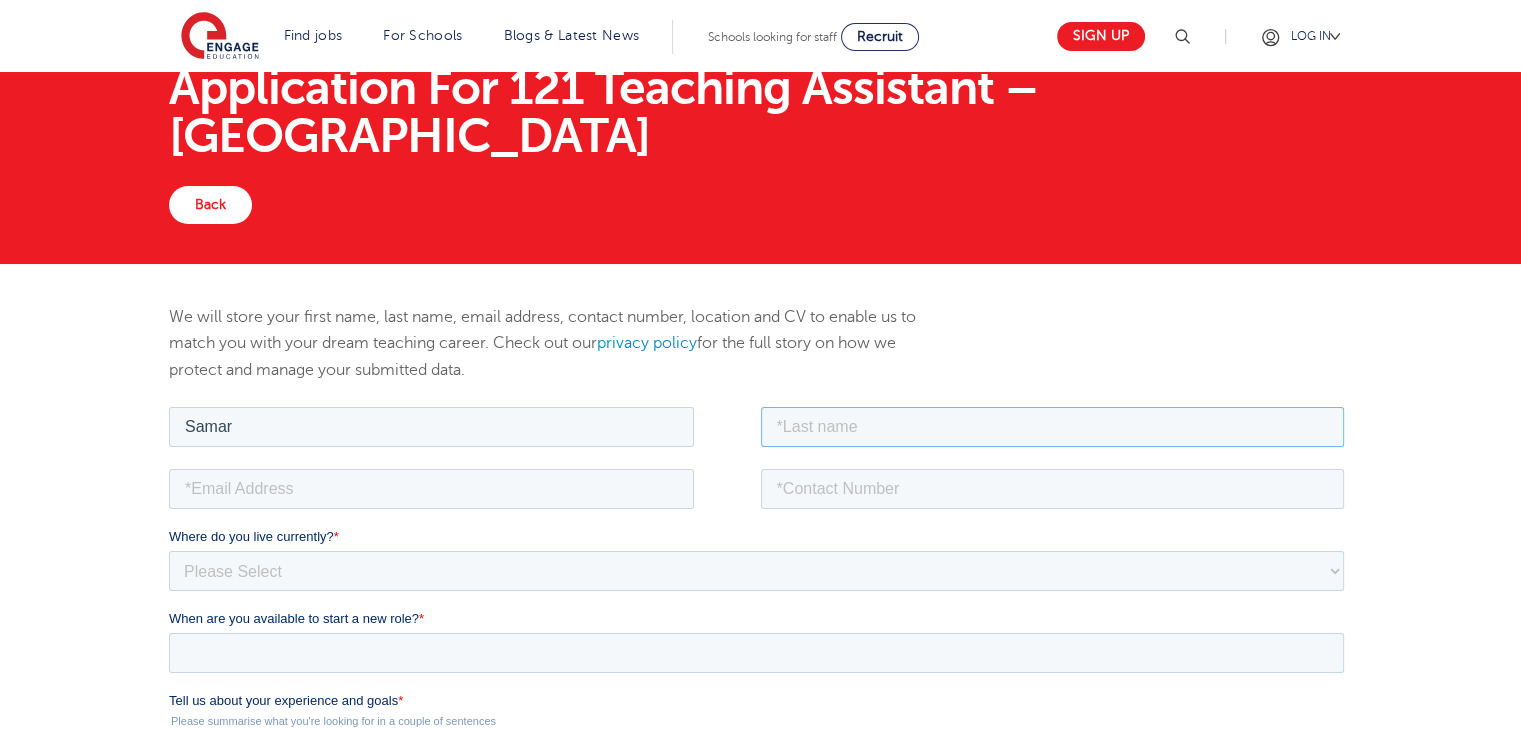 click at bounding box center [1053, 426] 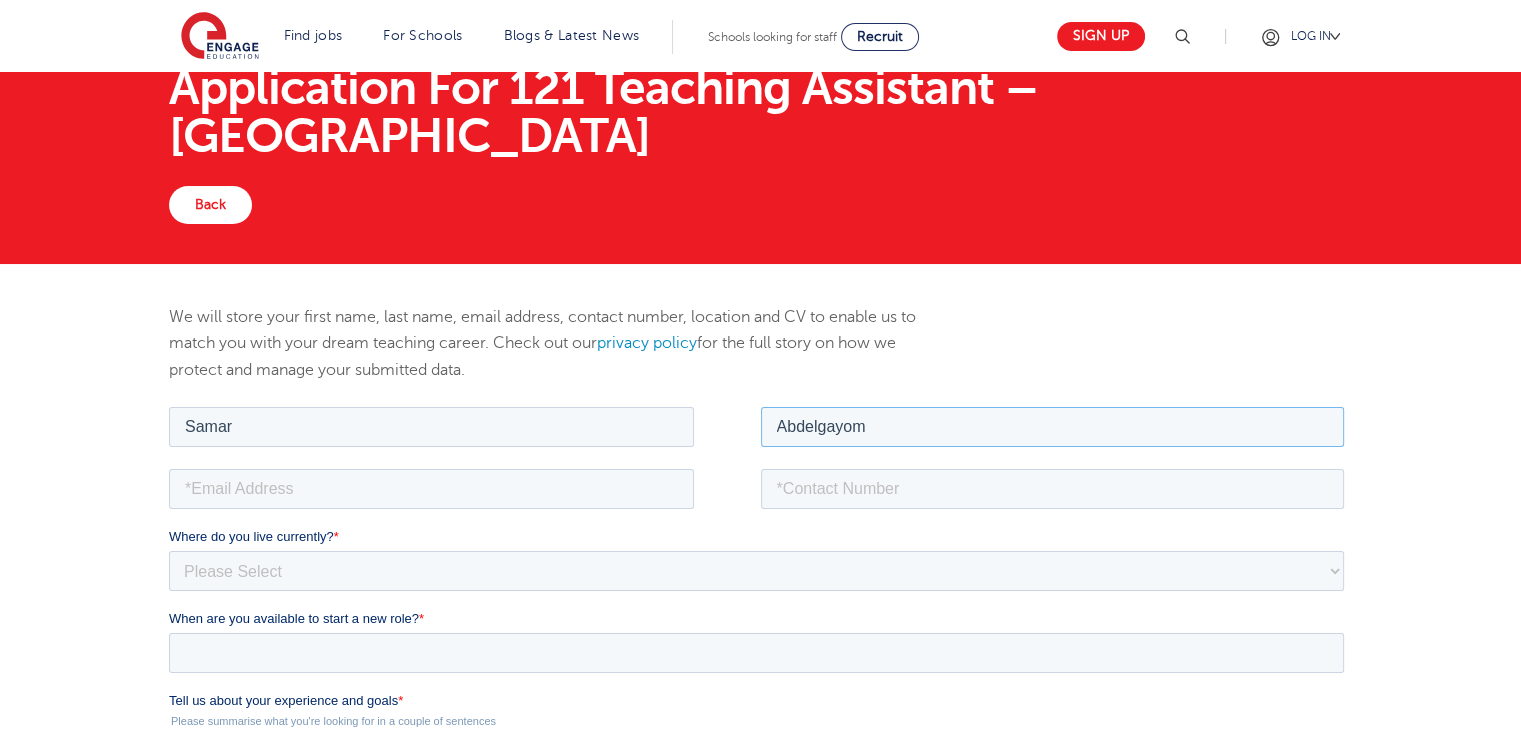 type on "Abdelgayom" 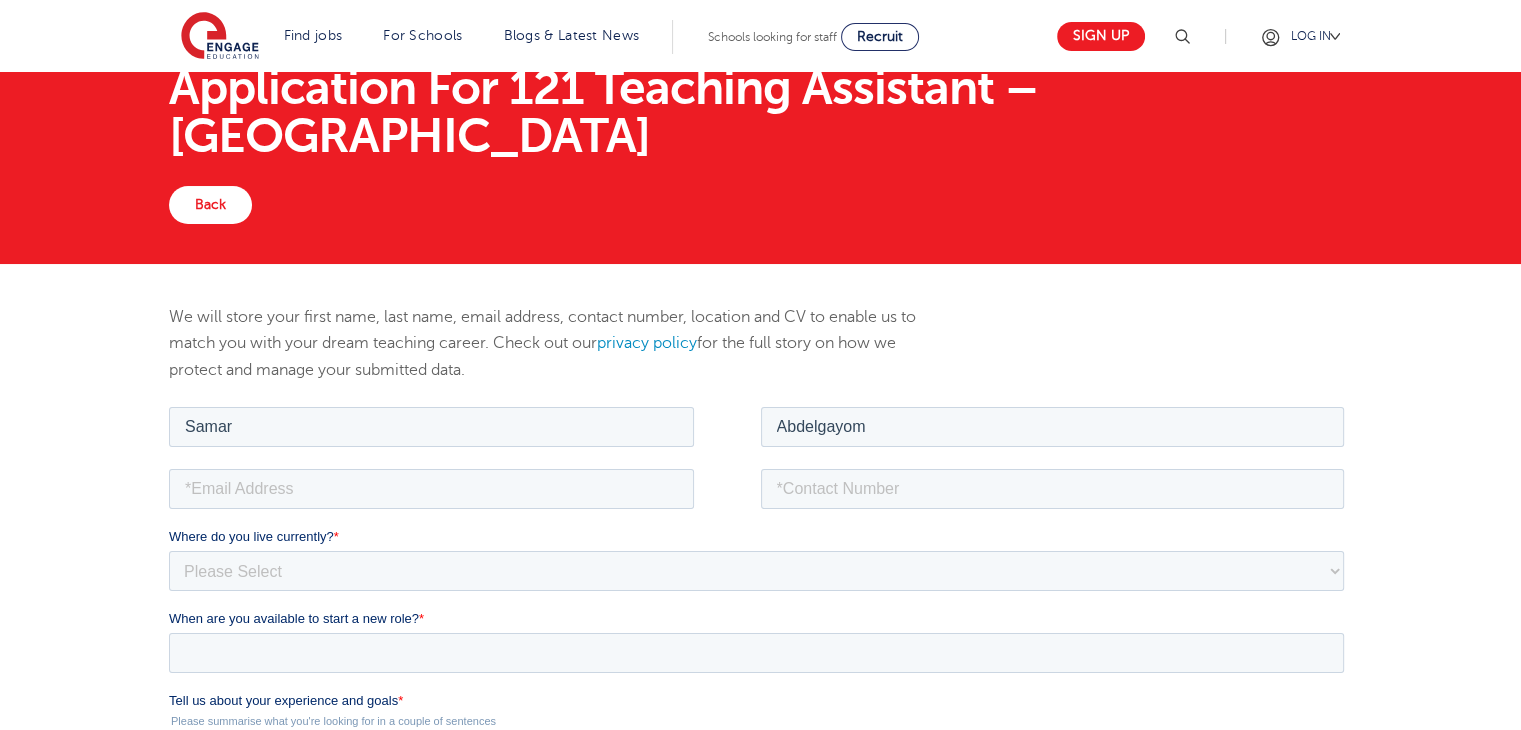 click at bounding box center [760, 495] 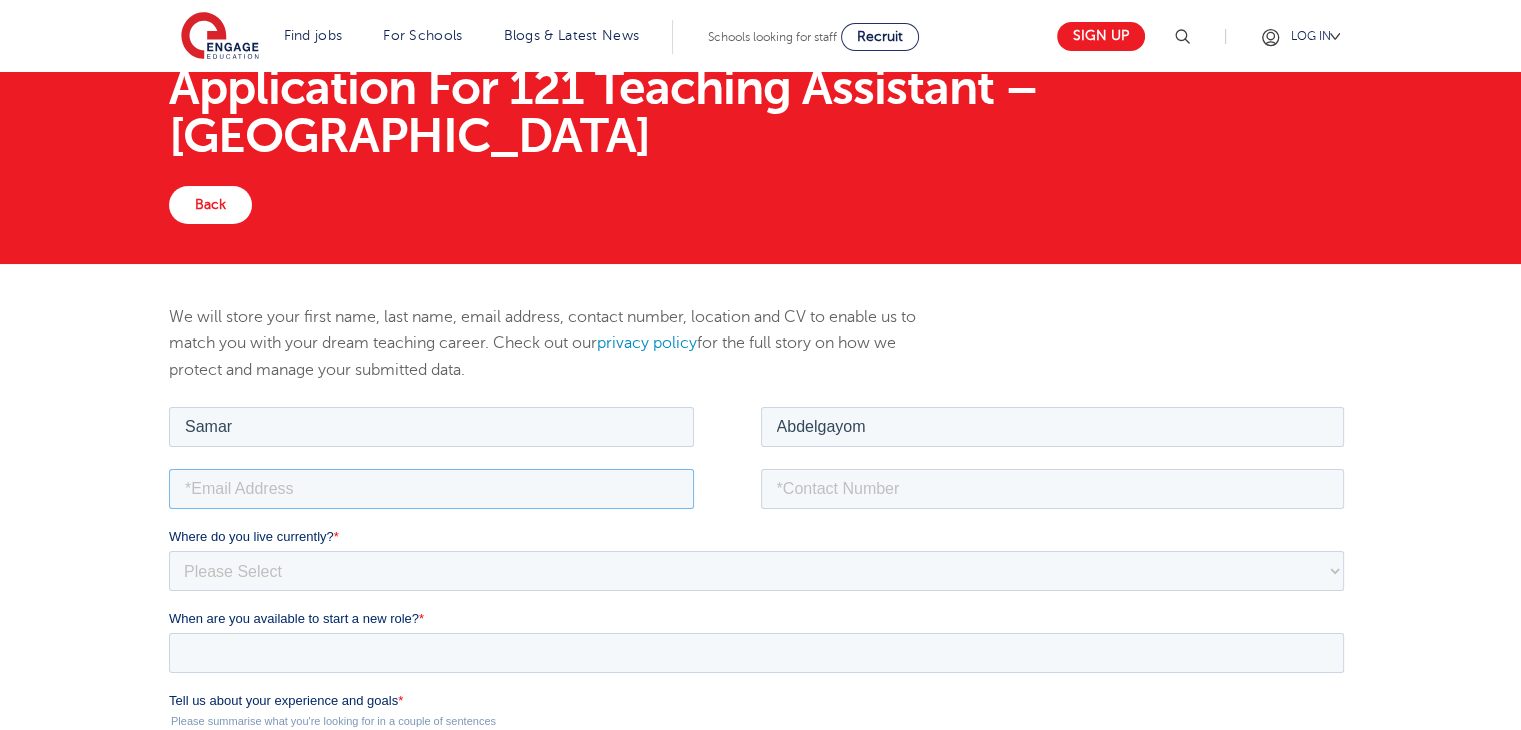 click at bounding box center (431, 488) 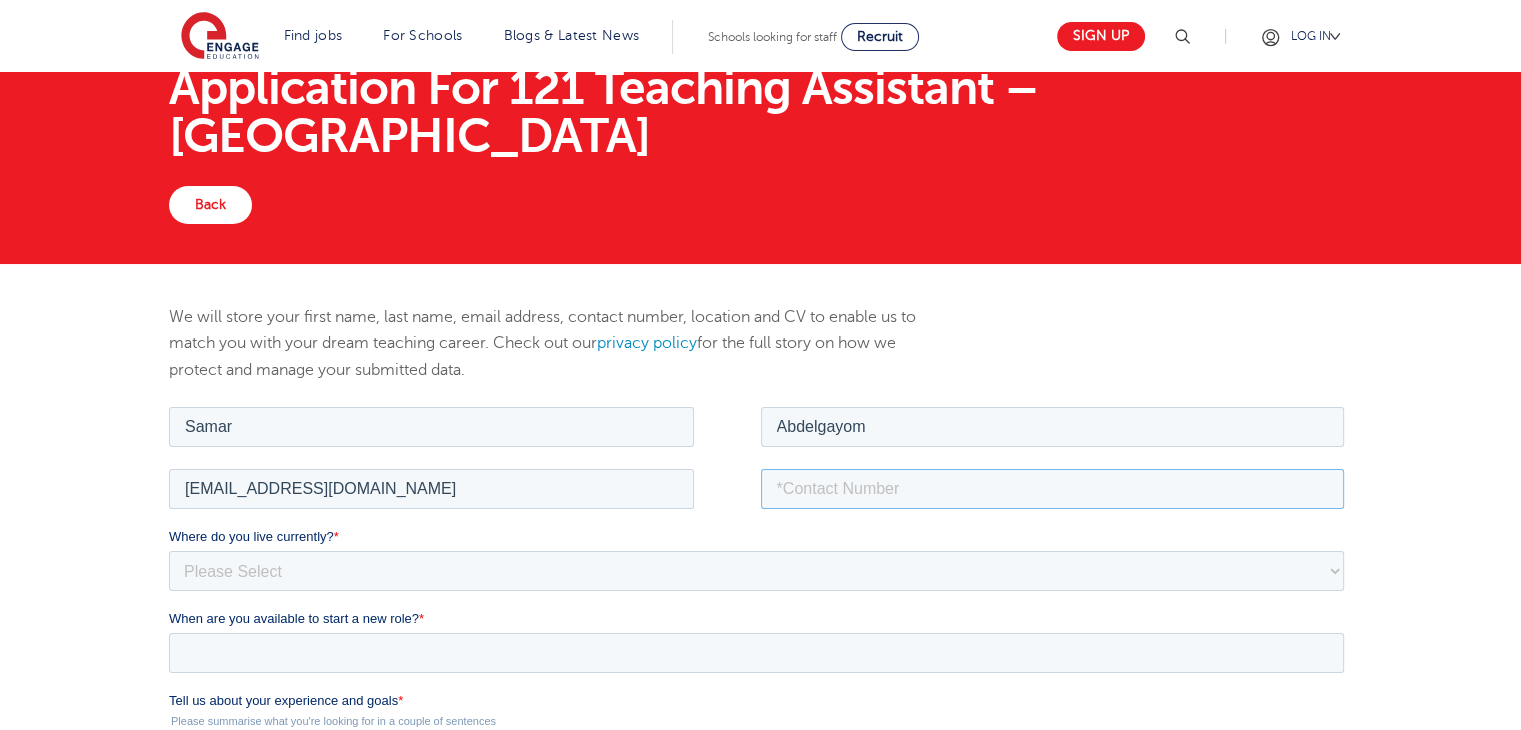click at bounding box center [1053, 488] 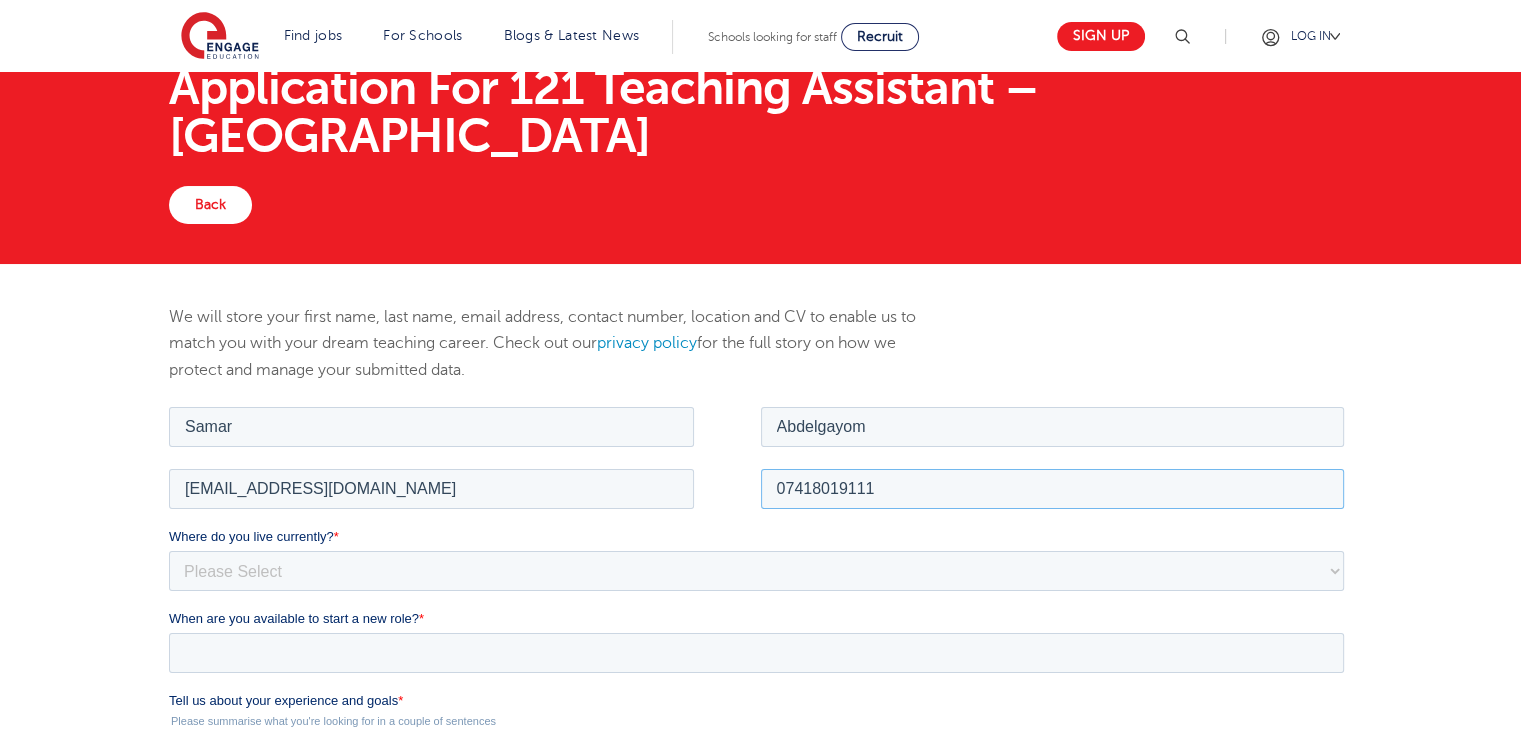 type on "07418019111" 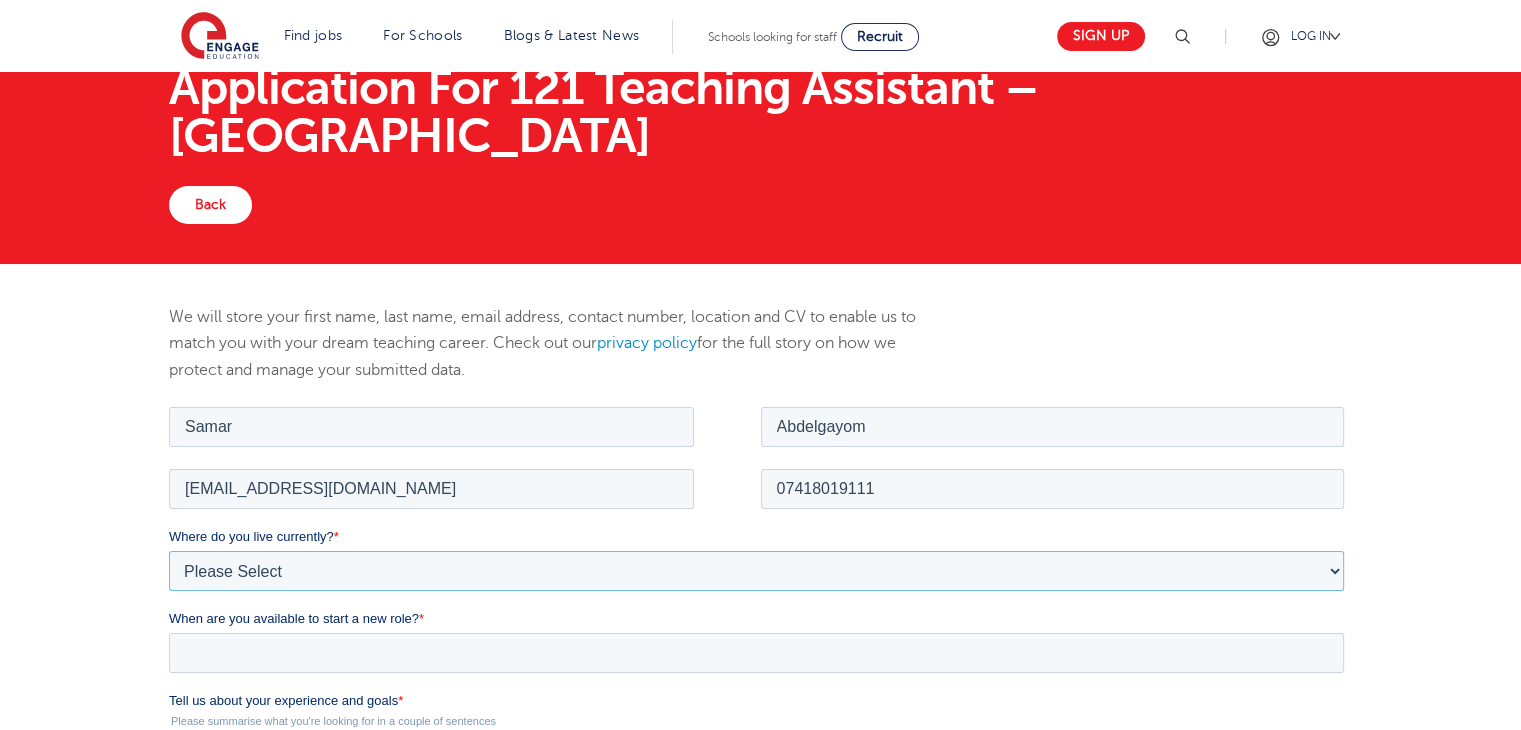 click on "Please Select [GEOGRAPHIC_DATA] [GEOGRAPHIC_DATA] [GEOGRAPHIC_DATA] [GEOGRAPHIC_DATA] [GEOGRAPHIC_DATA] [GEOGRAPHIC_DATA] [GEOGRAPHIC_DATA] [GEOGRAPHIC_DATA] [GEOGRAPHIC_DATA] [GEOGRAPHIC_DATA] [GEOGRAPHIC_DATA] [GEOGRAPHIC_DATA] [GEOGRAPHIC_DATA] [GEOGRAPHIC_DATA]" at bounding box center (756, 570) 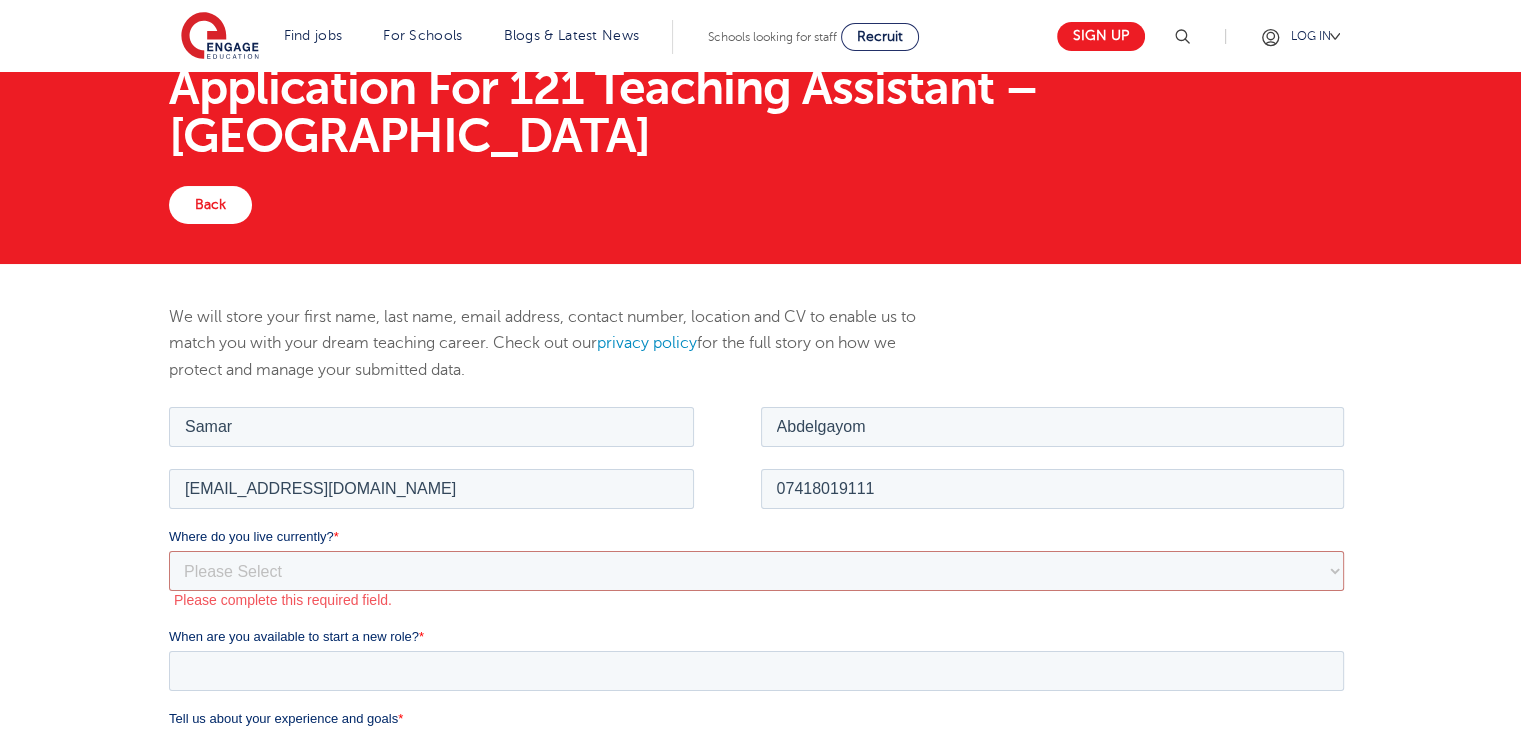 click on "We will store your first name, last name, email address, contact number, location and CV to enable us to match you with your dream teaching career. Check out our  privacy policy  for the full story on how we protect and manage your submitted data." at bounding box center (760, 715) 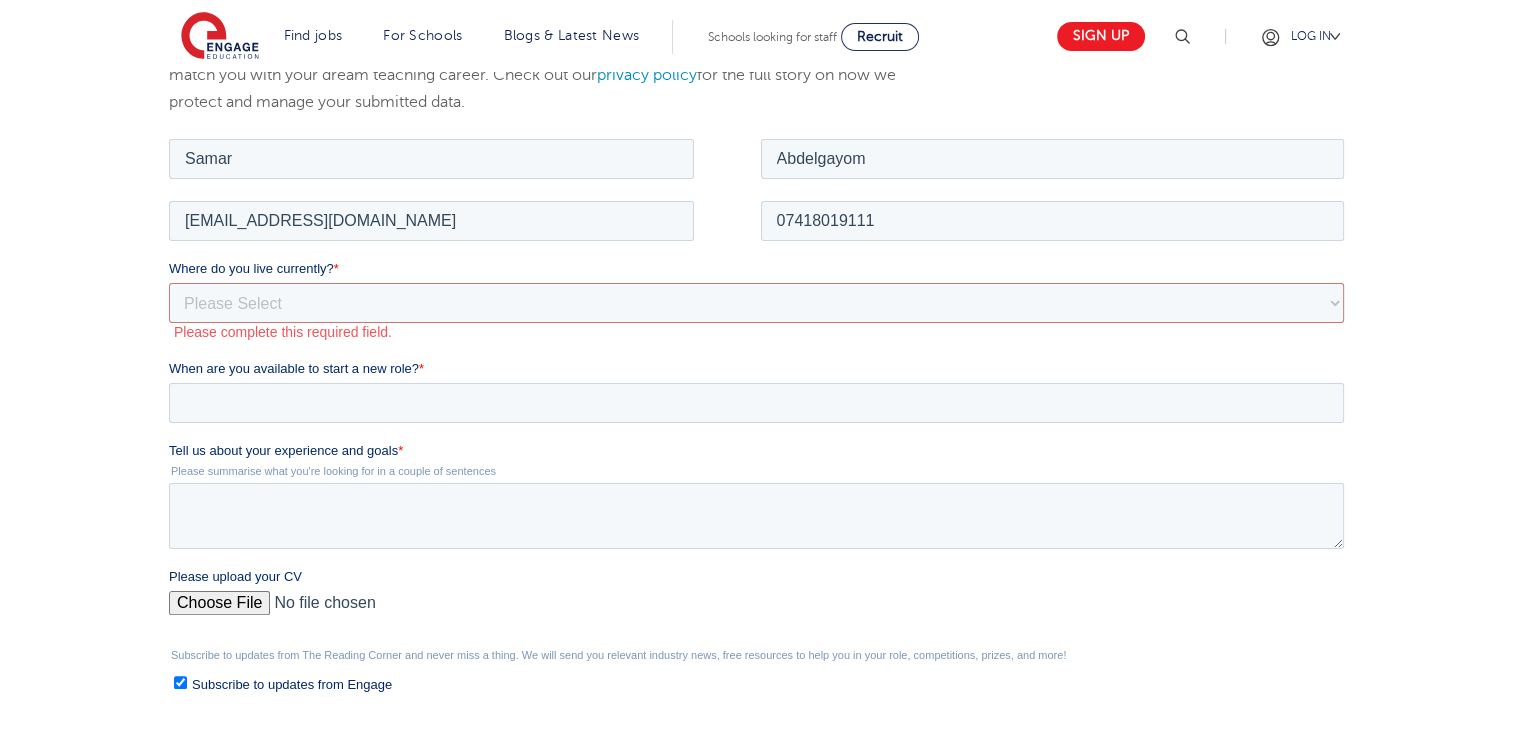 scroll, scrollTop: 360, scrollLeft: 0, axis: vertical 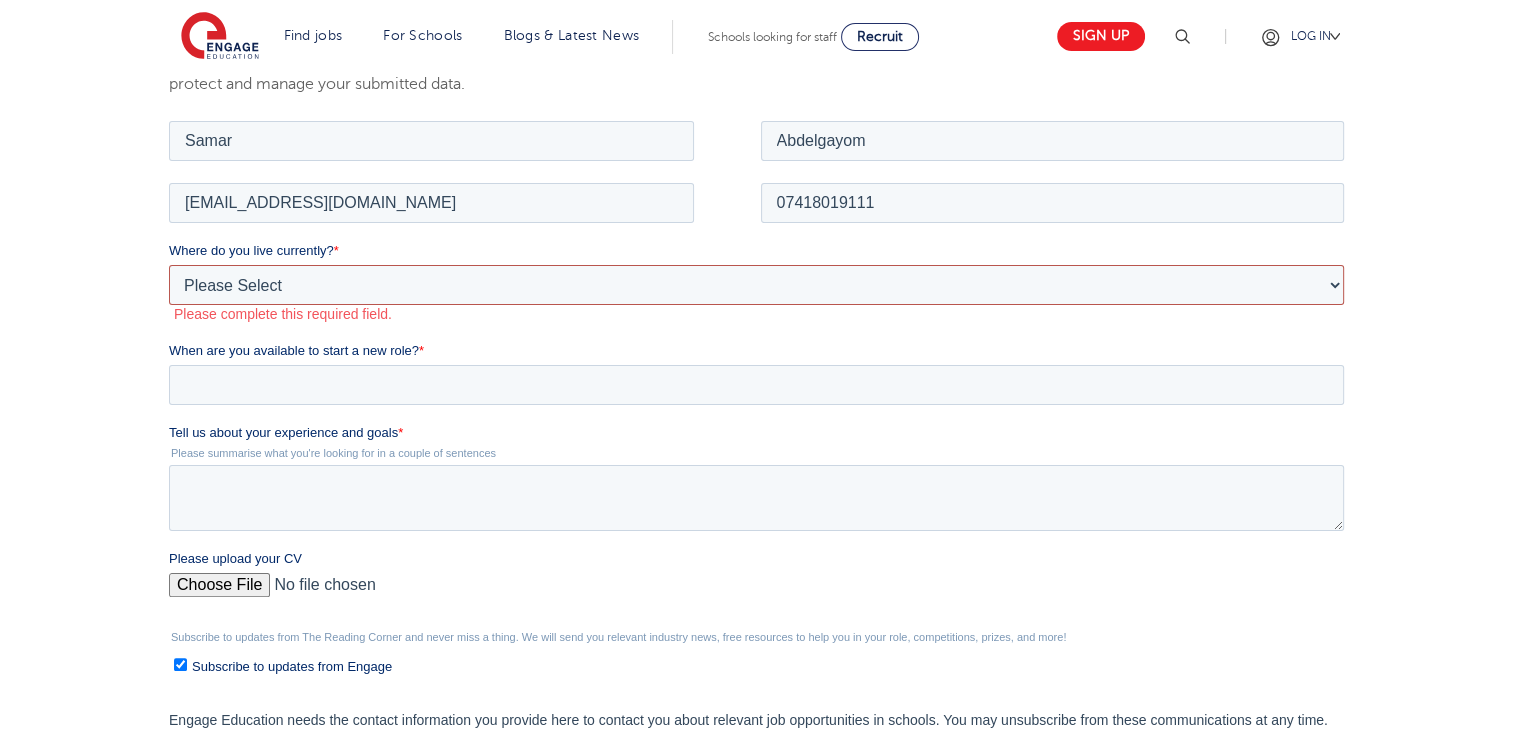 click on "Please Select UK Canada Ireland Australia New Zealand Europe USA South Africa Jamaica Africa Asia Middle East South America Caribbean" at bounding box center [756, 284] 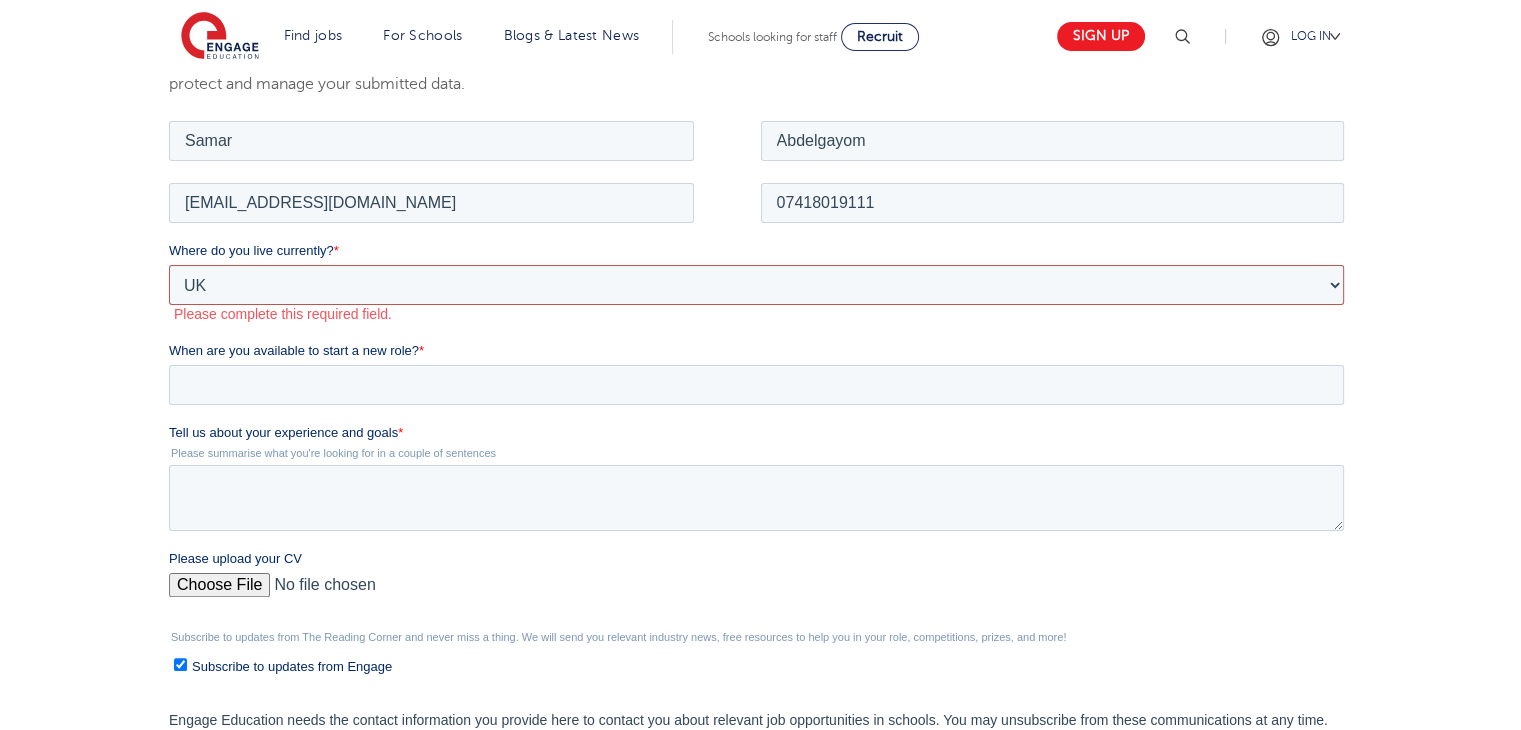 click on "Please Select UK Canada Ireland Australia New Zealand Europe USA South Africa Jamaica Africa Asia Middle East South America Caribbean" at bounding box center [756, 284] 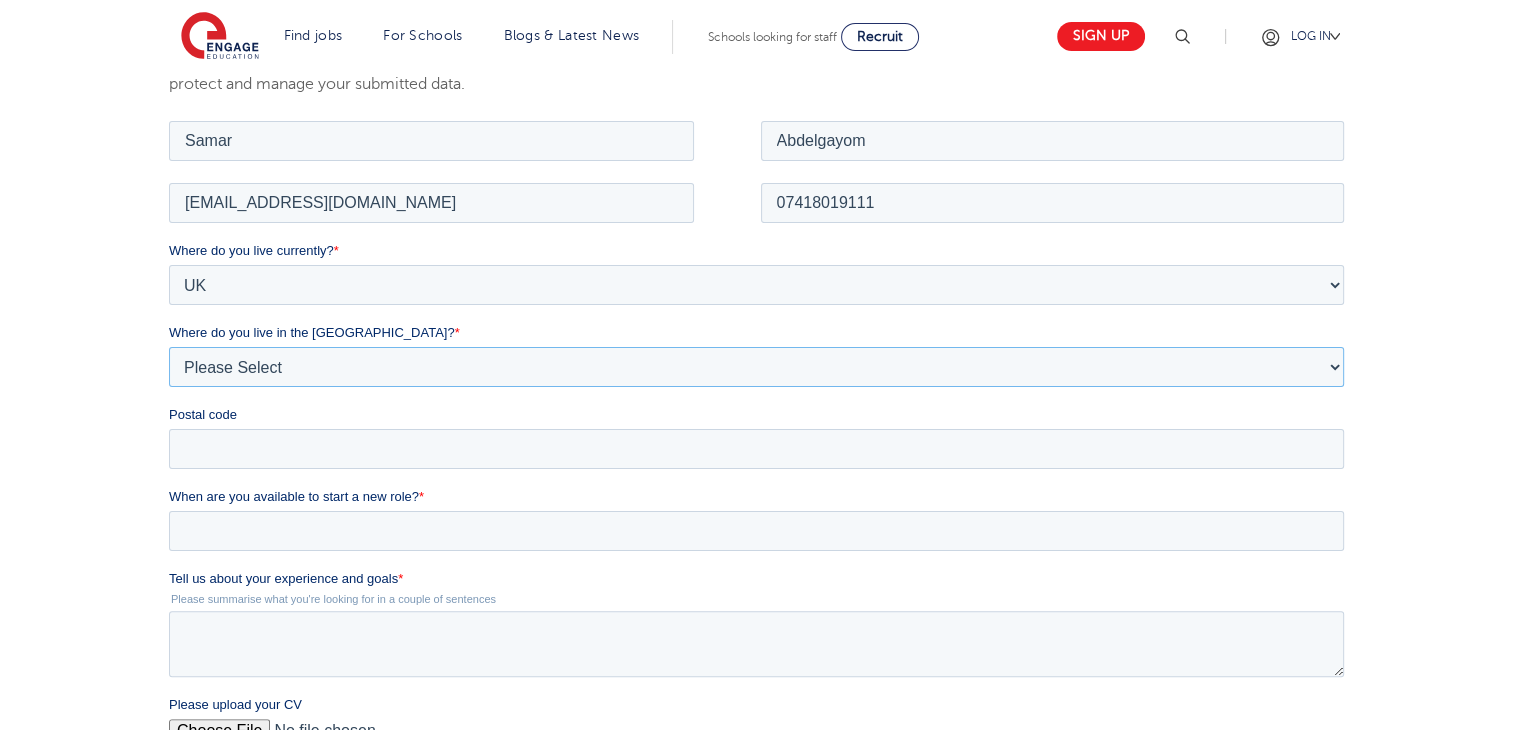 click on "Please Select Overseas Barnsley Bedfordshire Berkshire Bournemouth Bracknell Forest Bradford Brighton and Hove Bristol Buckinghamshire Calderdale Cambridgeshire Cheshire City of London City of Plymouth Cornwall County Durham Cumbria Derbyshire Devon Doncaster Dorset Durham Durham and North Yorkshire East Riding of Yorkshire East Sussex Essex Gloucestershire Hampshire Herefordshire Hertfordshire Hull Isle of Wight Kent Kirklees Lancashire Leeds Leicestershire Lincolnshire London Luton Luton South Luton Town Centre Manchester Medway Merseyside Milton Keynes Norfolk Northamptonshire North Somerset Northumberland North Yorkshire Nottinghamshire Oxfordshire Peterborough Poole Portsmouth Reading Rotherham Rutland Sheffield Shropshire Slough Somerset Southampton Southend On Sea South Yorkshire Staffordshire Suffolk Surrey Thurrock Torbay Tyne and Wear Wakefield Warwickshire West Berkshire West Midlands West Sussex West Yorkshire Wiltshire Windsor and Maidenhead Wokingham Worcestershire York" at bounding box center (756, 366) 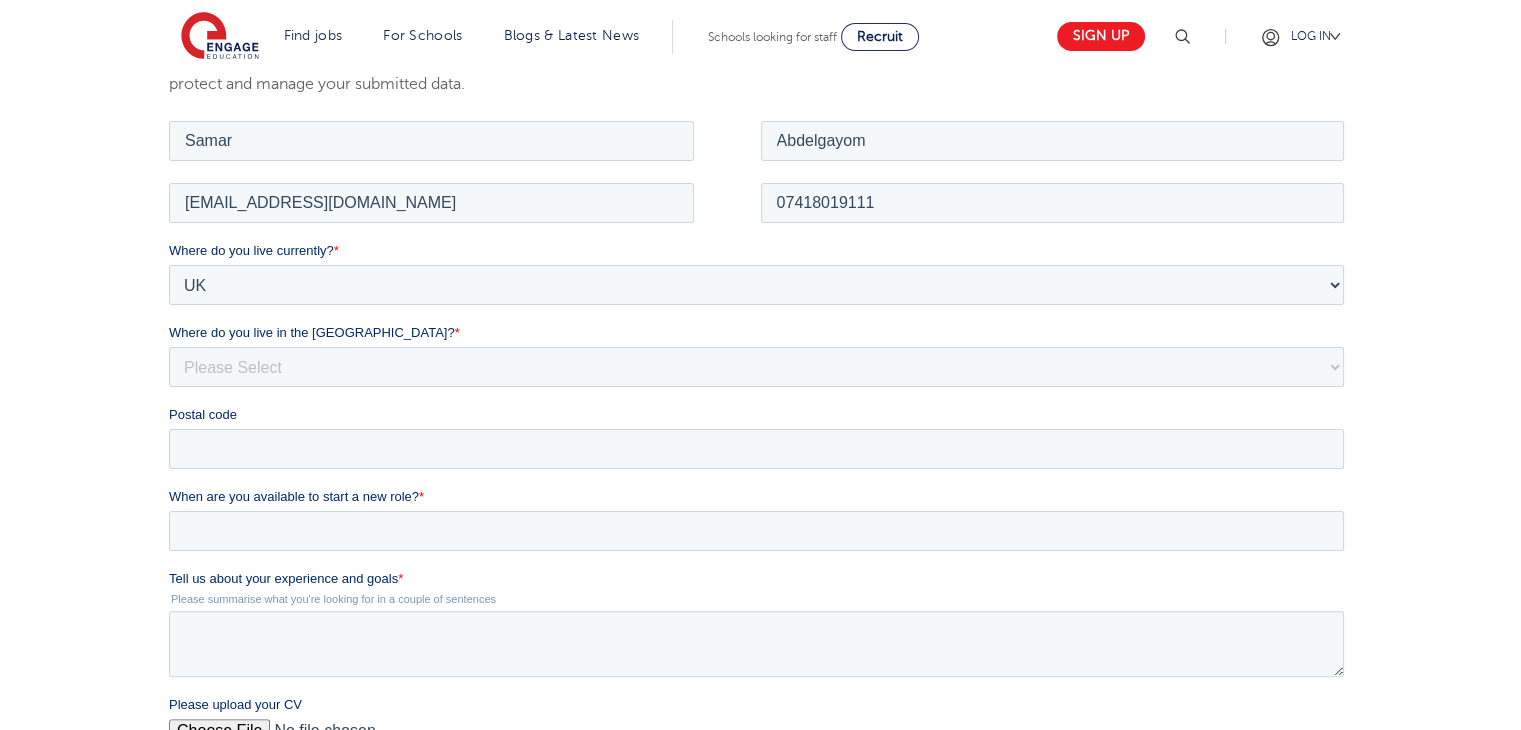 click on "Where do you live in the UK?  *" at bounding box center [760, 332] 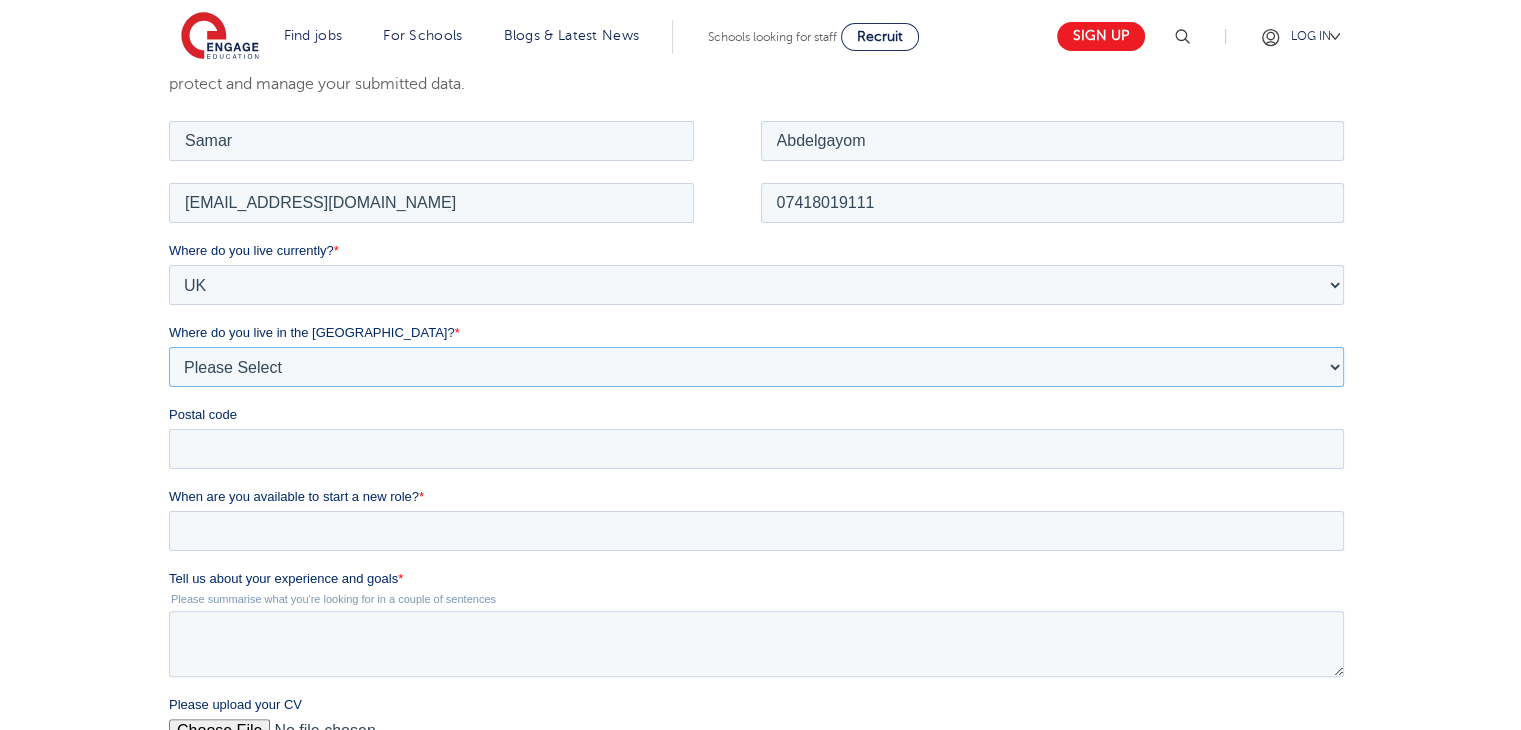 click on "Please Select Overseas Barnsley Bedfordshire Berkshire Bournemouth Bracknell Forest Bradford Brighton and Hove Bristol Buckinghamshire Calderdale Cambridgeshire Cheshire City of London City of Plymouth Cornwall County Durham Cumbria Derbyshire Devon Doncaster Dorset Durham Durham and North Yorkshire East Riding of Yorkshire East Sussex Essex Gloucestershire Hampshire Herefordshire Hertfordshire Hull Isle of Wight Kent Kirklees Lancashire Leeds Leicestershire Lincolnshire London Luton Luton South Luton Town Centre Manchester Medway Merseyside Milton Keynes Norfolk Northamptonshire North Somerset Northumberland North Yorkshire Nottinghamshire Oxfordshire Peterborough Poole Portsmouth Reading Rotherham Rutland Sheffield Shropshire Slough Somerset Southampton Southend On Sea South Yorkshire Staffordshire Suffolk Surrey Thurrock Torbay Tyne and Wear Wakefield Warwickshire West Berkshire West Midlands West Sussex West Yorkshire Wiltshire Windsor and Maidenhead Wokingham Worcestershire York" at bounding box center [756, 366] 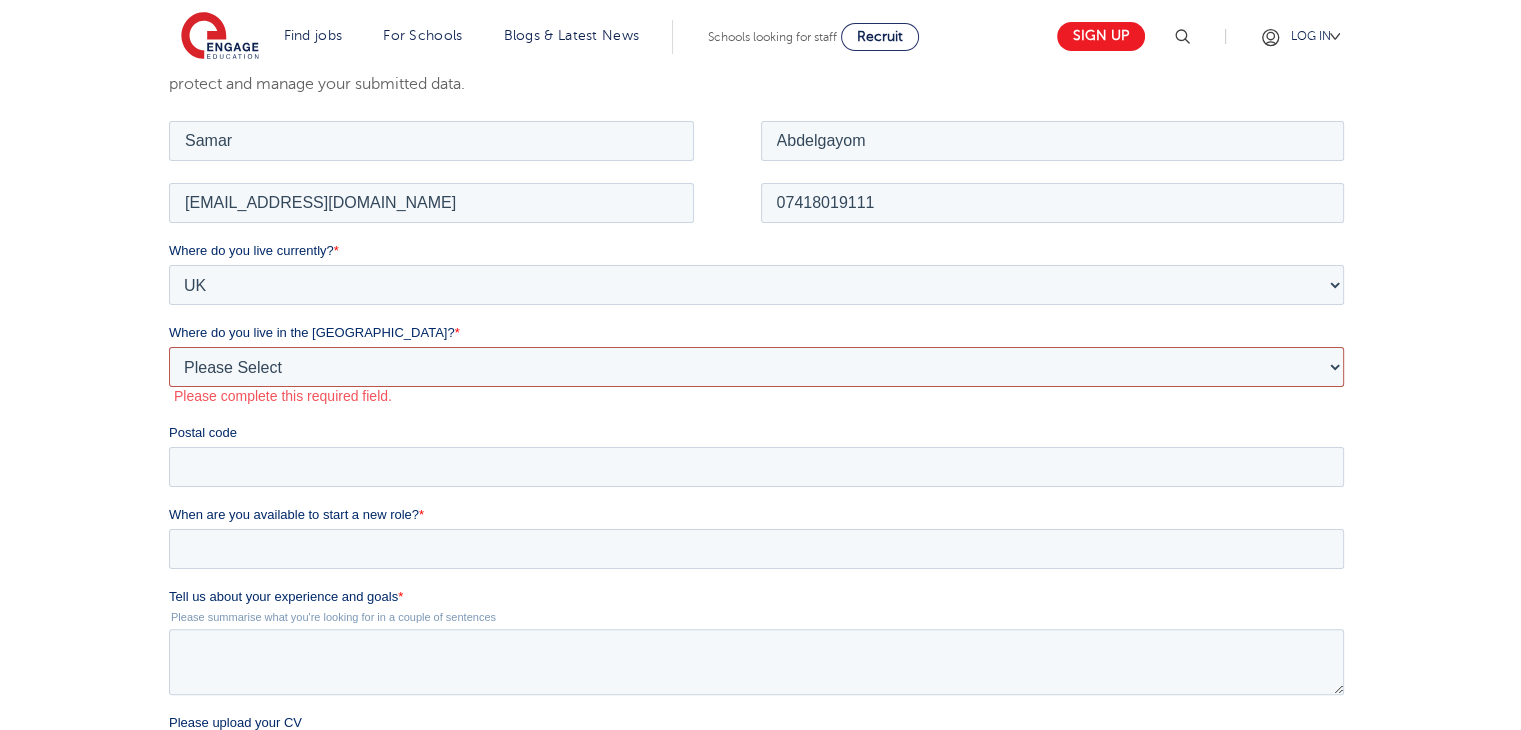 click on "Please Select Overseas Barnsley Bedfordshire Berkshire Bournemouth Bracknell Forest Bradford Brighton and Hove Bristol Buckinghamshire Calderdale Cambridgeshire Cheshire City of London City of Plymouth Cornwall County Durham Cumbria Derbyshire Devon Doncaster Dorset Durham Durham and North Yorkshire East Riding of Yorkshire East Sussex Essex Gloucestershire Hampshire Herefordshire Hertfordshire Hull Isle of Wight Kent Kirklees Lancashire Leeds Leicestershire Lincolnshire London Luton Luton South Luton Town Centre Manchester Medway Merseyside Milton Keynes Norfolk Northamptonshire North Somerset Northumberland North Yorkshire Nottinghamshire Oxfordshire Peterborough Poole Portsmouth Reading Rotherham Rutland Sheffield Shropshire Slough Somerset Southampton Southend On Sea South Yorkshire Staffordshire Suffolk Surrey Thurrock Torbay Tyne and Wear Wakefield Warwickshire West Berkshire West Midlands West Sussex West Yorkshire Wiltshire Windsor and Maidenhead Wokingham Worcestershire York" at bounding box center [756, 366] 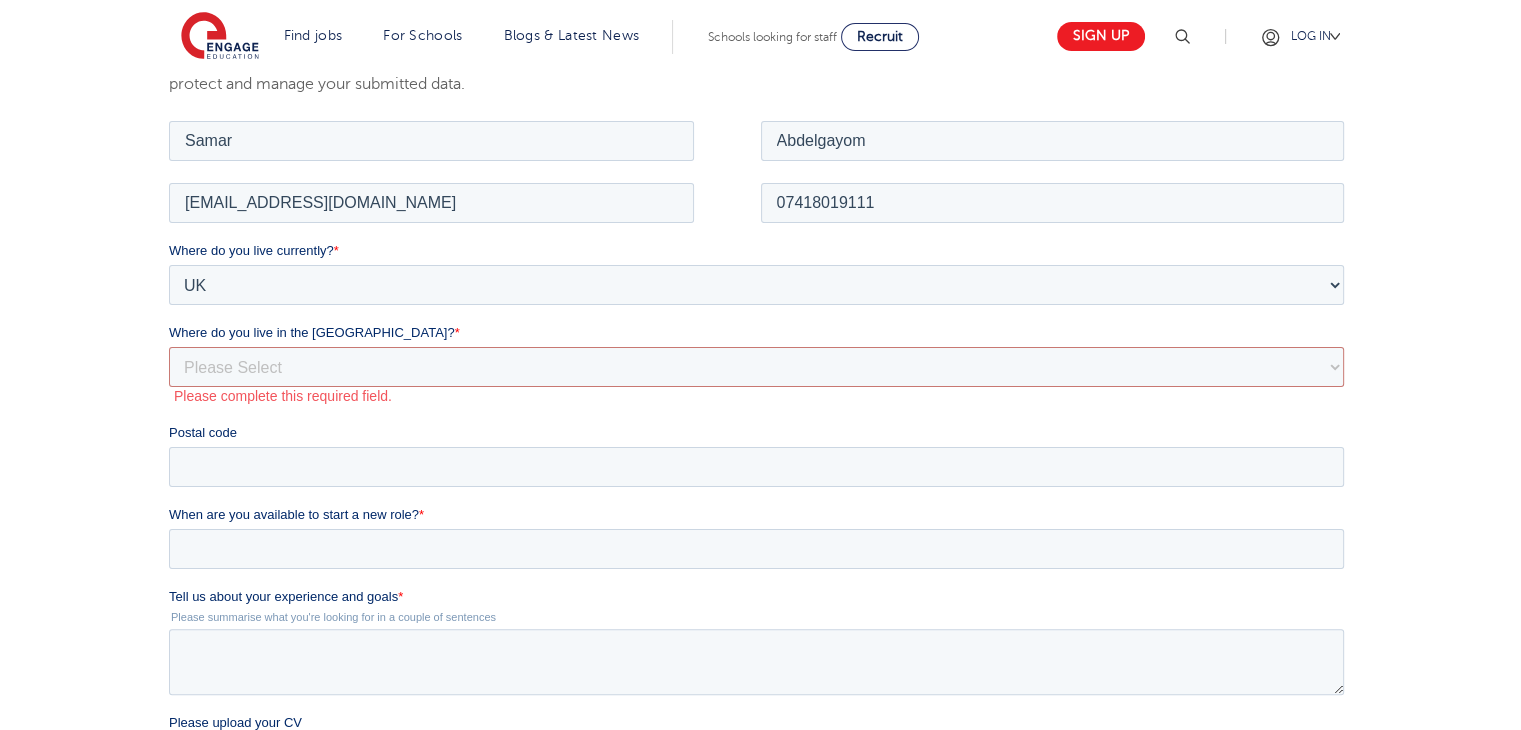 click on "Where do you live in the UK?  *" at bounding box center (760, 332) 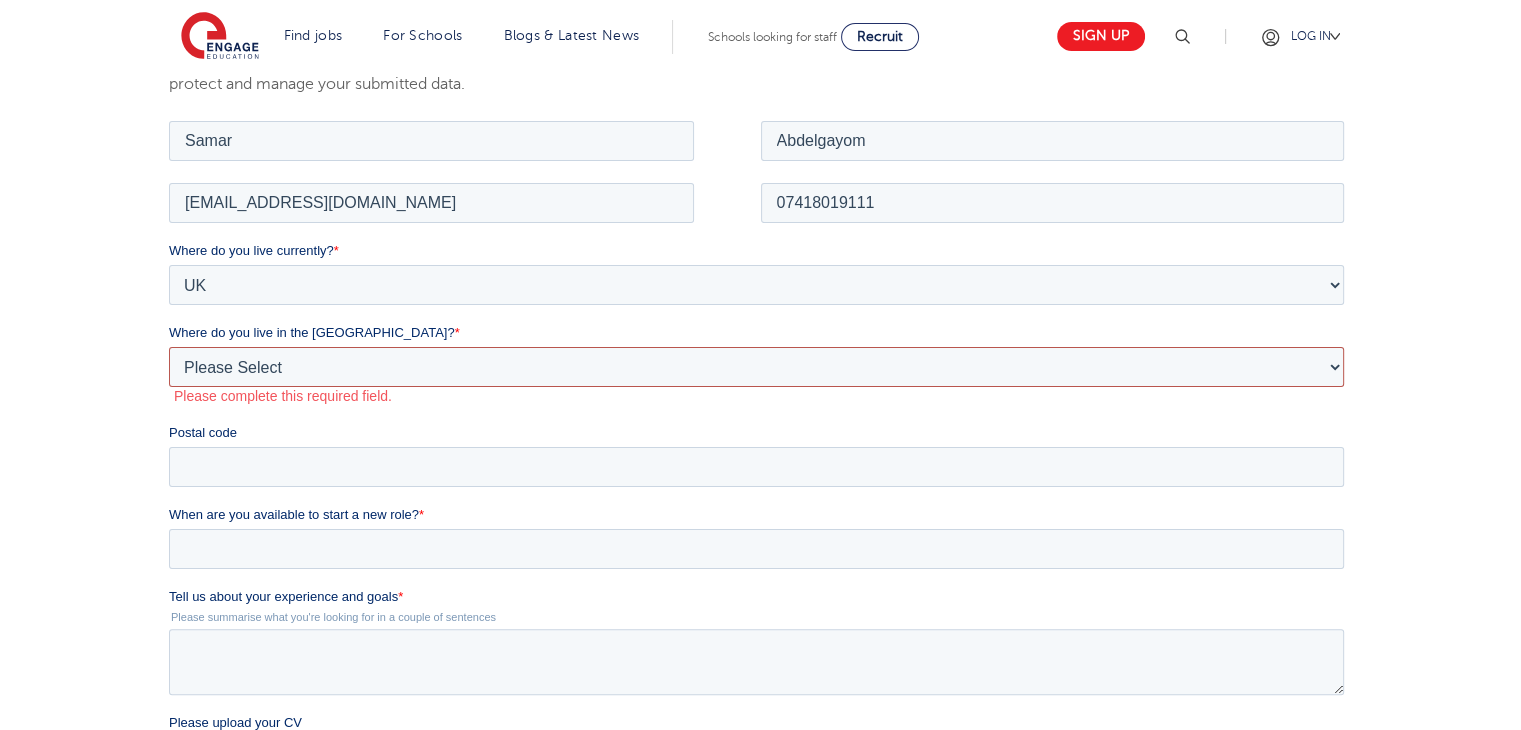 click on "Please Select Overseas Barnsley Bedfordshire Berkshire Bournemouth Bracknell Forest Bradford Brighton and Hove Bristol Buckinghamshire Calderdale Cambridgeshire Cheshire City of London City of Plymouth Cornwall County Durham Cumbria Derbyshire Devon Doncaster Dorset Durham Durham and North Yorkshire East Riding of Yorkshire East Sussex Essex Gloucestershire Hampshire Herefordshire Hertfordshire Hull Isle of Wight Kent Kirklees Lancashire Leeds Leicestershire Lincolnshire London Luton Luton South Luton Town Centre Manchester Medway Merseyside Milton Keynes Norfolk Northamptonshire North Somerset Northumberland North Yorkshire Nottinghamshire Oxfordshire Peterborough Poole Portsmouth Reading Rotherham Rutland Sheffield Shropshire Slough Somerset Southampton Southend On Sea South Yorkshire Staffordshire Suffolk Surrey Thurrock Torbay Tyne and Wear Wakefield Warwickshire West Berkshire West Midlands West Sussex West Yorkshire Wiltshire Windsor and Maidenhead Wokingham Worcestershire York" at bounding box center [756, 366] 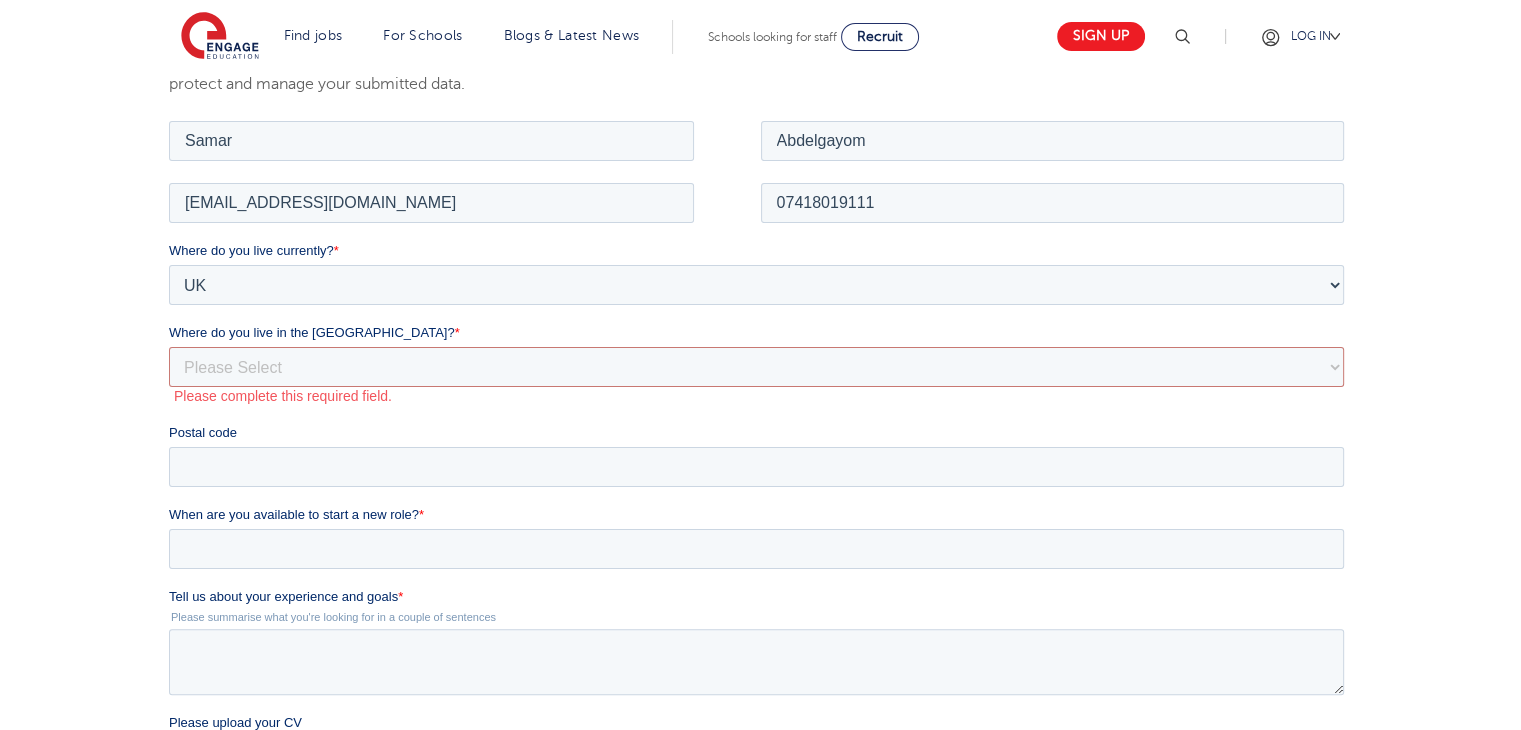 click on "Where do you live in the UK?  *" at bounding box center [760, 332] 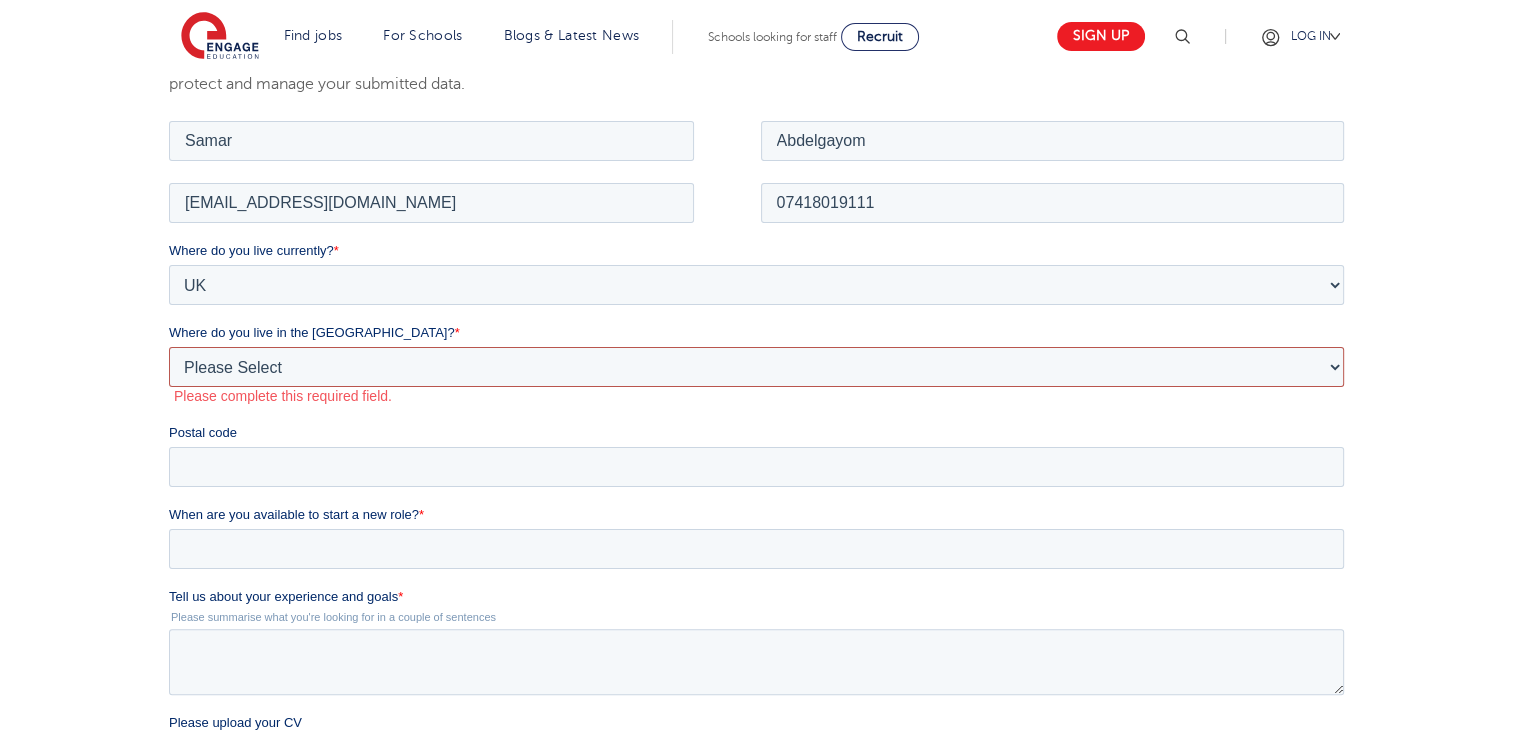 click on "Please Select Overseas Barnsley Bedfordshire Berkshire Bournemouth Bracknell Forest Bradford Brighton and Hove Bristol Buckinghamshire Calderdale Cambridgeshire Cheshire City of London City of Plymouth Cornwall County Durham Cumbria Derbyshire Devon Doncaster Dorset Durham Durham and North Yorkshire East Riding of Yorkshire East Sussex Essex Gloucestershire Hampshire Herefordshire Hertfordshire Hull Isle of Wight Kent Kirklees Lancashire Leeds Leicestershire Lincolnshire London Luton Luton South Luton Town Centre Manchester Medway Merseyside Milton Keynes Norfolk Northamptonshire North Somerset Northumberland North Yorkshire Nottinghamshire Oxfordshire Peterborough Poole Portsmouth Reading Rotherham Rutland Sheffield Shropshire Slough Somerset Southampton Southend On Sea South Yorkshire Staffordshire Suffolk Surrey Thurrock Torbay Tyne and Wear Wakefield Warwickshire West Berkshire West Midlands West Sussex West Yorkshire Wiltshire Windsor and Maidenhead Wokingham Worcestershire York" at bounding box center [756, 366] 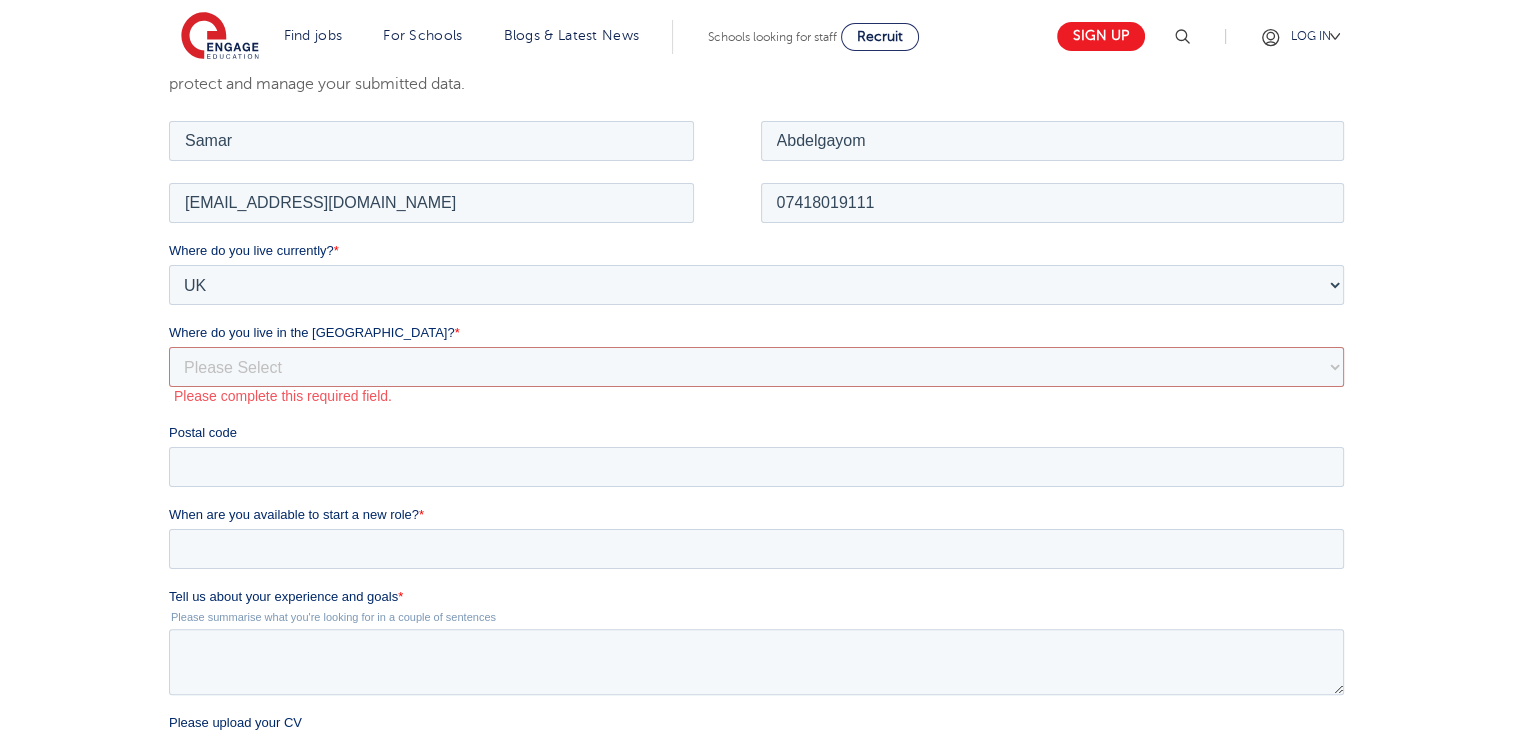 click on "Where do you live in the UK?  *" at bounding box center (760, 332) 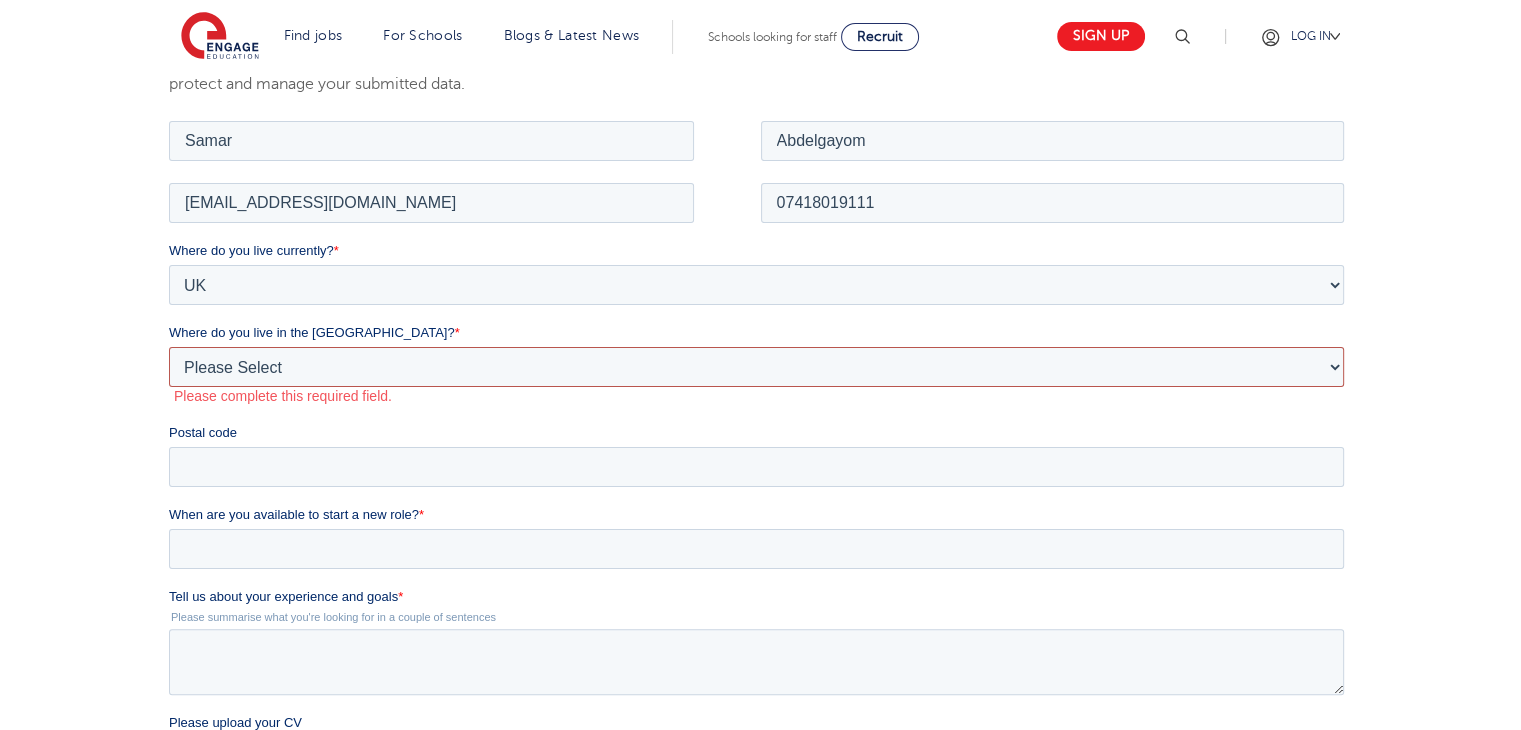 click on "Please Select Overseas Barnsley Bedfordshire Berkshire Bournemouth Bracknell Forest Bradford Brighton and Hove Bristol Buckinghamshire Calderdale Cambridgeshire Cheshire City of London City of Plymouth Cornwall County Durham Cumbria Derbyshire Devon Doncaster Dorset Durham Durham and North Yorkshire East Riding of Yorkshire East Sussex Essex Gloucestershire Hampshire Herefordshire Hertfordshire Hull Isle of Wight Kent Kirklees Lancashire Leeds Leicestershire Lincolnshire London Luton Luton South Luton Town Centre Manchester Medway Merseyside Milton Keynes Norfolk Northamptonshire North Somerset Northumberland North Yorkshire Nottinghamshire Oxfordshire Peterborough Poole Portsmouth Reading Rotherham Rutland Sheffield Shropshire Slough Somerset Southampton Southend On Sea South Yorkshire Staffordshire Suffolk Surrey Thurrock Torbay Tyne and Wear Wakefield Warwickshire West Berkshire West Midlands West Sussex West Yorkshire Wiltshire Windsor and Maidenhead Wokingham Worcestershire York" at bounding box center (756, 366) 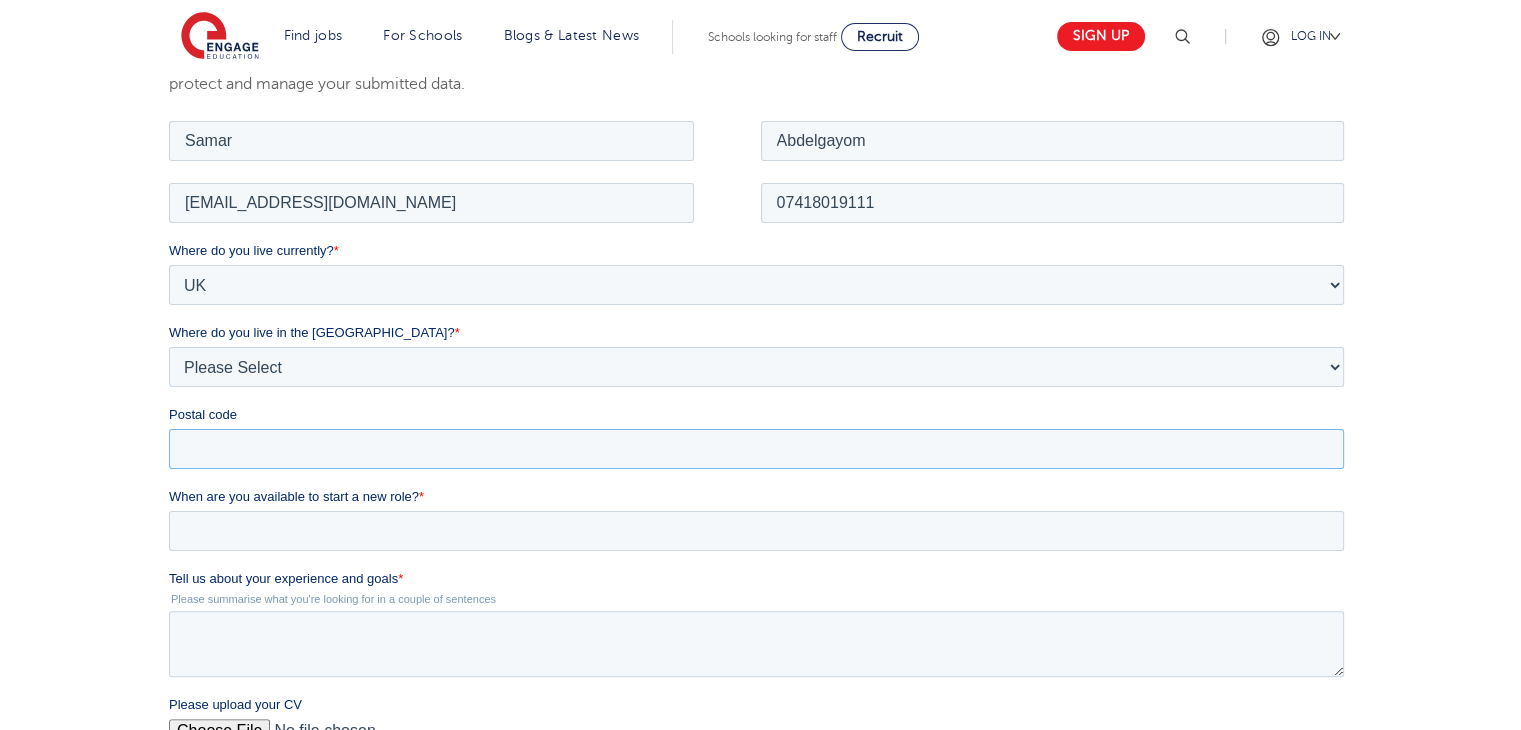 click on "Postal code" at bounding box center [756, 448] 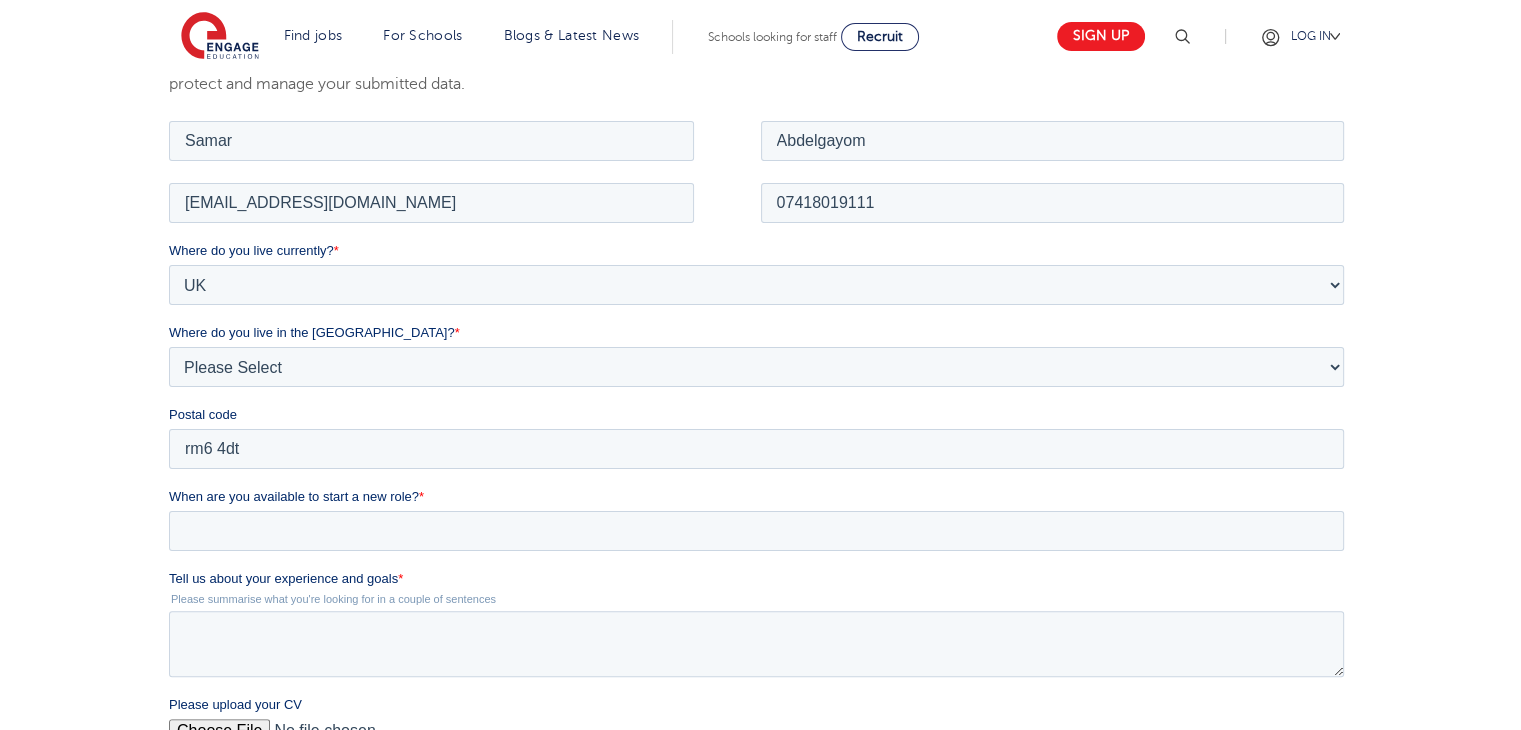 click on "When are you available to start a new role? *" at bounding box center [760, 527] 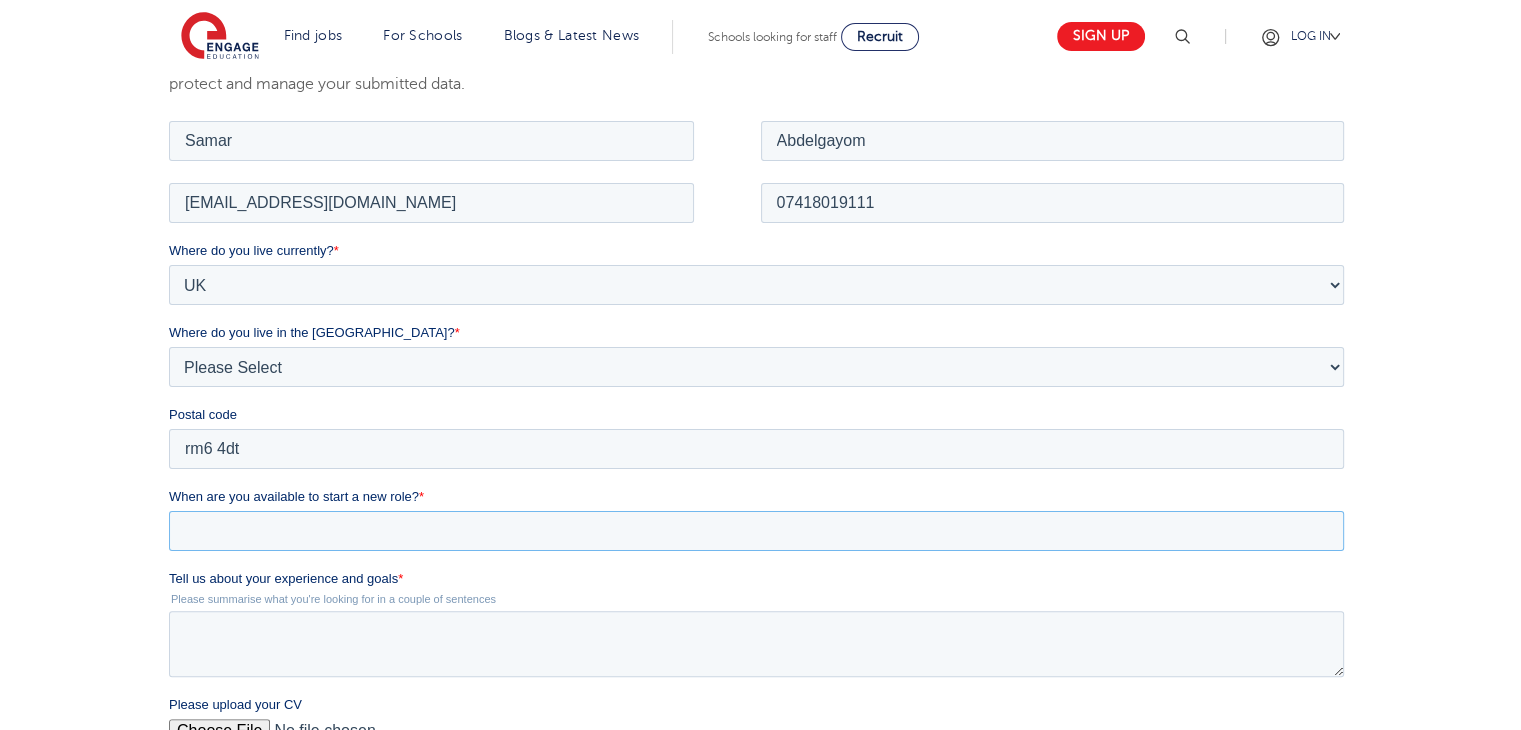click on "When are you available to start a new role? *" at bounding box center (756, 530) 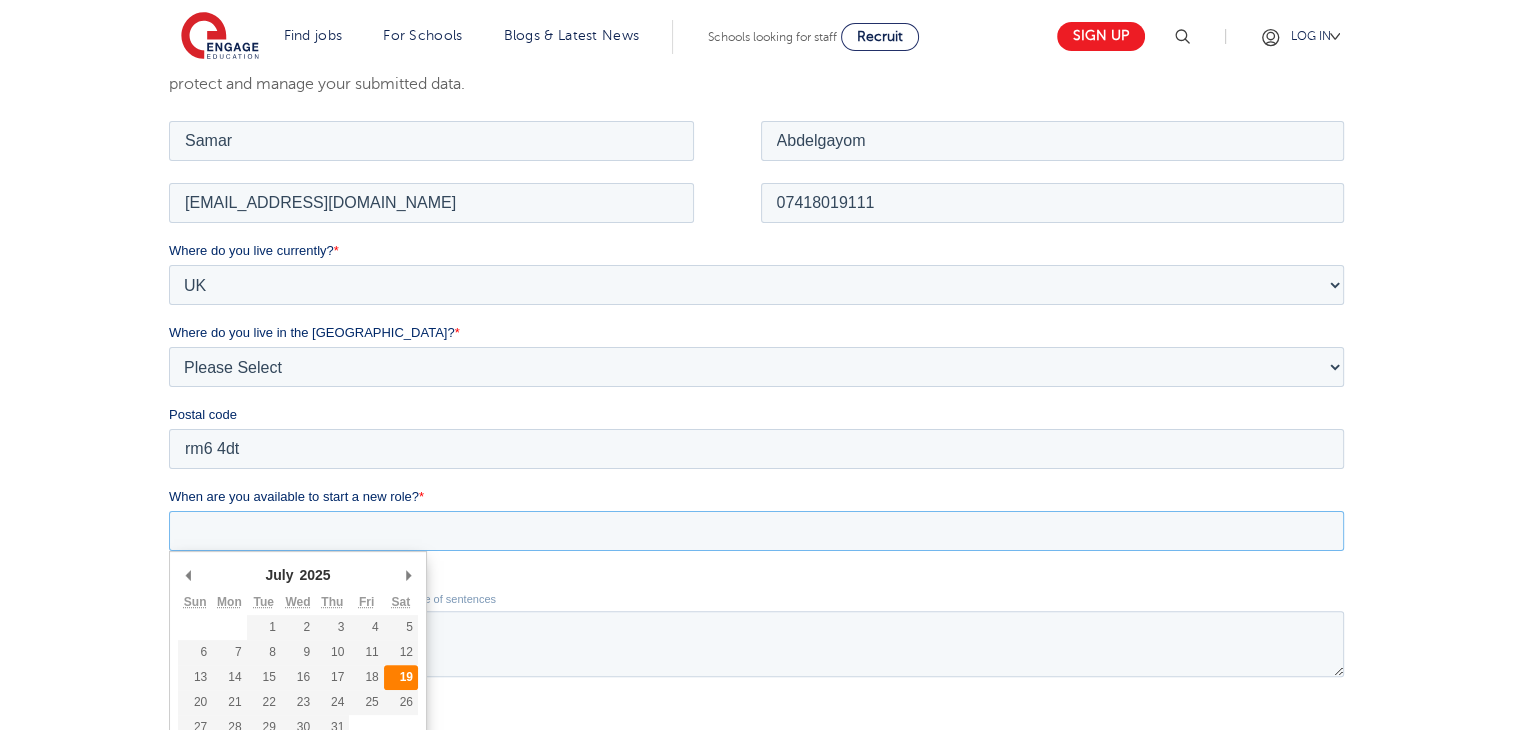 type on "2025-07-19" 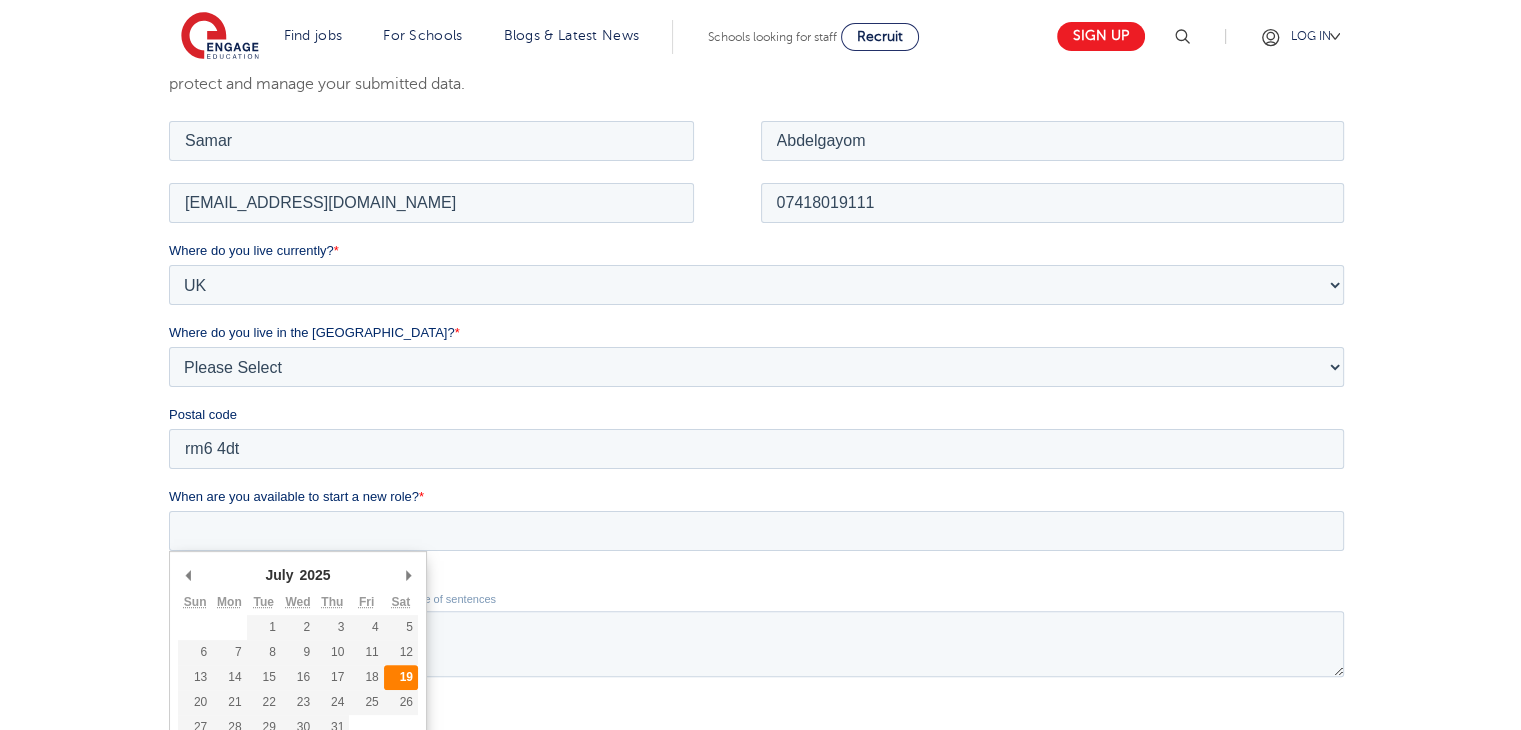 type on "2025/07/19" 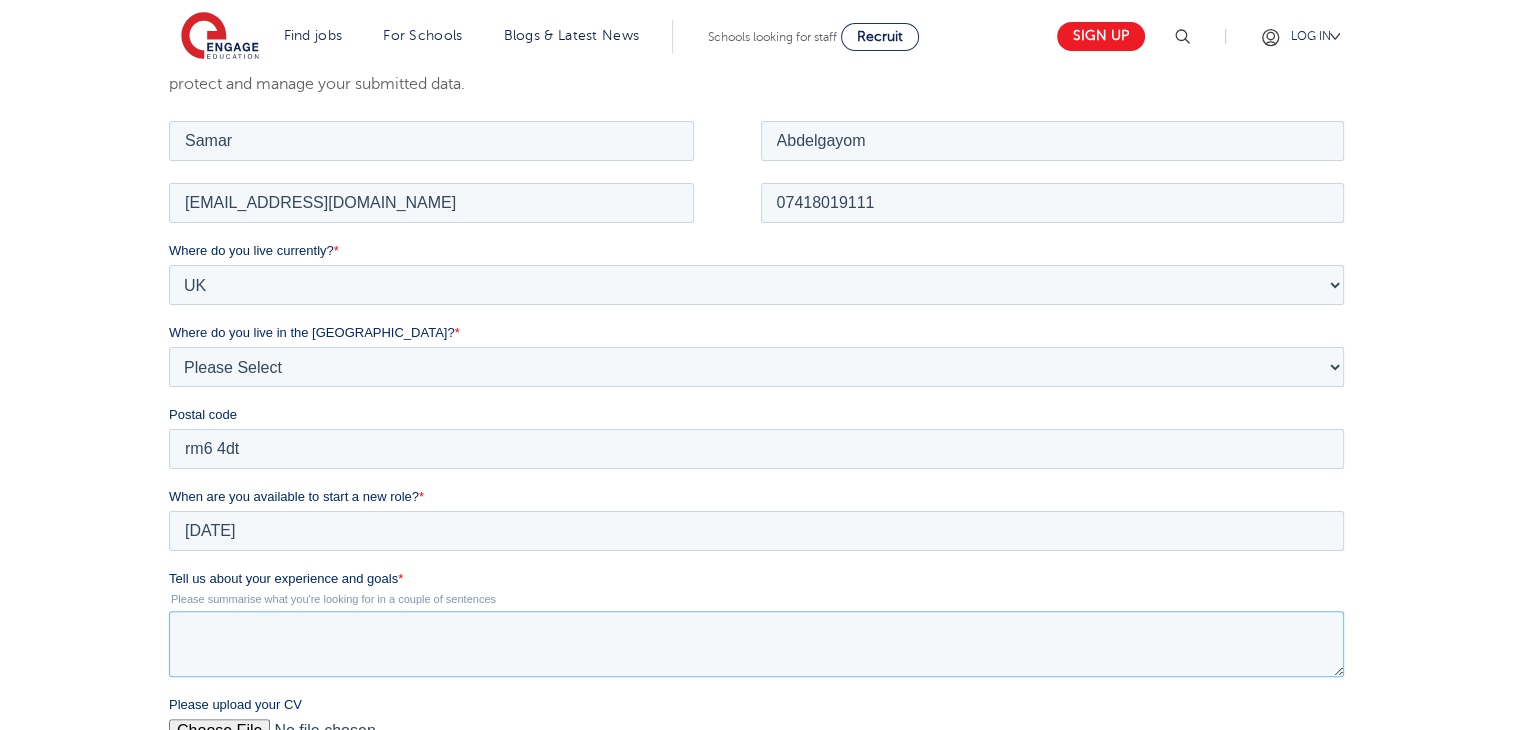 click on "Tell us about your experience and goals *" at bounding box center (756, 643) 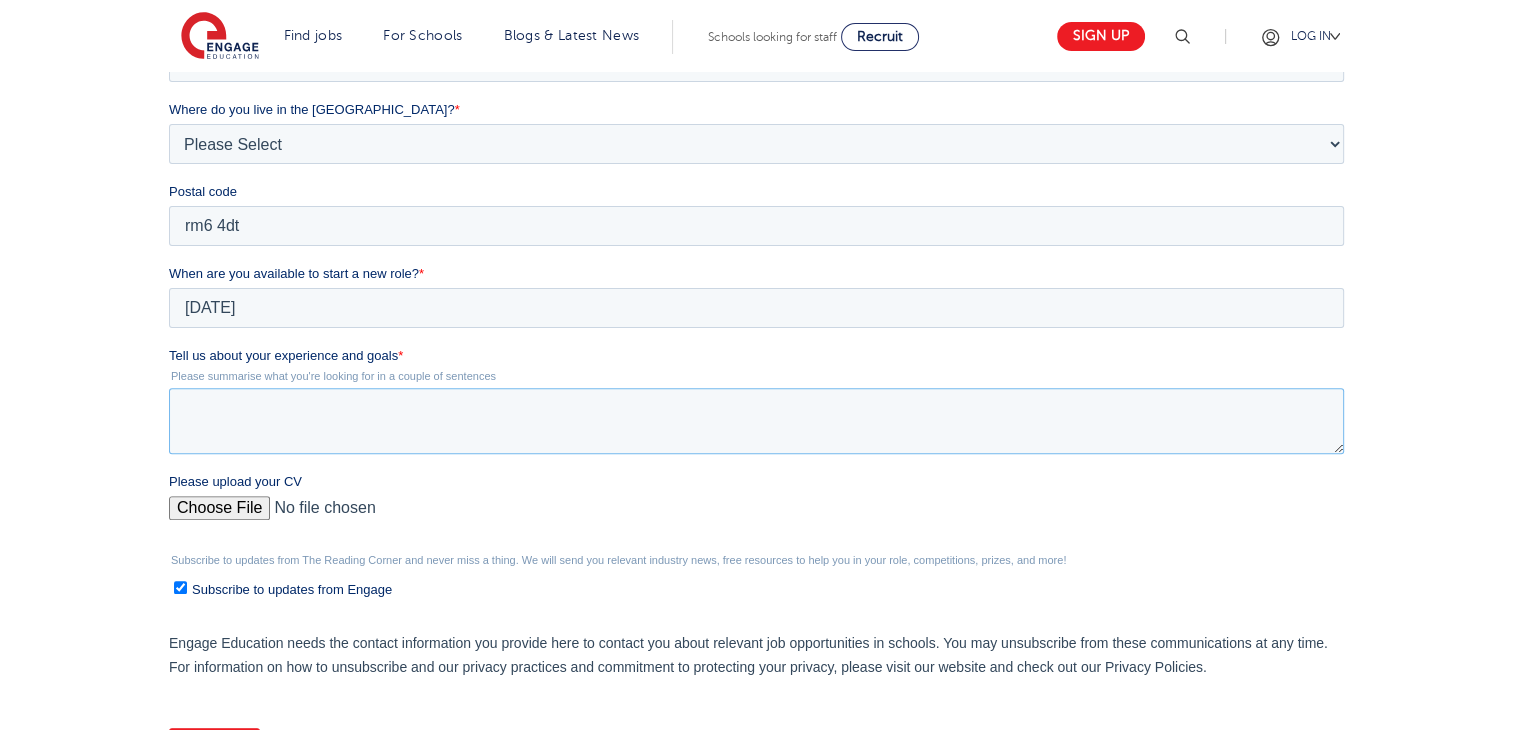 scroll, scrollTop: 736, scrollLeft: 0, axis: vertical 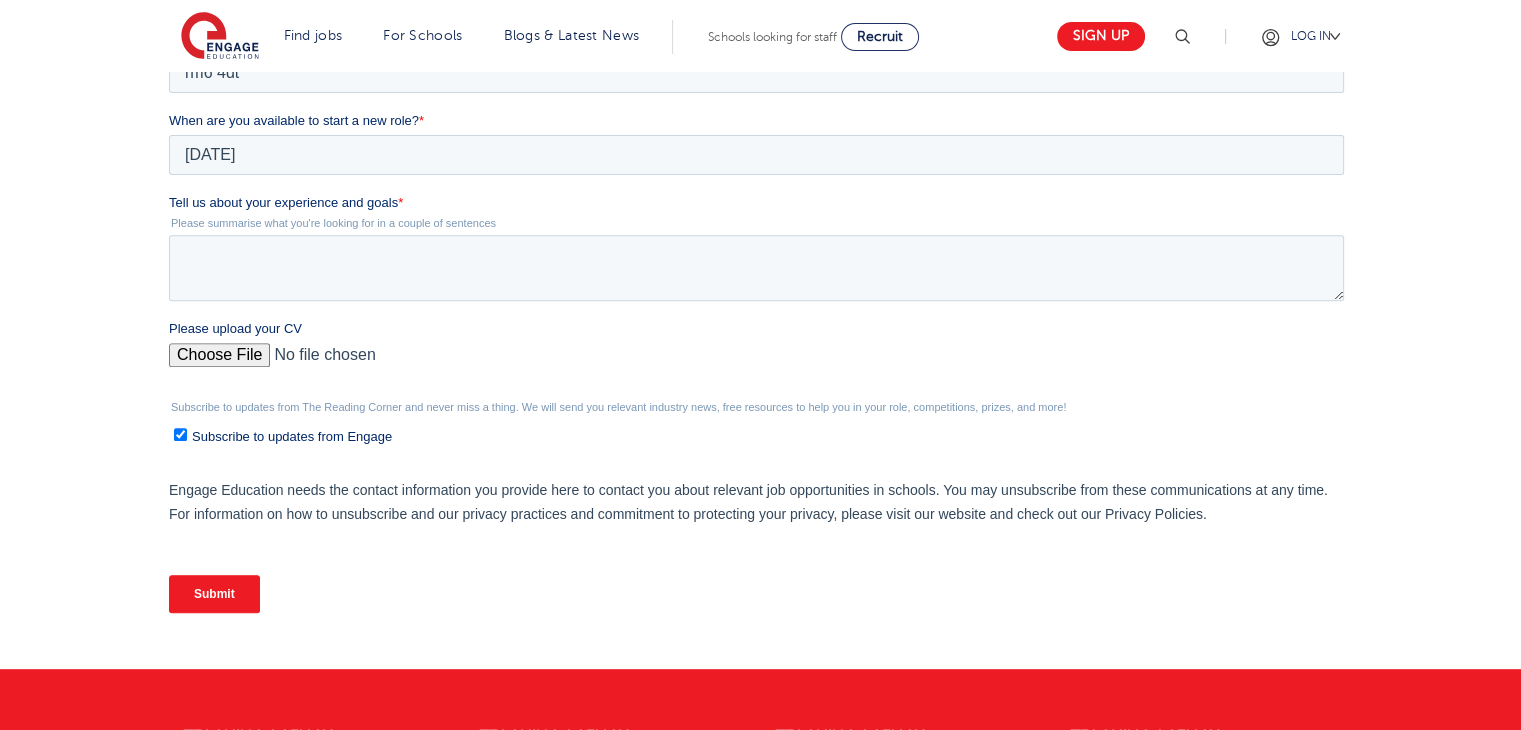 click on "Please upload your CV" at bounding box center [760, 351] 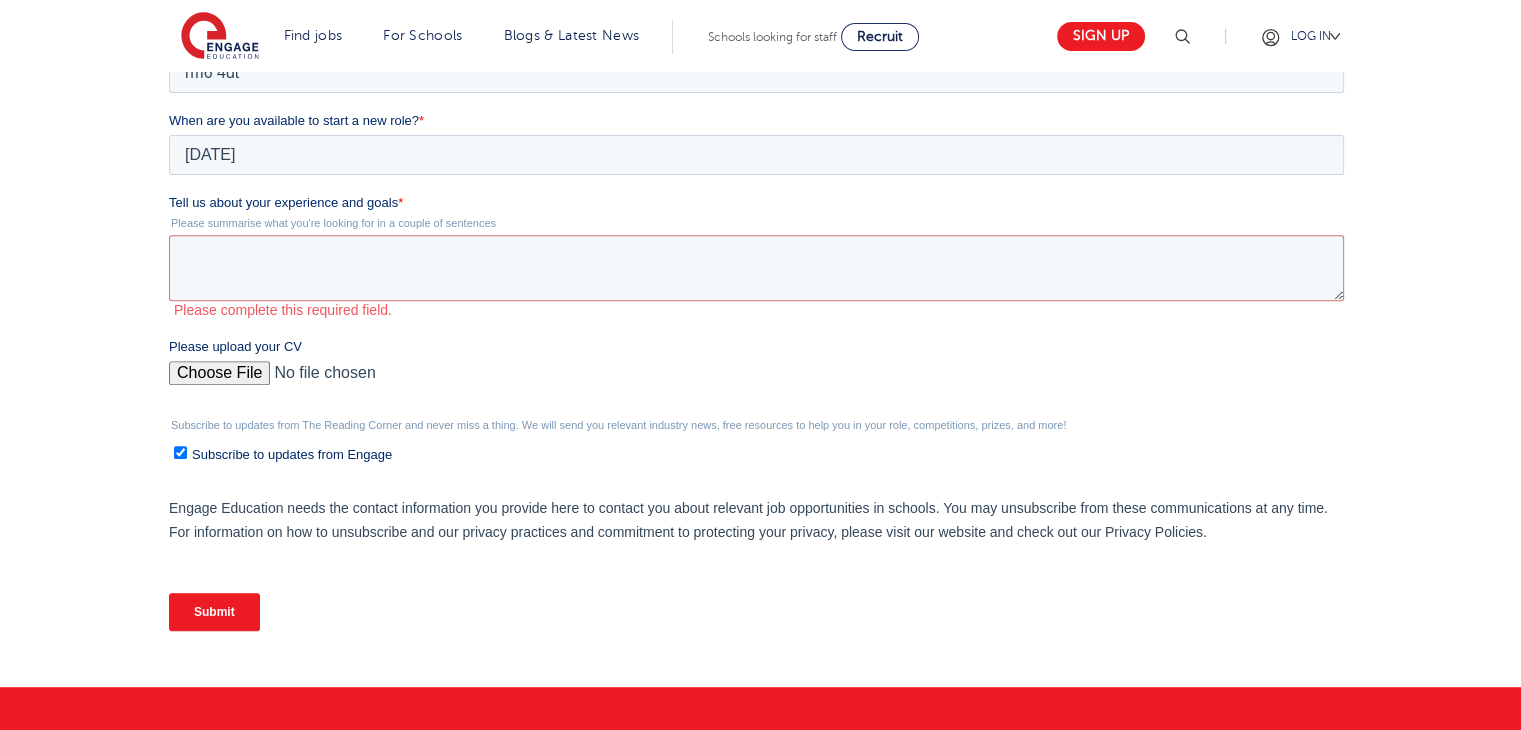 click on "Please upload your CV" at bounding box center (756, 381) 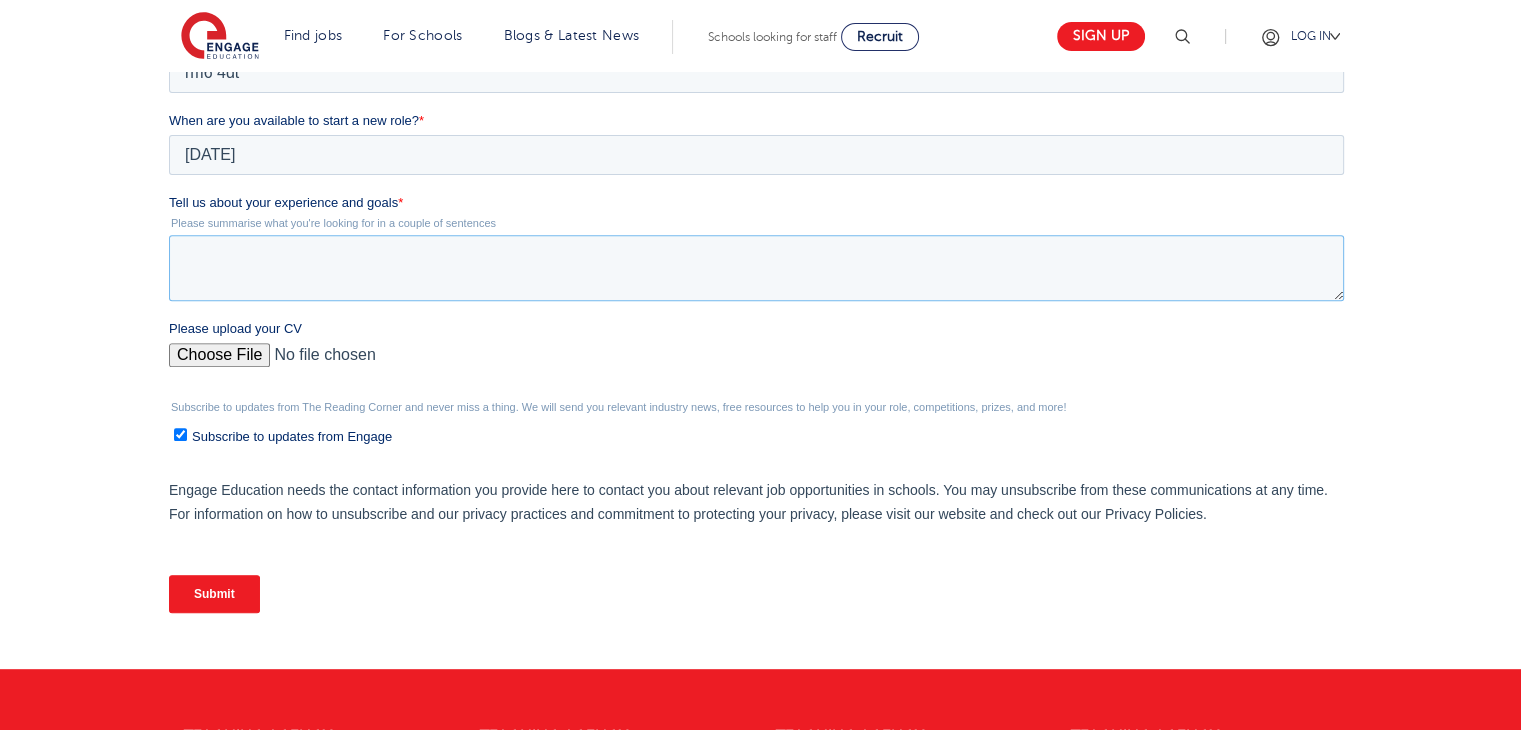 click on "Tell us about your experience and goals *" at bounding box center [756, 268] 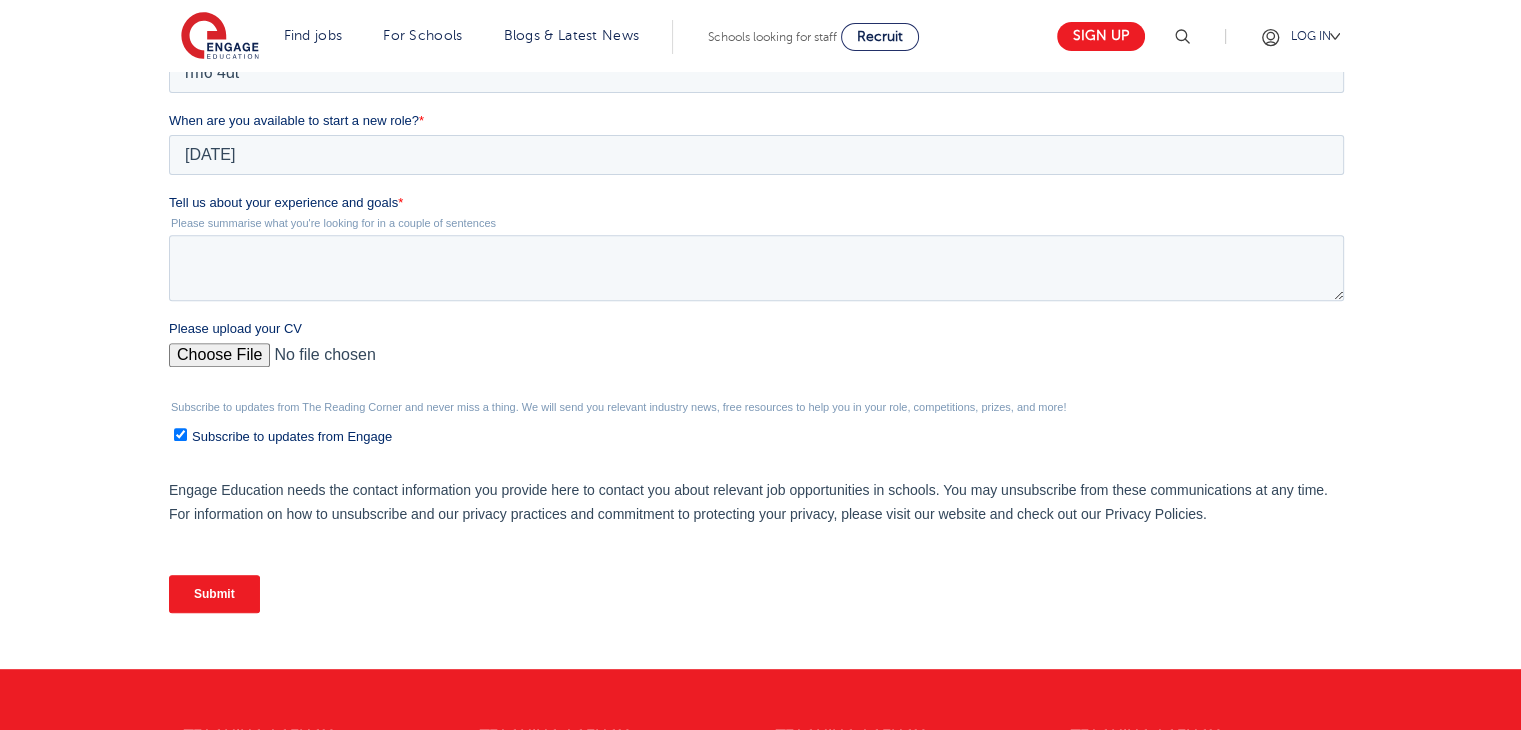 click on "Subscribe to updates from The Reading Corner and never miss a thing. We will send you relevant industry news, free resources to help you in your role, competitions, prizes, and more! Subscribe to updates from Engage" at bounding box center [760, 423] 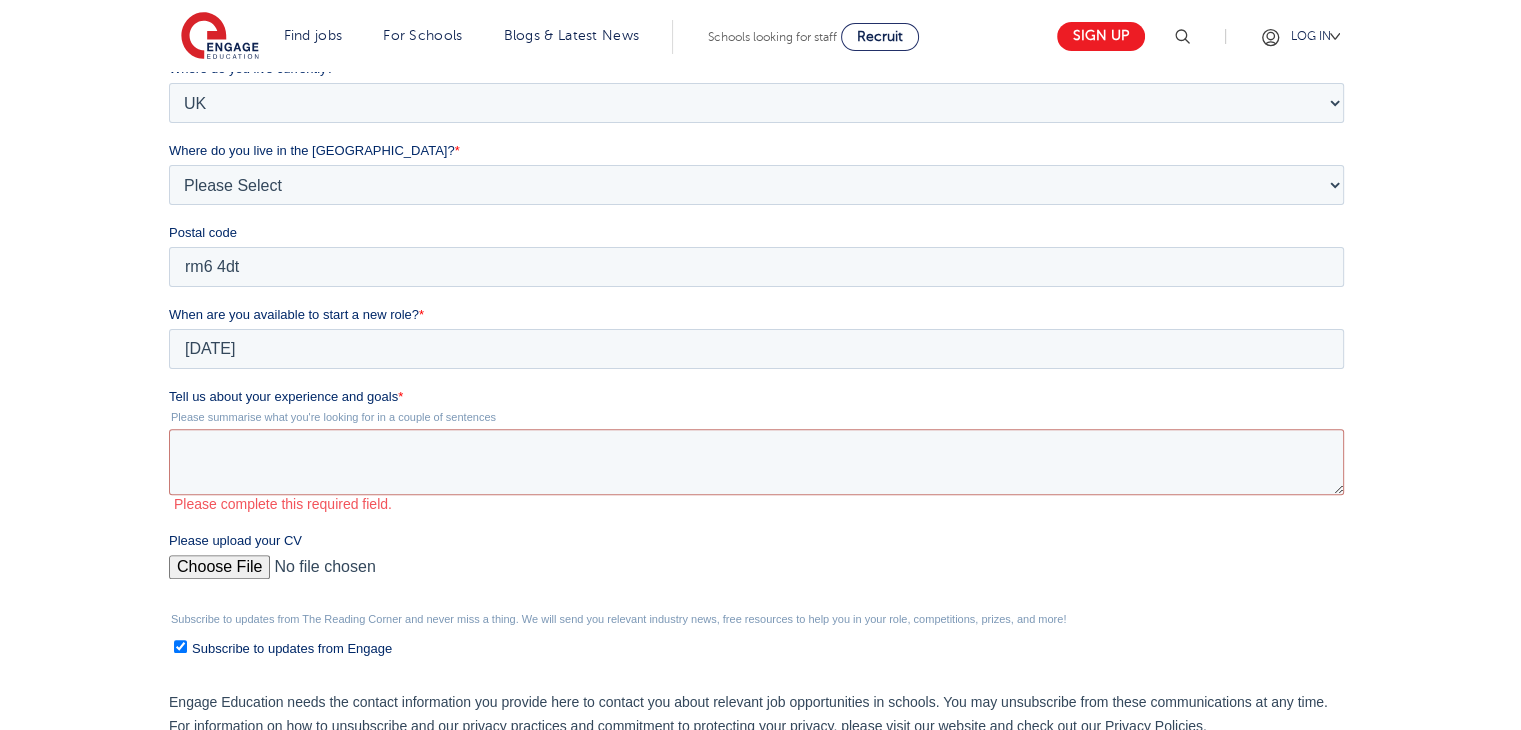 scroll, scrollTop: 543, scrollLeft: 0, axis: vertical 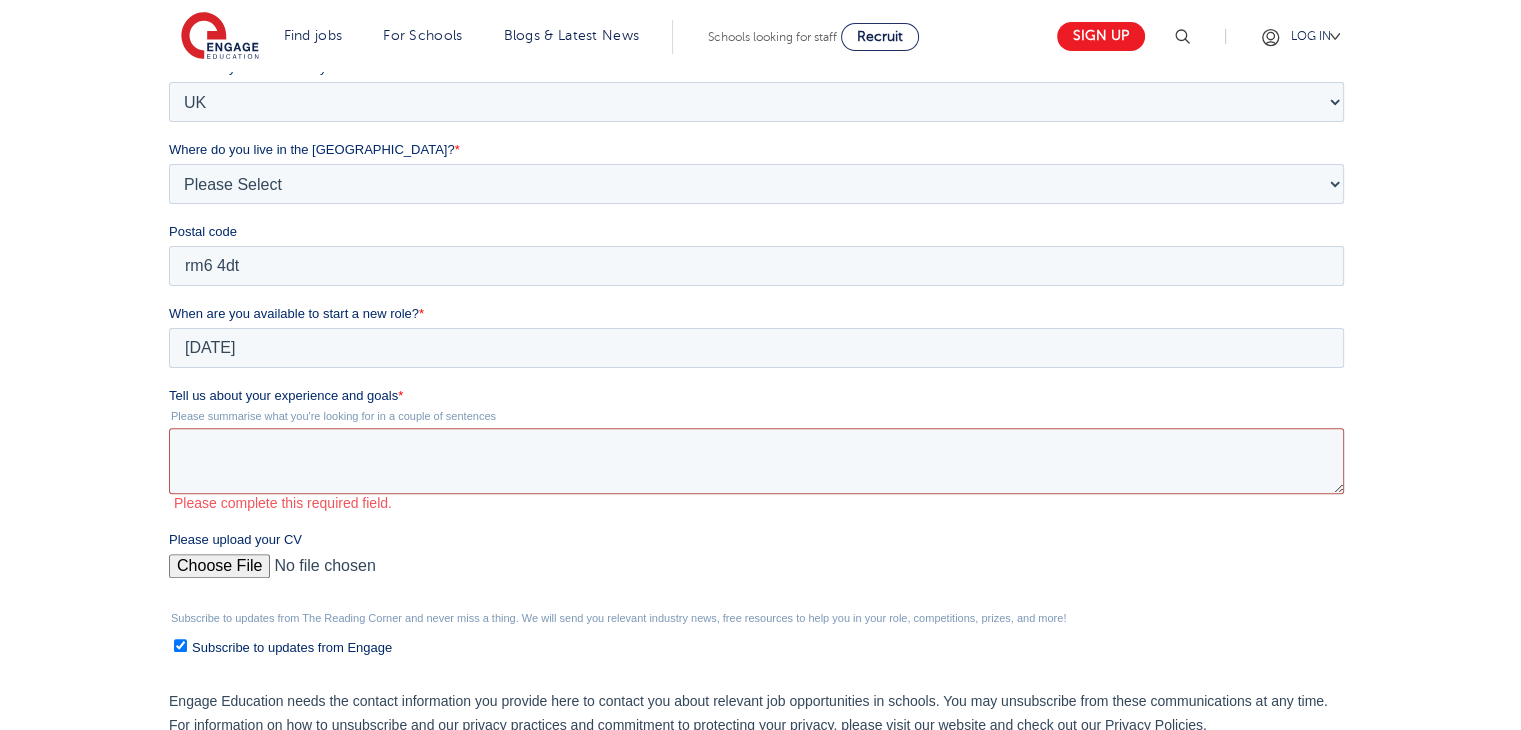 click on "Tell us about your experience and goals *" at bounding box center (756, 461) 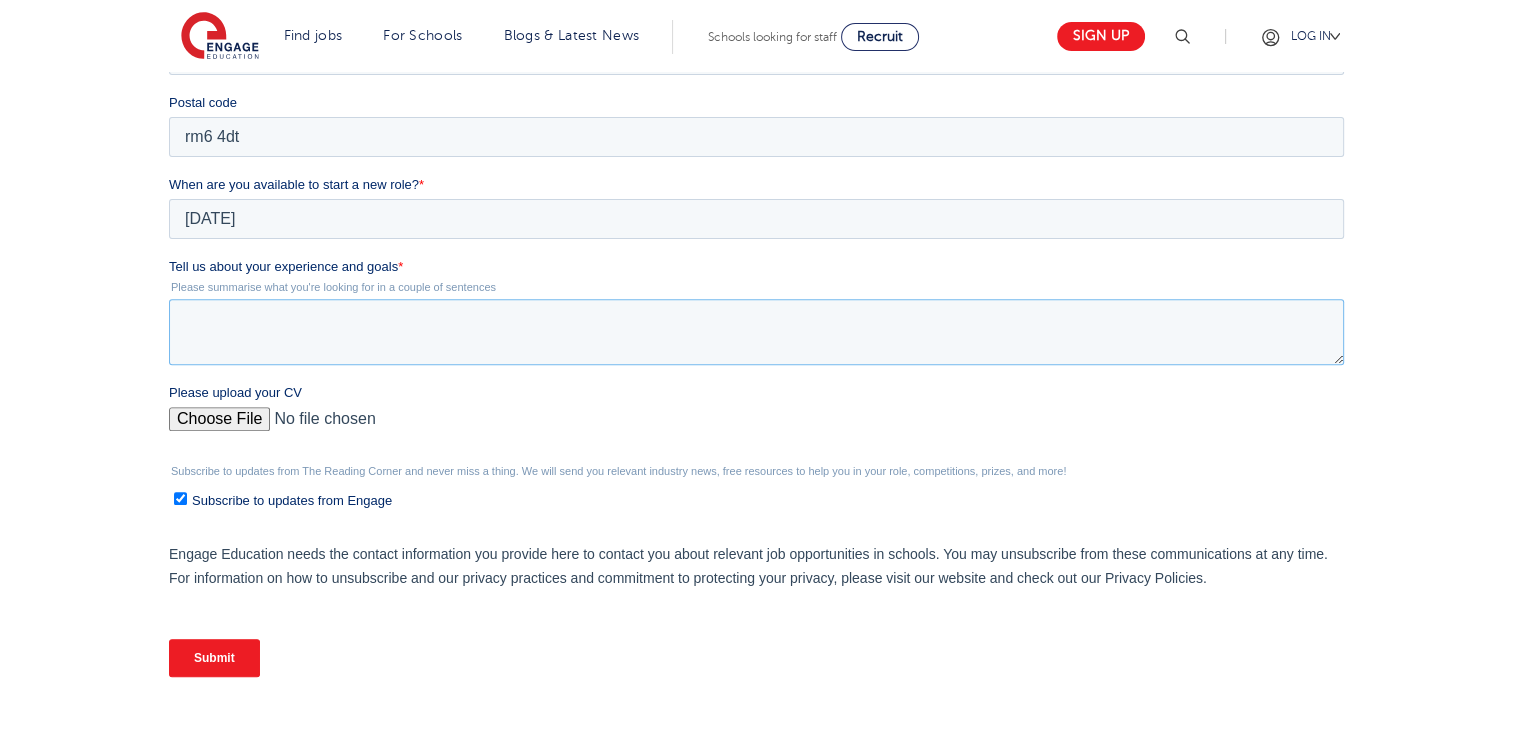 scroll, scrollTop: 674, scrollLeft: 0, axis: vertical 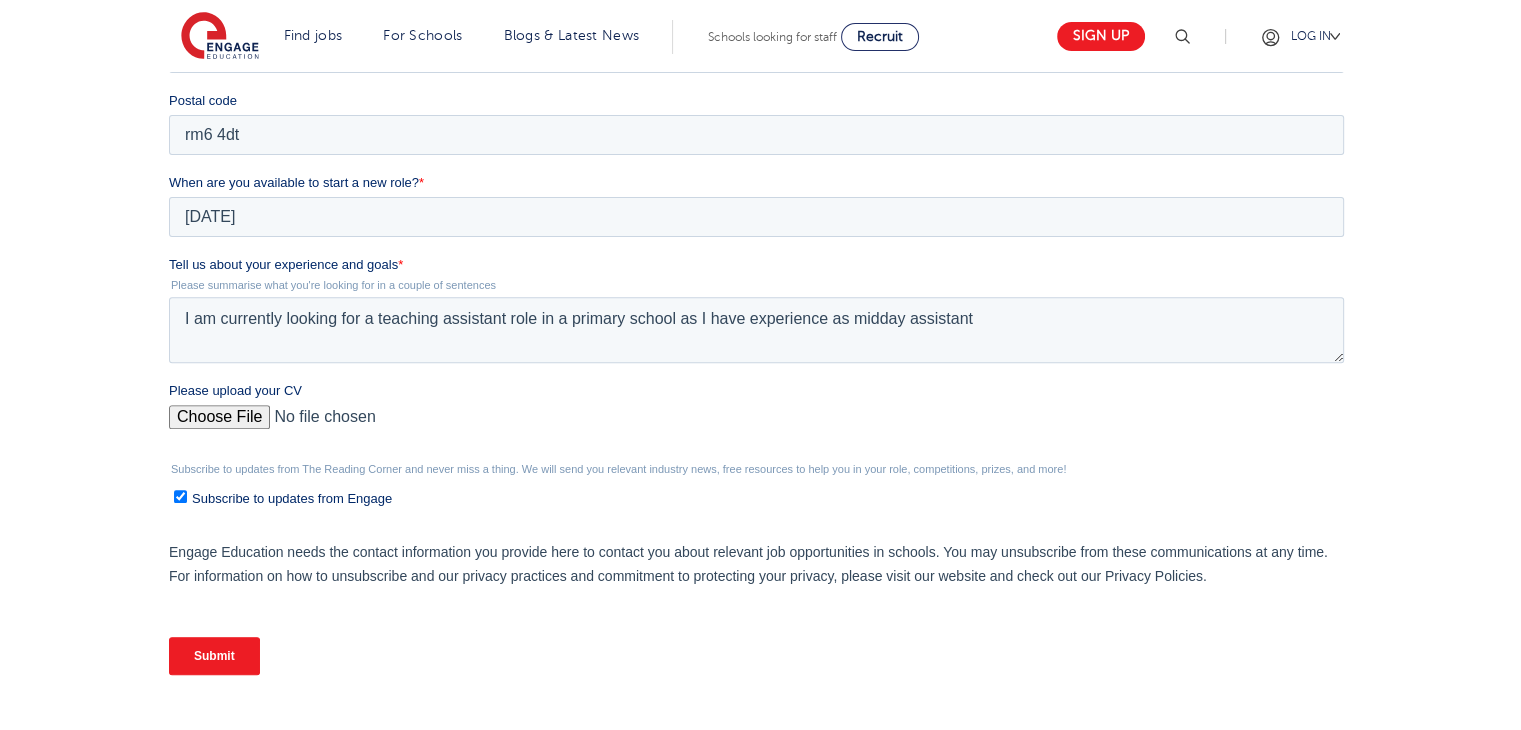 click on "Tell us about your experience and goals * Please summarise what you're looking for in a couple of sentences I am currently looking for a teaching assistant role in a primary school as I have experience as midday assistant" at bounding box center (760, 318) 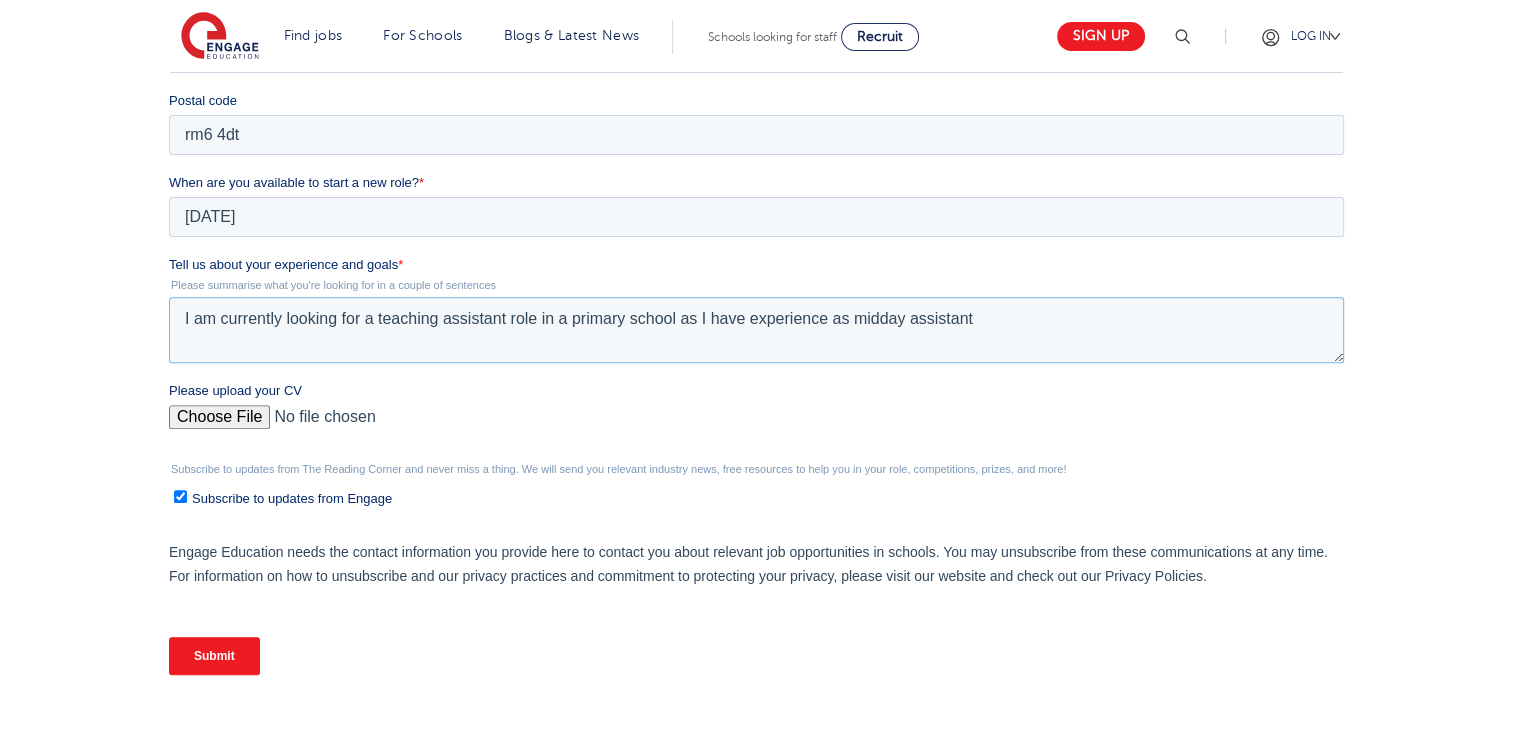click on "I am currently looking for a teaching assistant role in a primary school as I have experience as midday assistant" at bounding box center (756, 330) 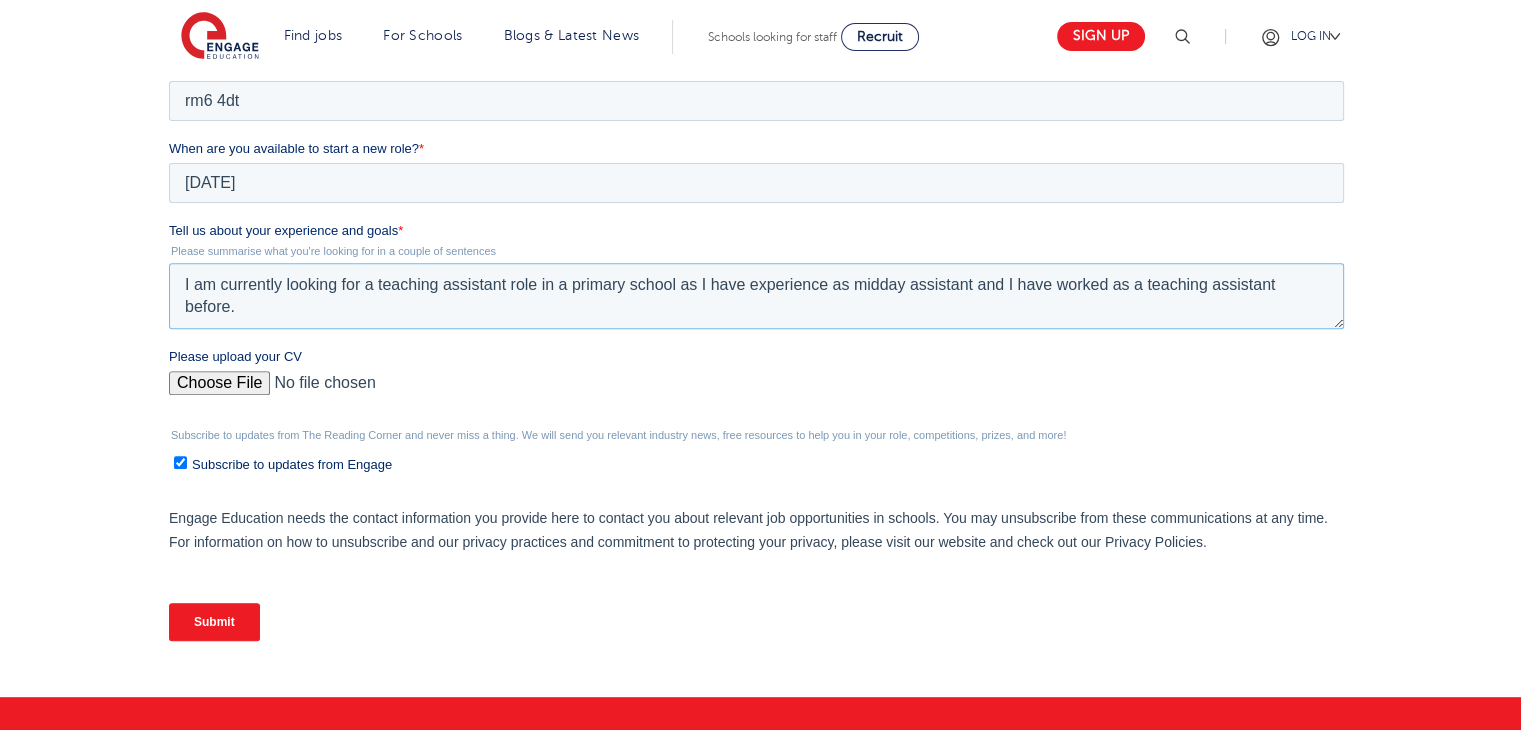 scroll, scrollTop: 712, scrollLeft: 0, axis: vertical 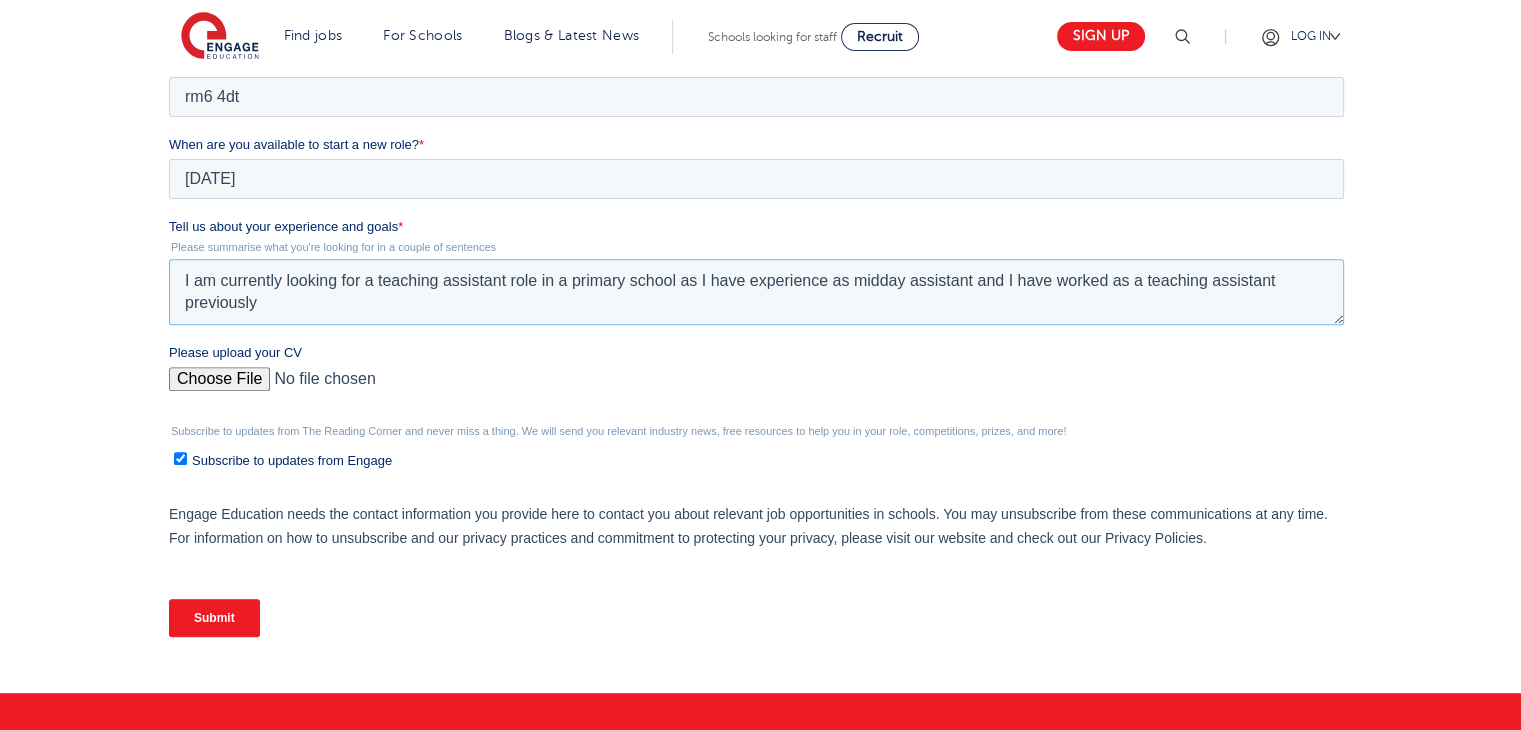 click on "I am currently looking for a teaching assistant role in a primary school as I have experience as midday assistant and I have worked as a teaching assistant previously" at bounding box center [756, 292] 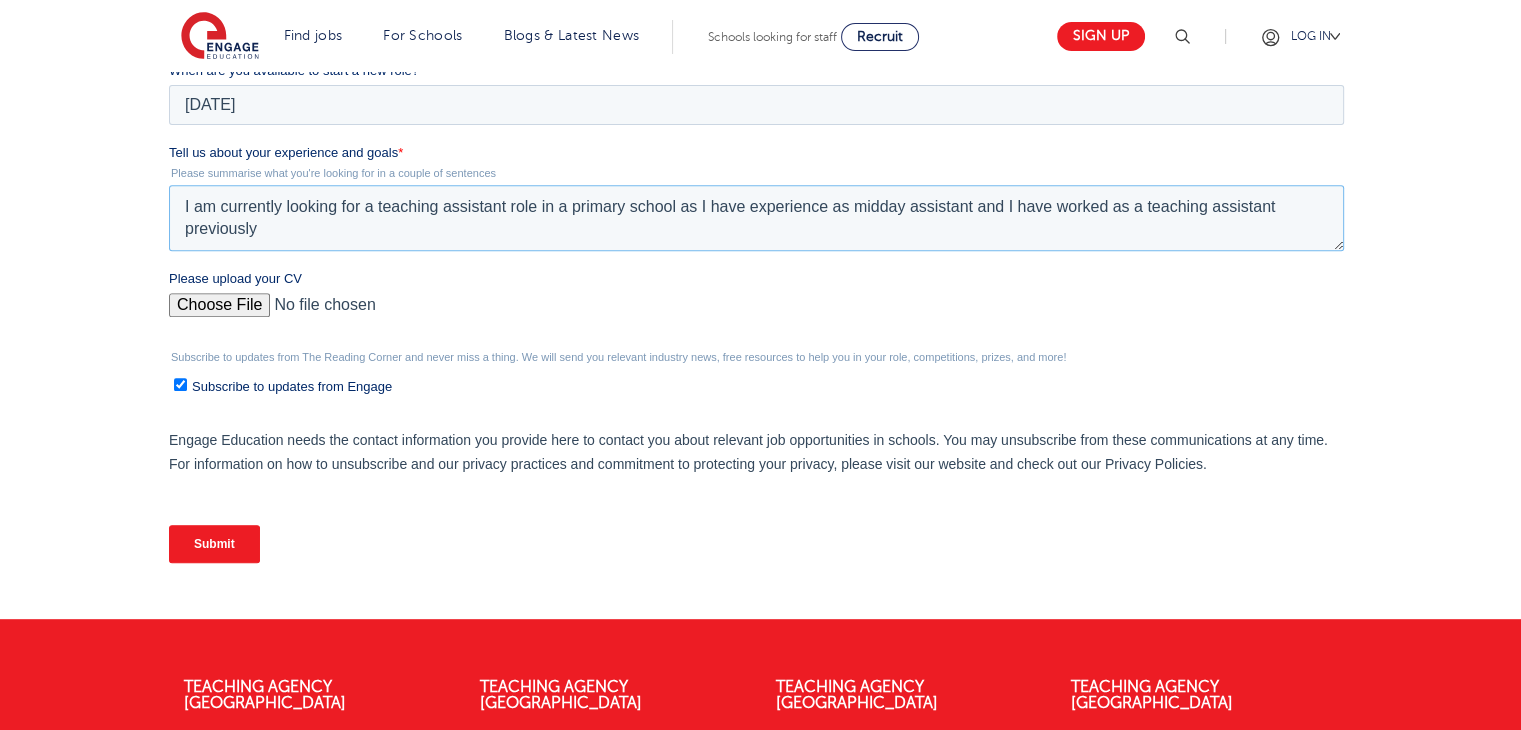 scroll, scrollTop: 787, scrollLeft: 0, axis: vertical 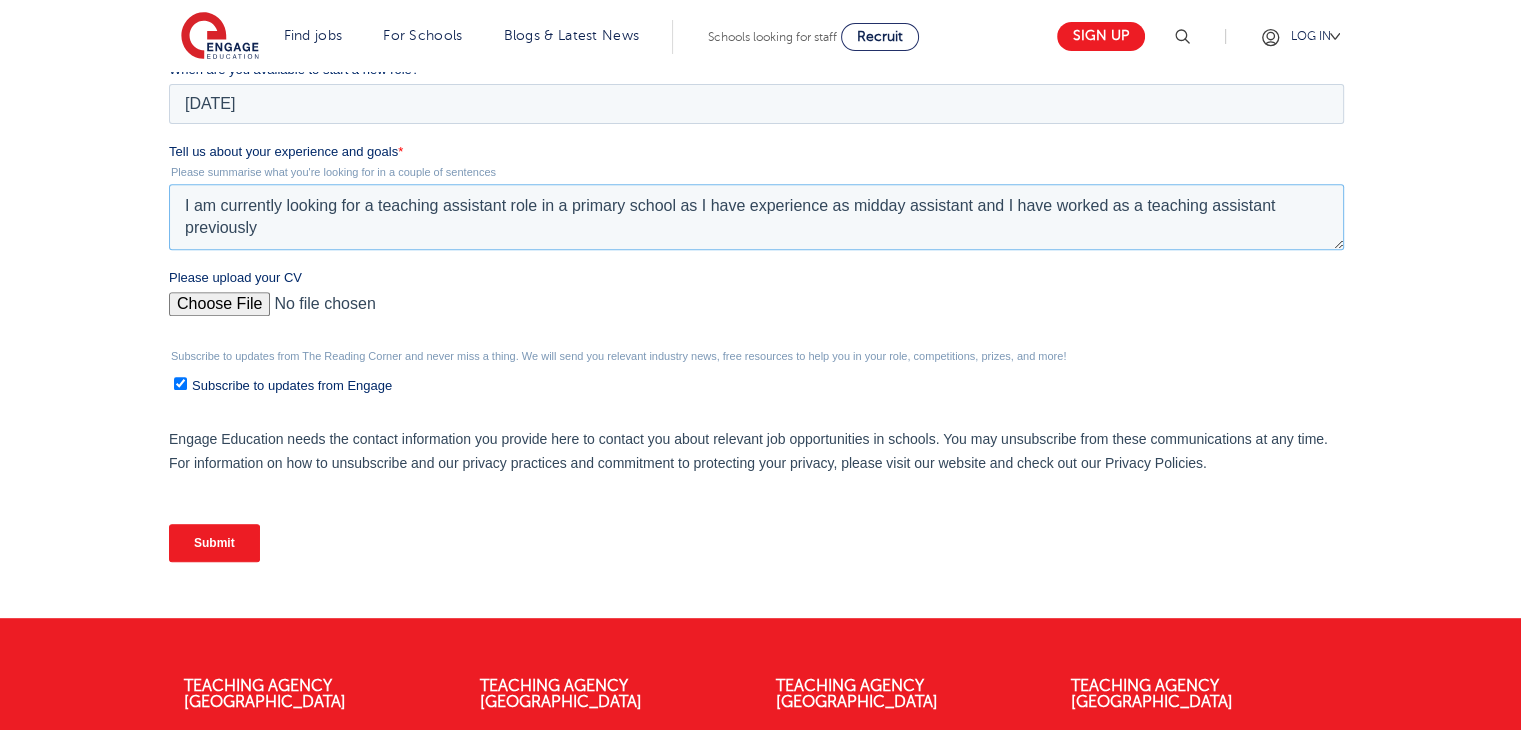 type on "I am currently looking for a teaching assistant role in a primary school as I have experience as midday assistant and I have worked as a teaching assistant previously" 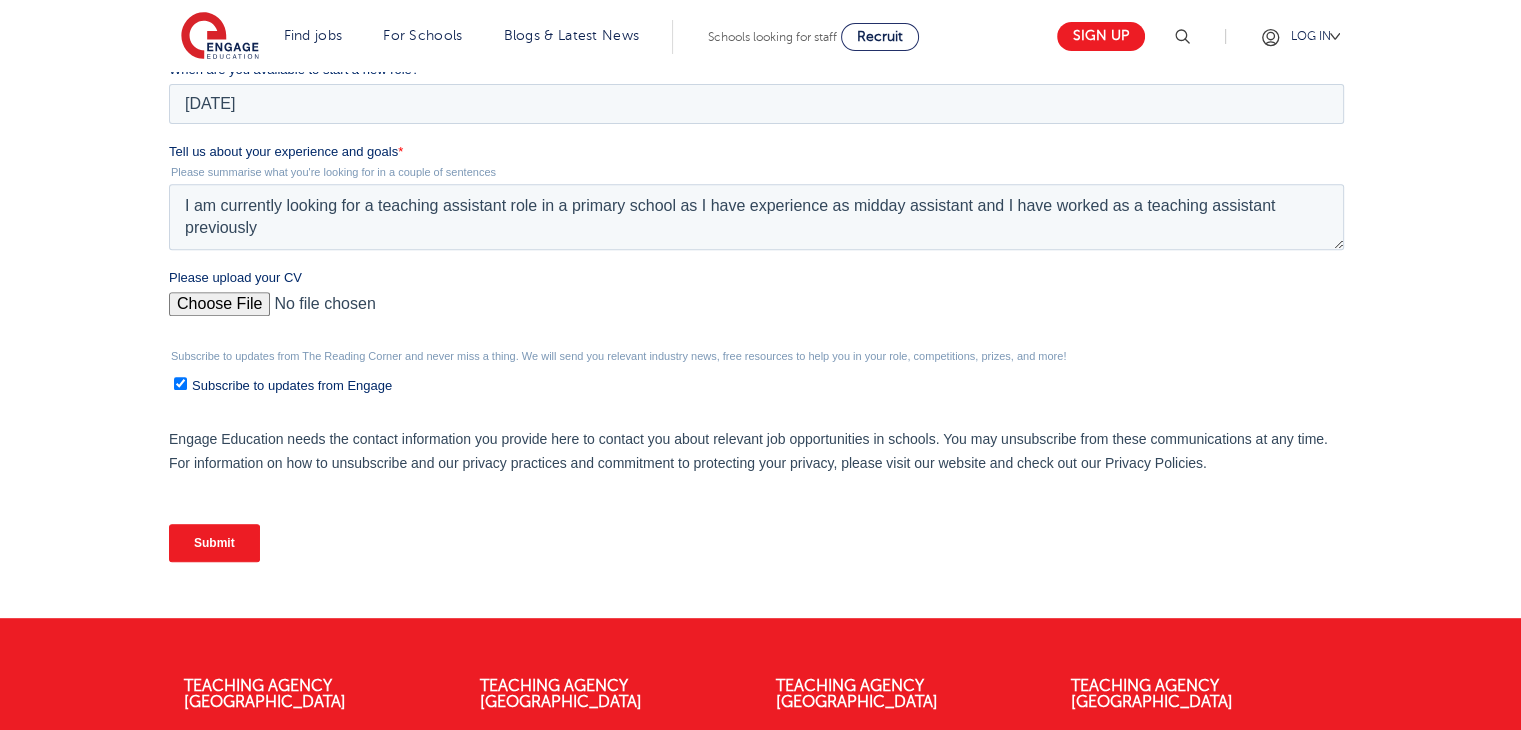 click on "Submit" at bounding box center [214, 543] 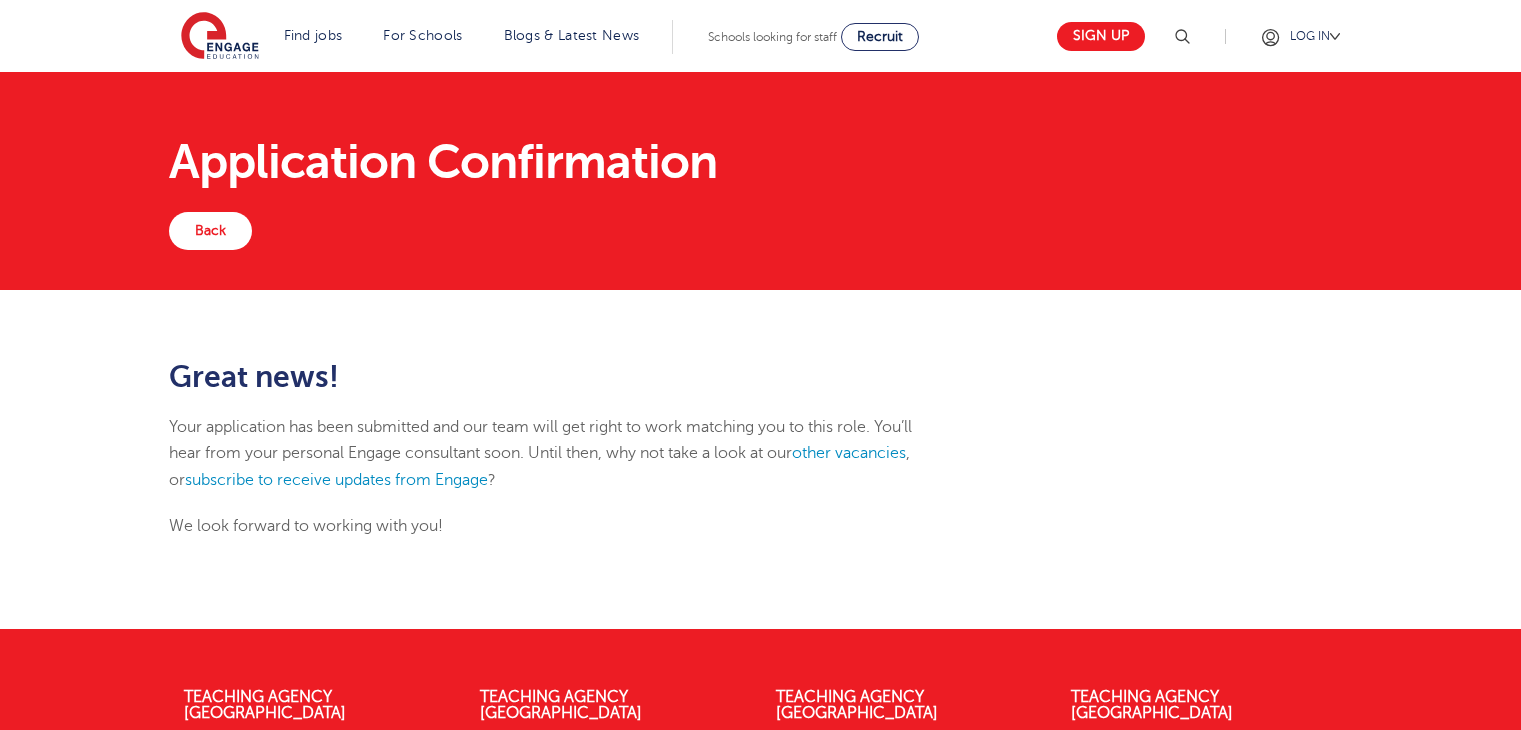 scroll, scrollTop: 0, scrollLeft: 0, axis: both 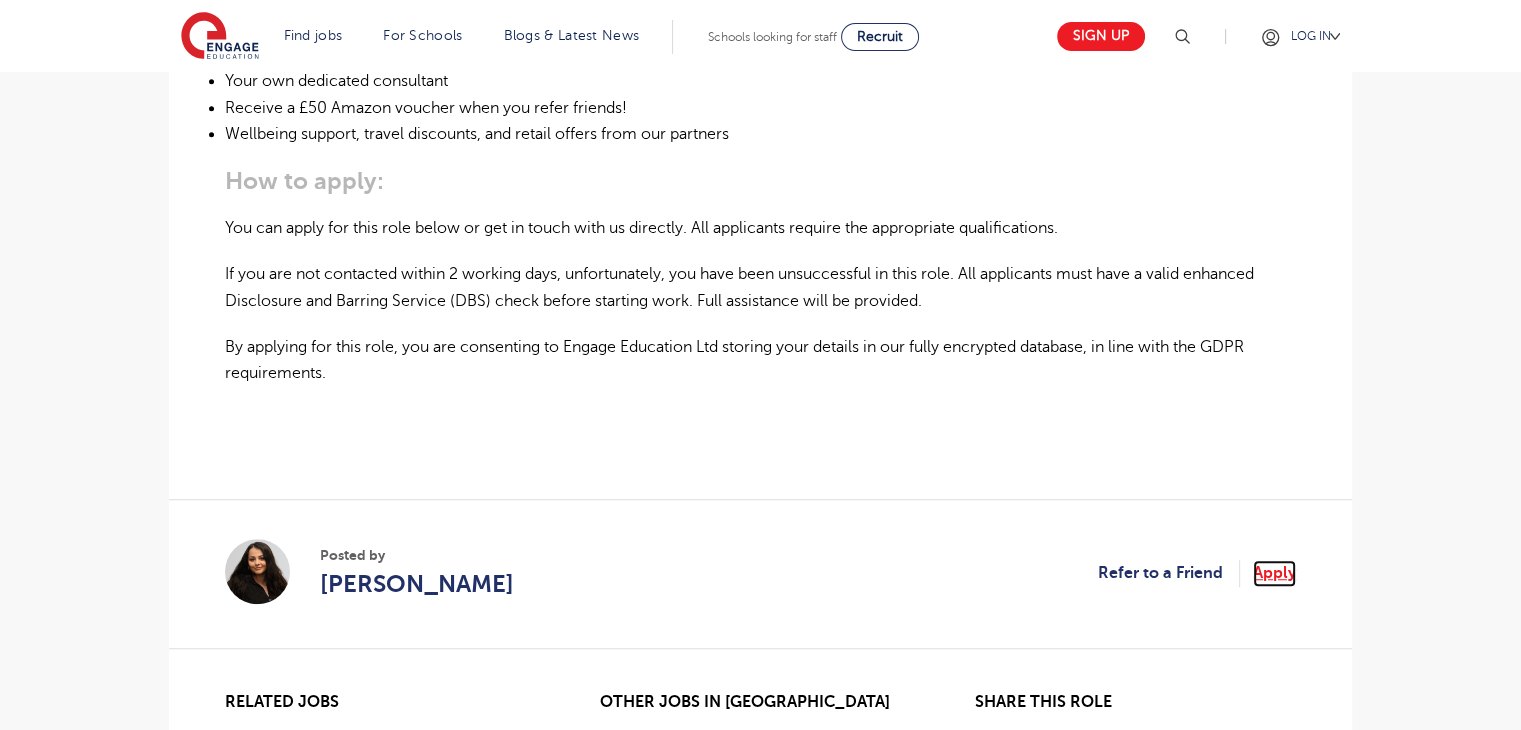 click on "Apply" at bounding box center [1274, 573] 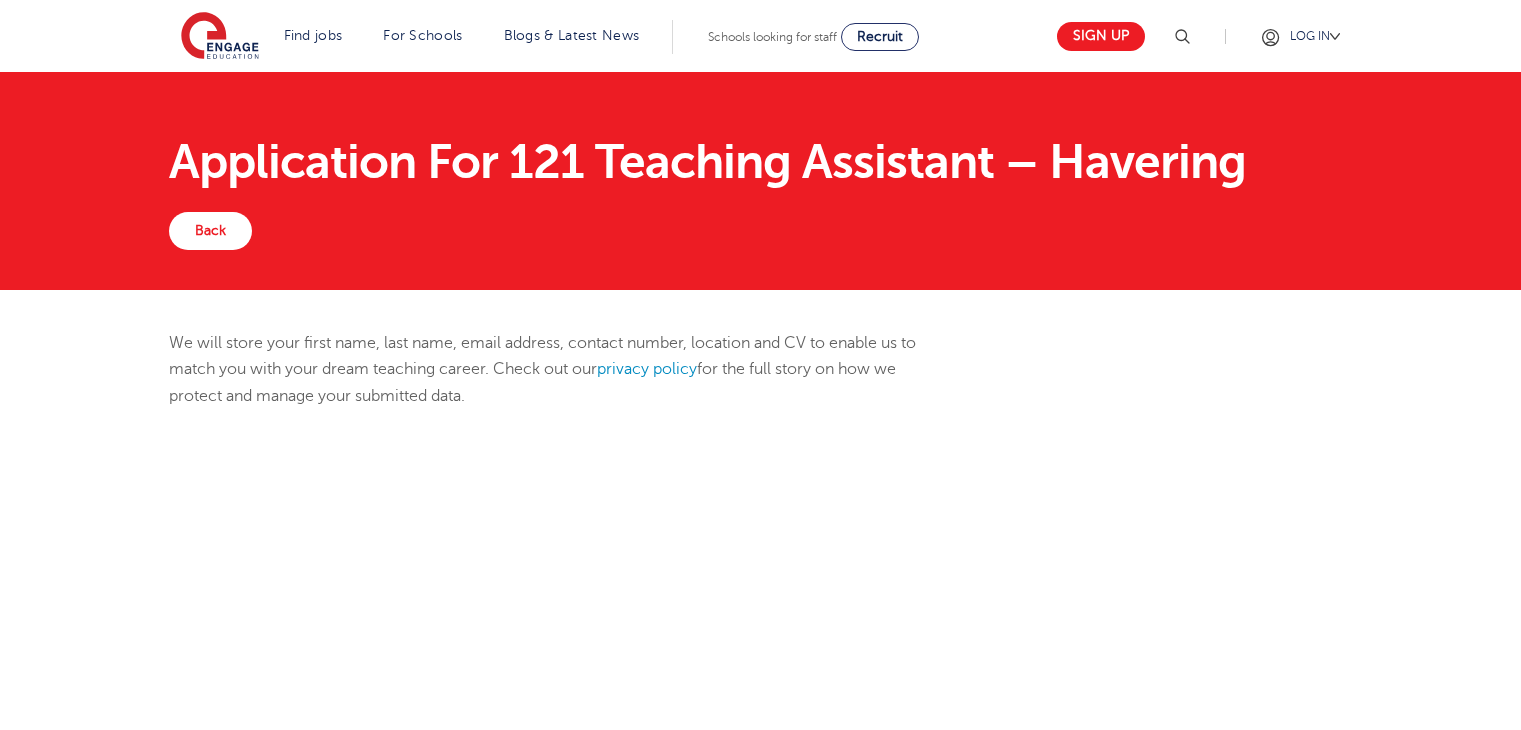 scroll, scrollTop: 0, scrollLeft: 0, axis: both 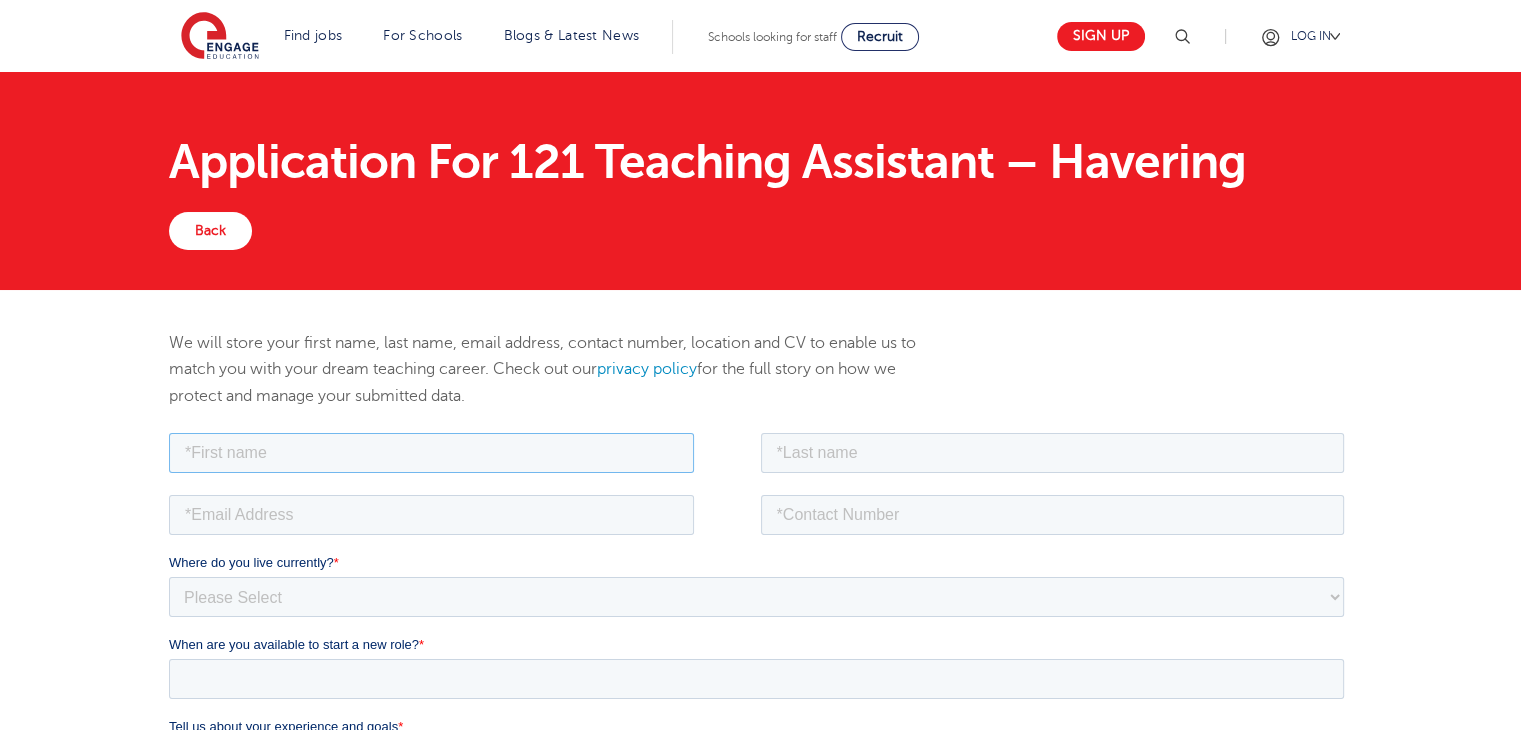 click at bounding box center (431, 452) 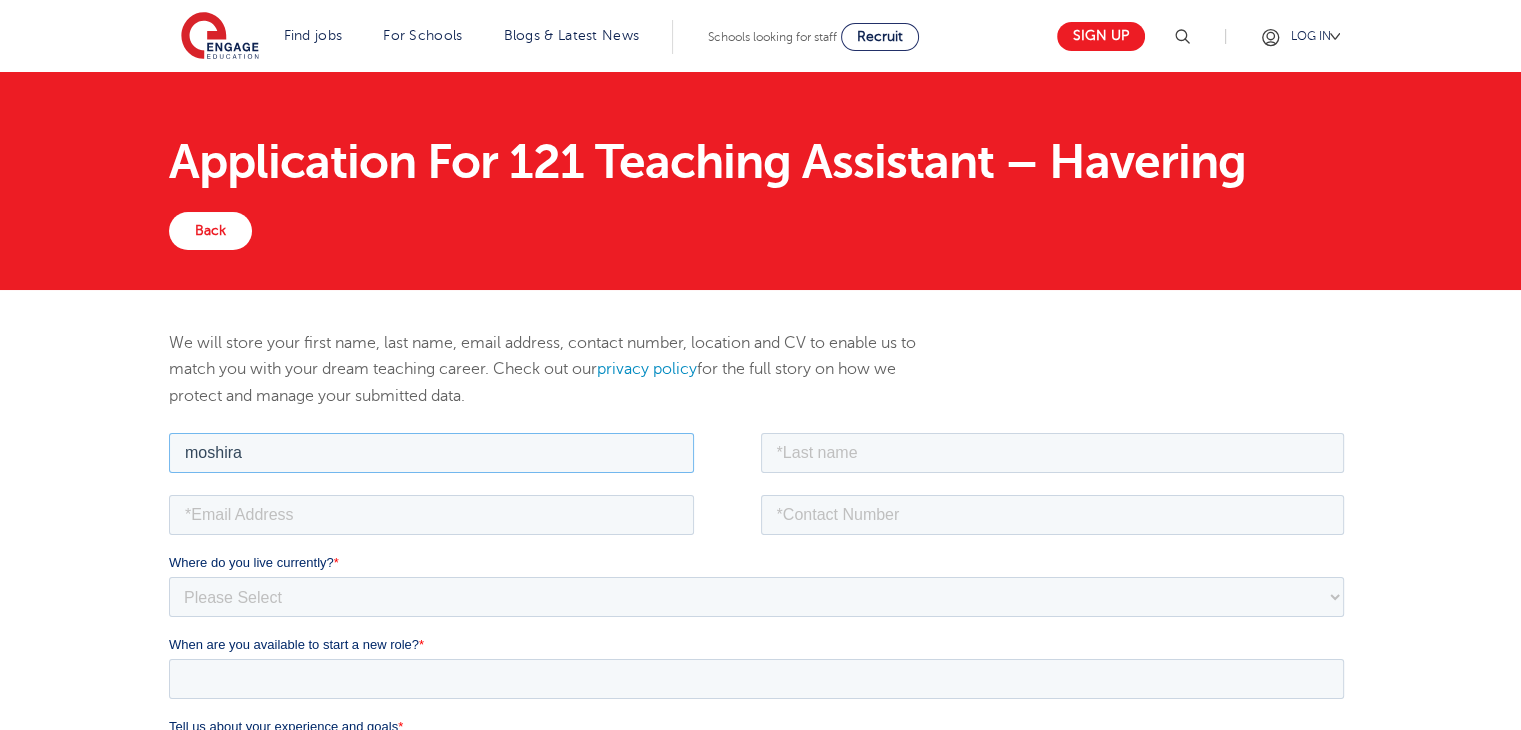 type on "moshira" 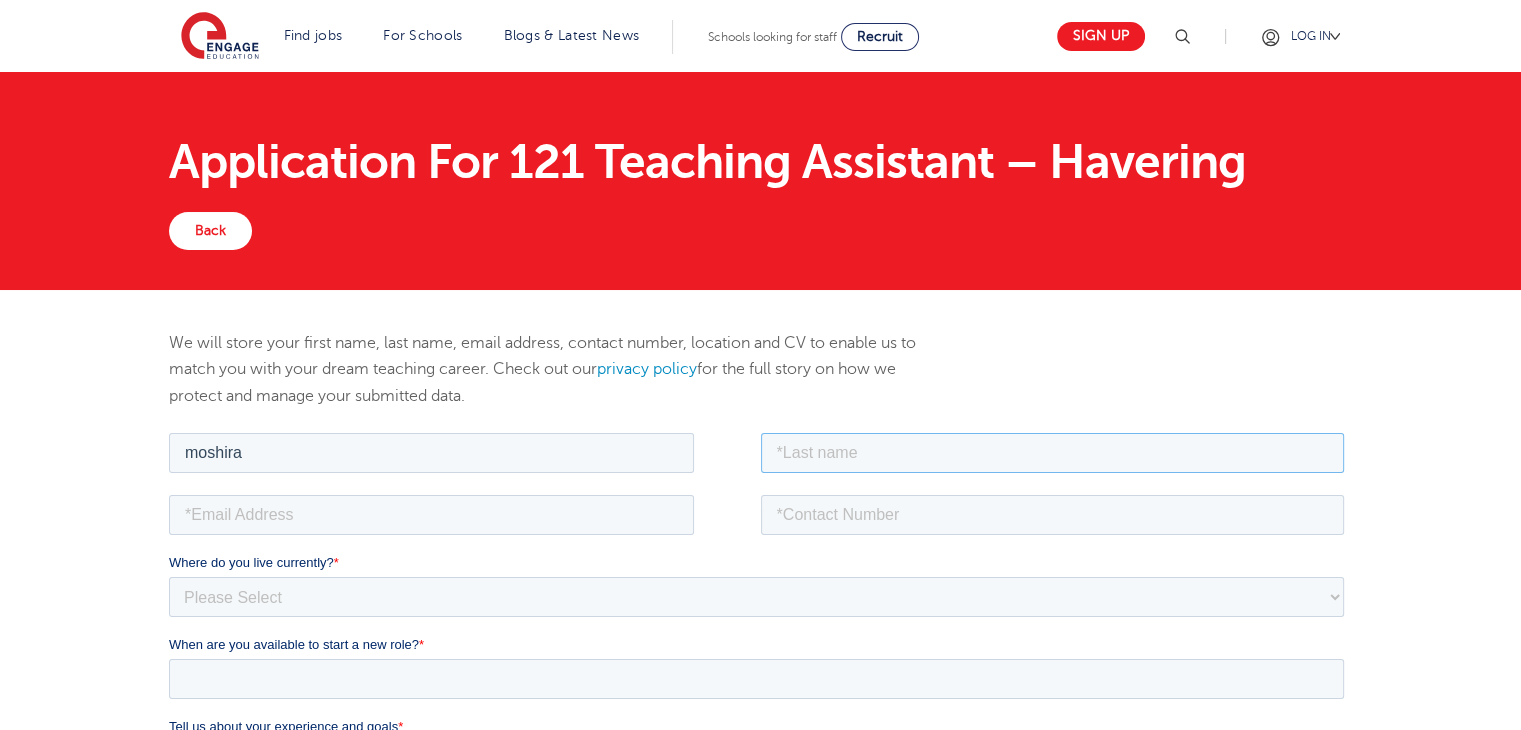 click at bounding box center [1053, 452] 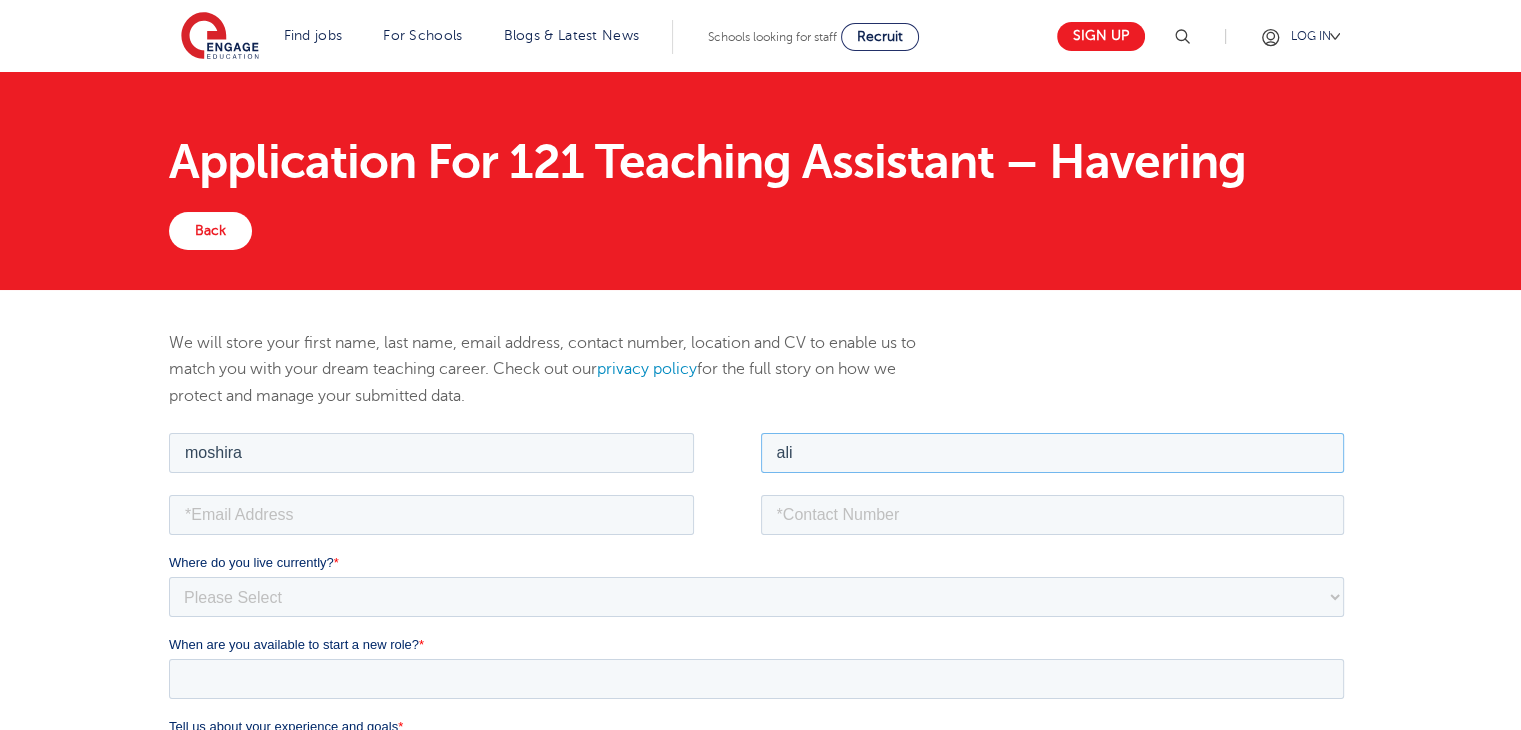 type on "ali" 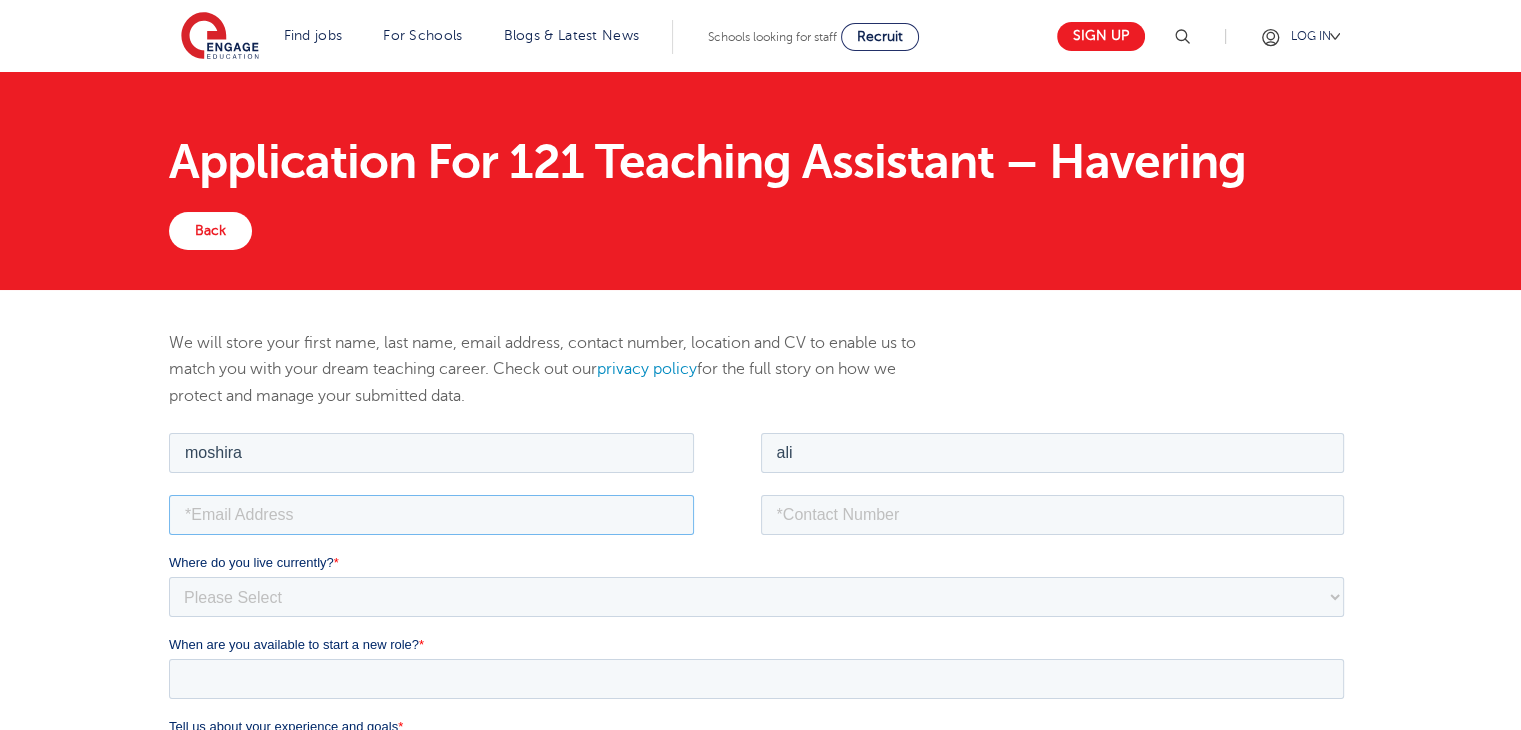 click at bounding box center [431, 514] 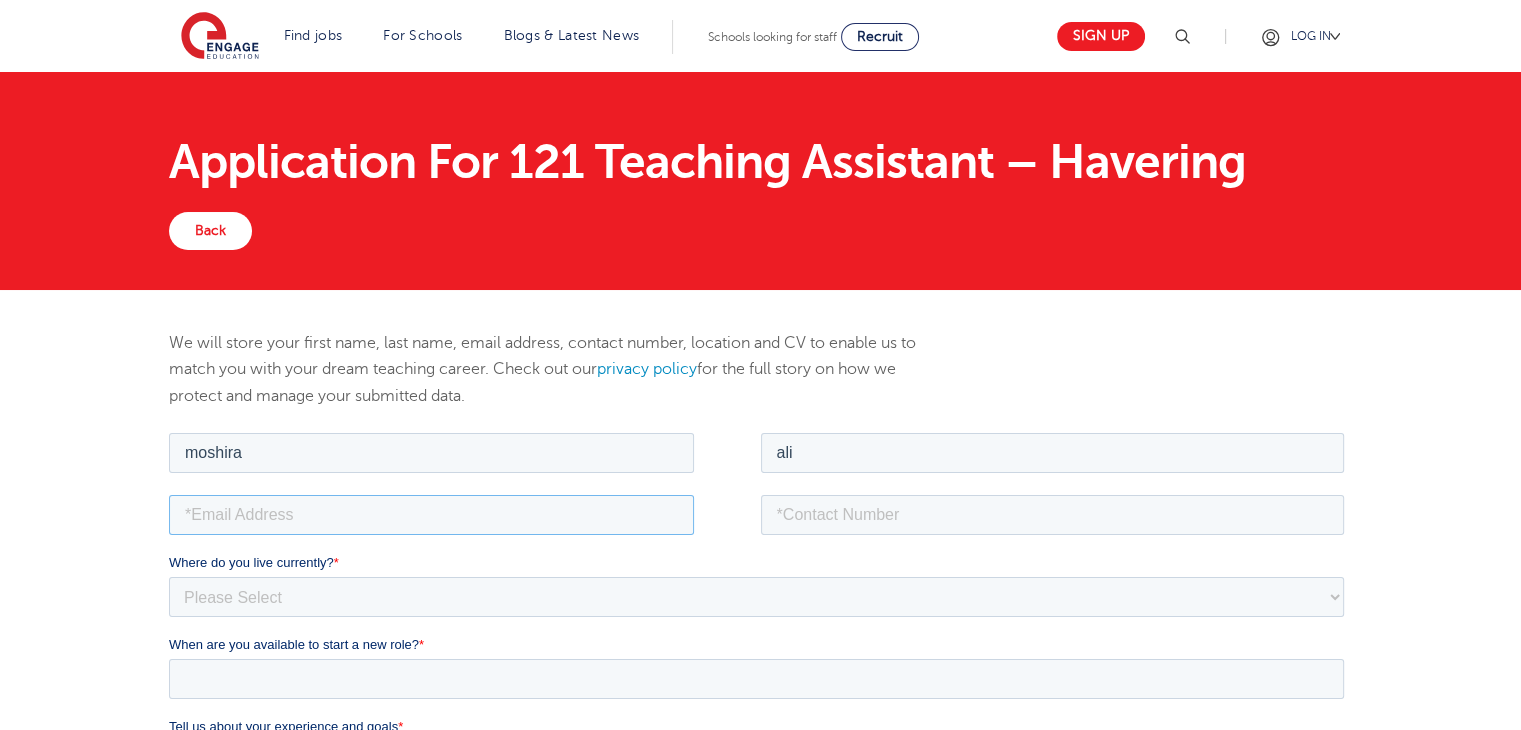 type on "moshiraali2004@googlemail.com" 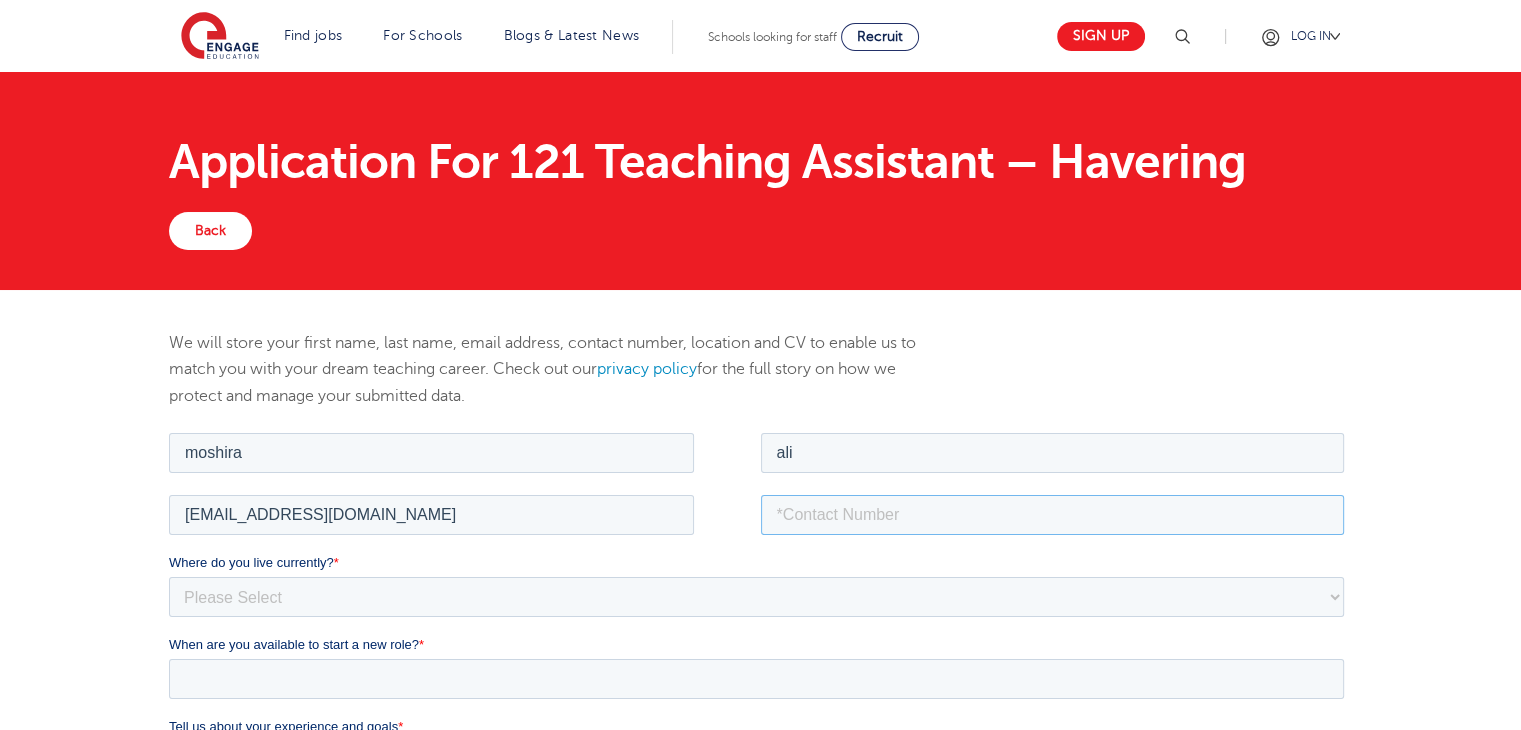 click at bounding box center [1053, 514] 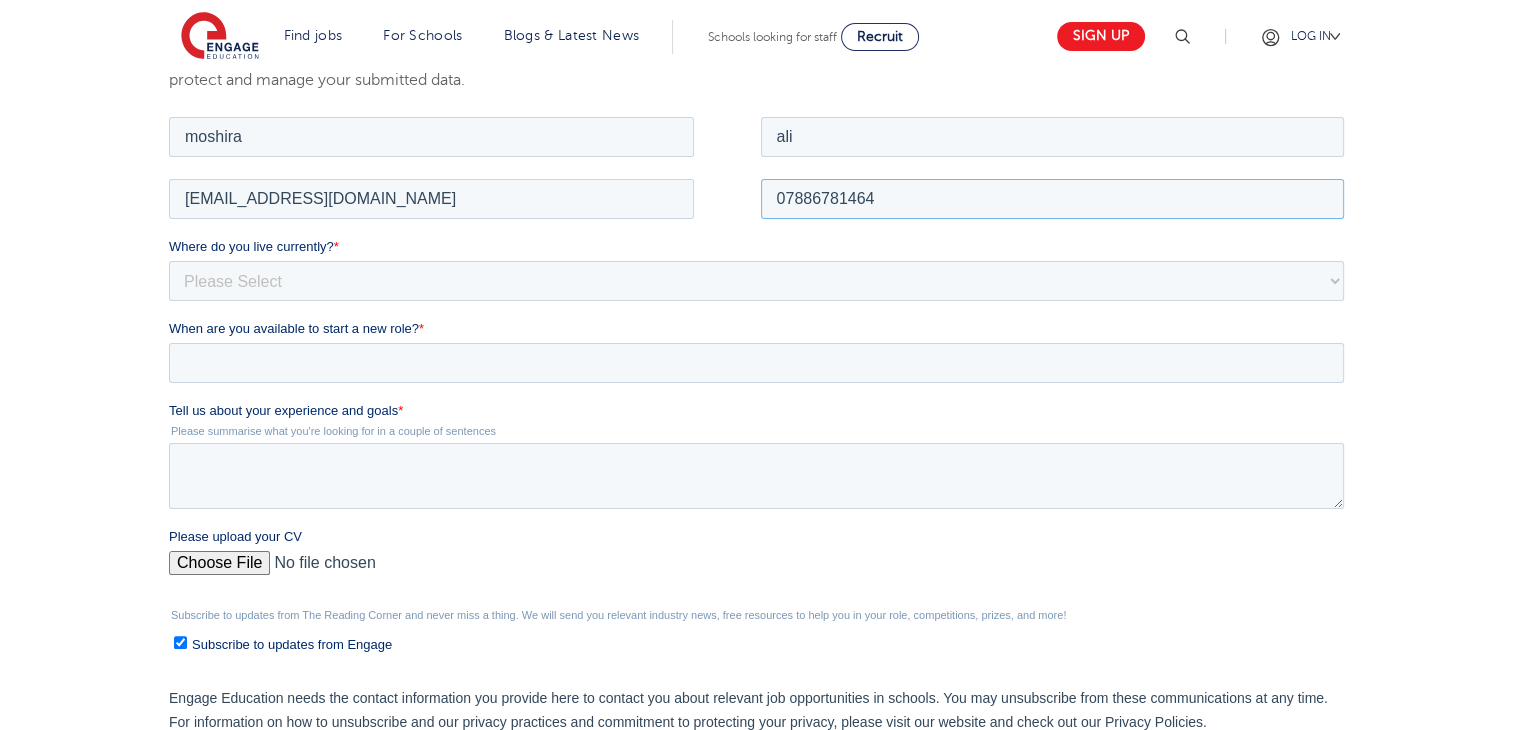 scroll, scrollTop: 319, scrollLeft: 0, axis: vertical 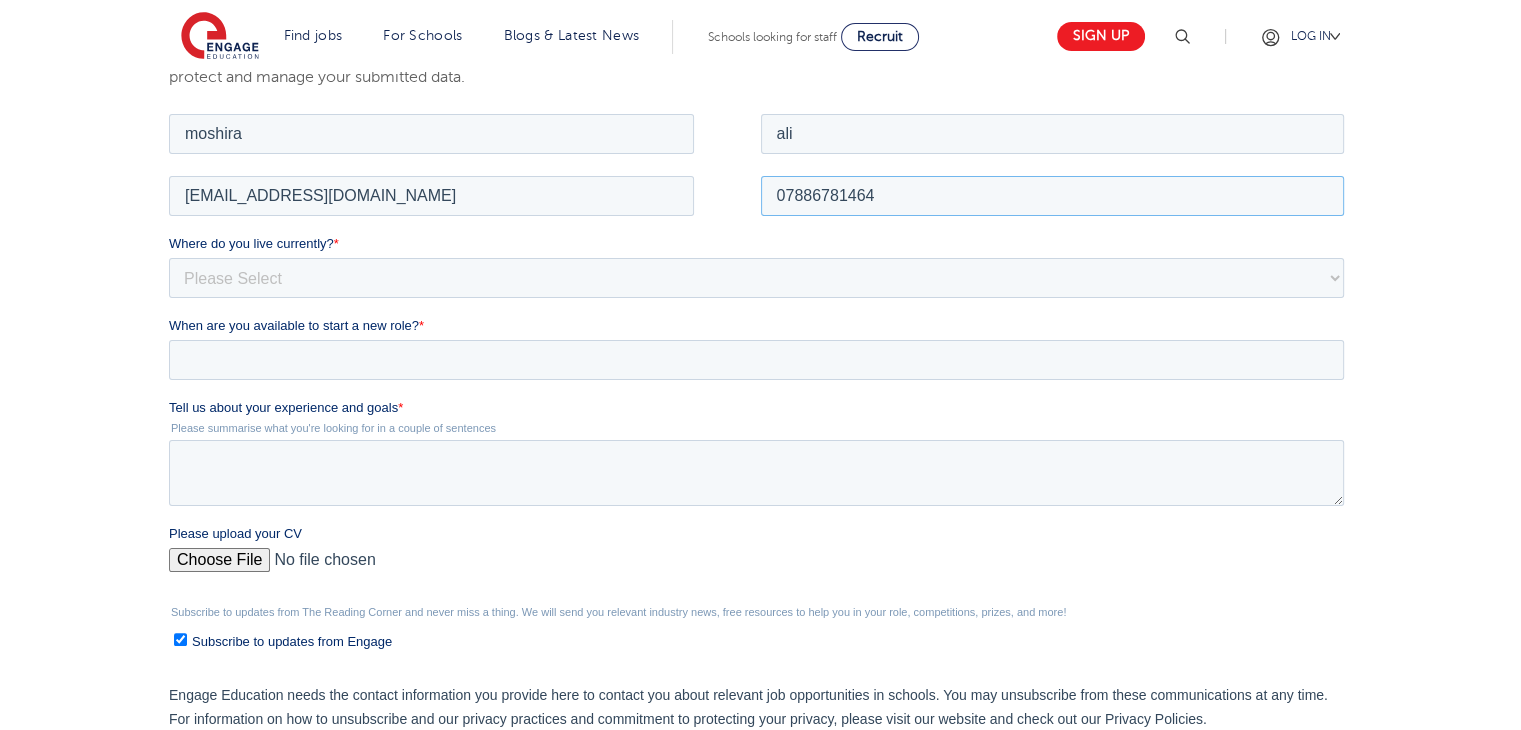 type on "07886781464" 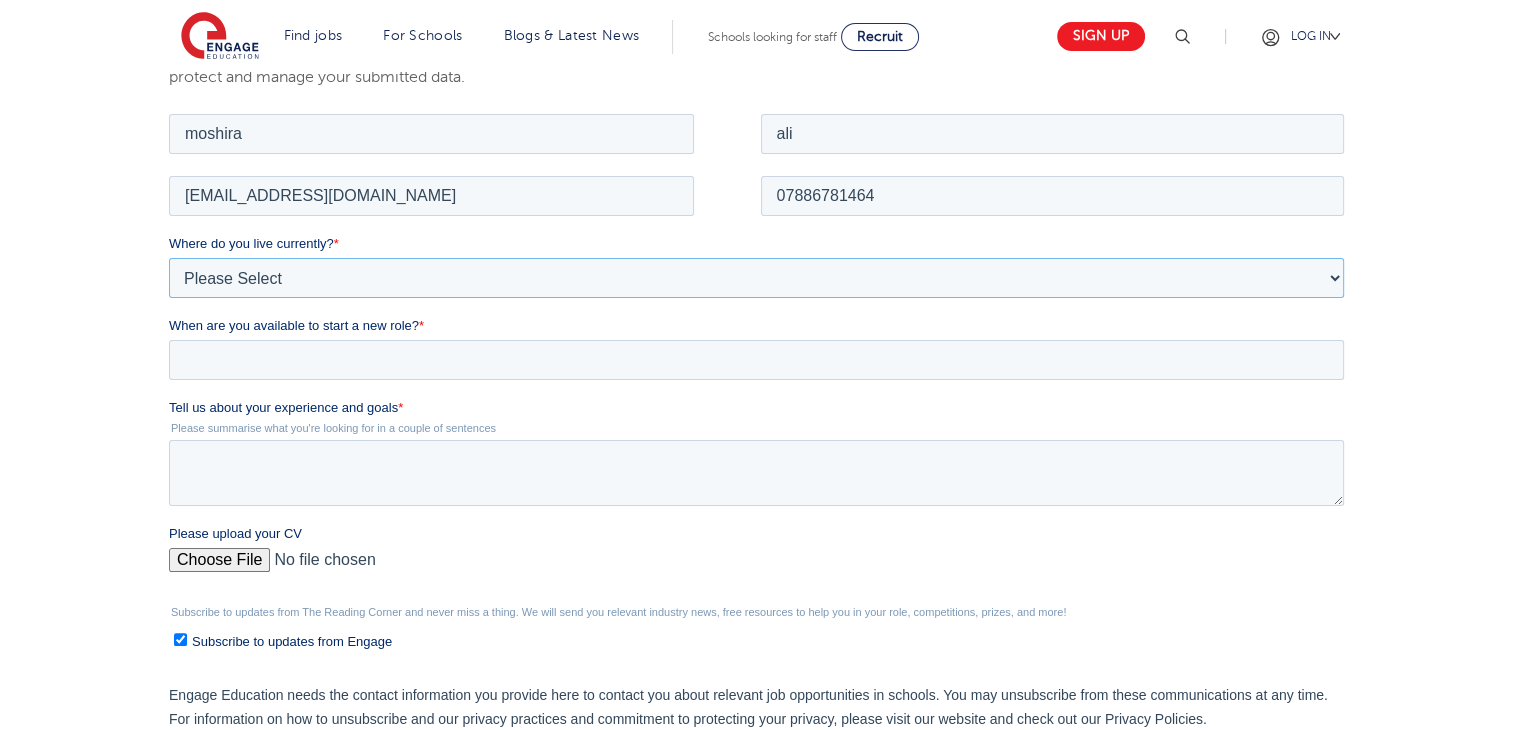 click on "Please Select UK Canada Ireland Australia New Zealand Europe USA South Africa Jamaica Africa Asia Middle East South America Caribbean" at bounding box center [756, 277] 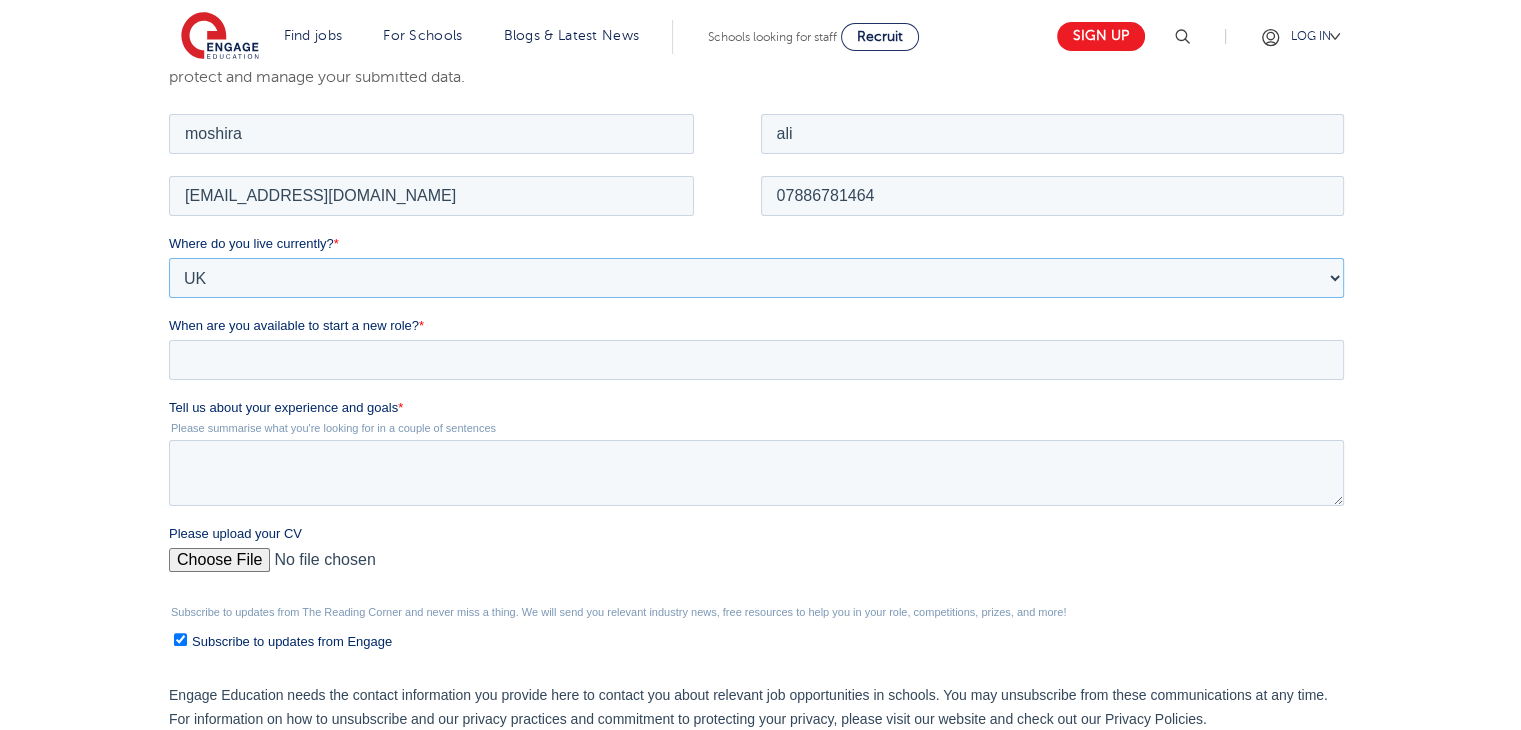 click on "Please Select UK Canada Ireland Australia New Zealand Europe USA South Africa Jamaica Africa Asia Middle East South America Caribbean" at bounding box center [756, 277] 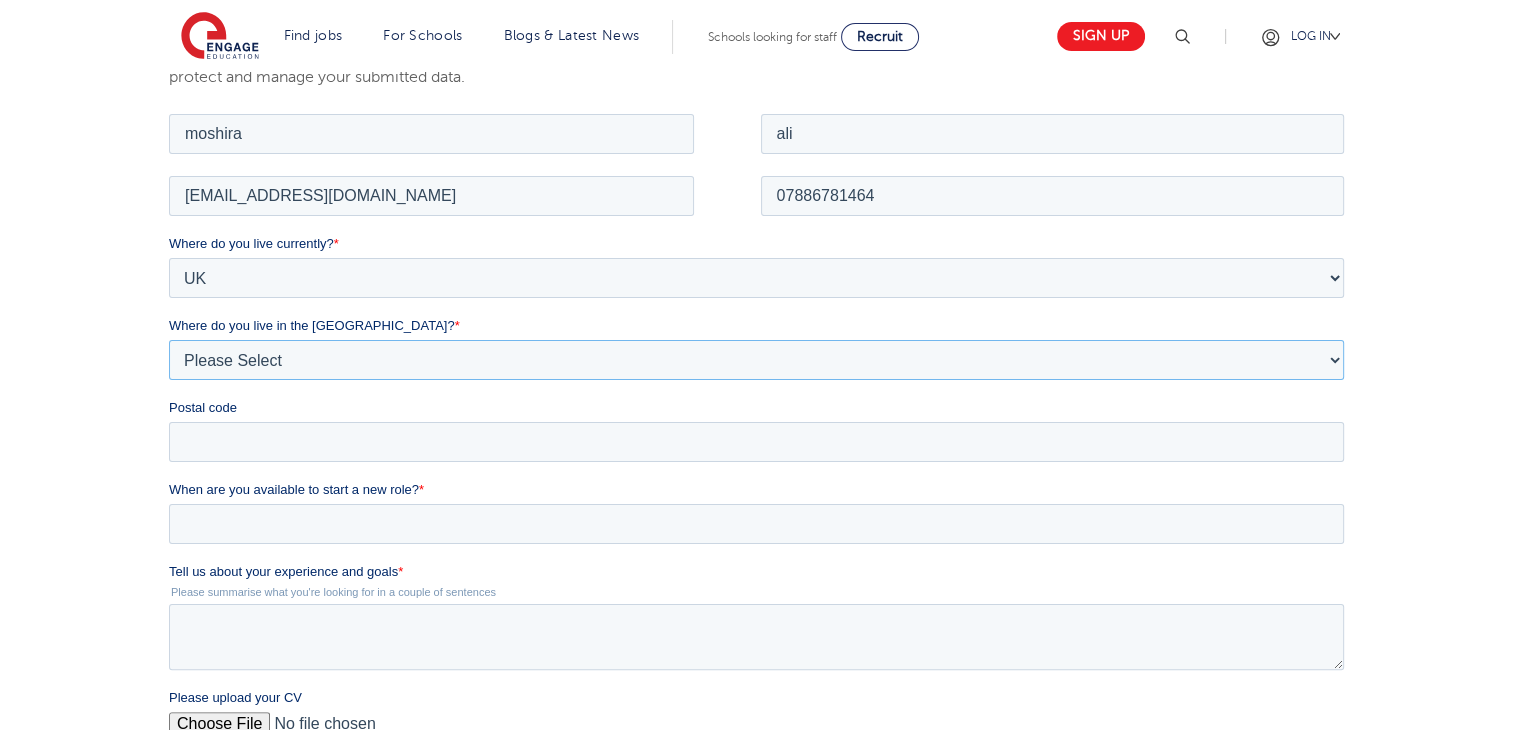 click on "Please Select Overseas Barnsley Bedfordshire Berkshire Bournemouth Bracknell Forest Bradford Brighton and Hove Bristol Buckinghamshire Calderdale Cambridgeshire Cheshire City of London City of Plymouth Cornwall County Durham Cumbria Derbyshire Devon Doncaster Dorset Durham Durham and North Yorkshire East Riding of Yorkshire East Sussex Essex Gloucestershire Hampshire Herefordshire Hertfordshire Hull Isle of Wight Kent Kirklees Lancashire Leeds Leicestershire Lincolnshire London Luton Luton South Luton Town Centre Manchester Medway Merseyside Milton Keynes Norfolk Northamptonshire North Somerset Northumberland North Yorkshire Nottinghamshire Oxfordshire Peterborough Poole Portsmouth Reading Rotherham Rutland Sheffield Shropshire Slough Somerset Southampton Southend On Sea South Yorkshire Staffordshire Suffolk Surrey Thurrock Torbay Tyne and Wear Wakefield Warwickshire West Berkshire West Midlands West Sussex West Yorkshire Wiltshire Windsor and Maidenhead Wokingham Worcestershire York" at bounding box center (756, 359) 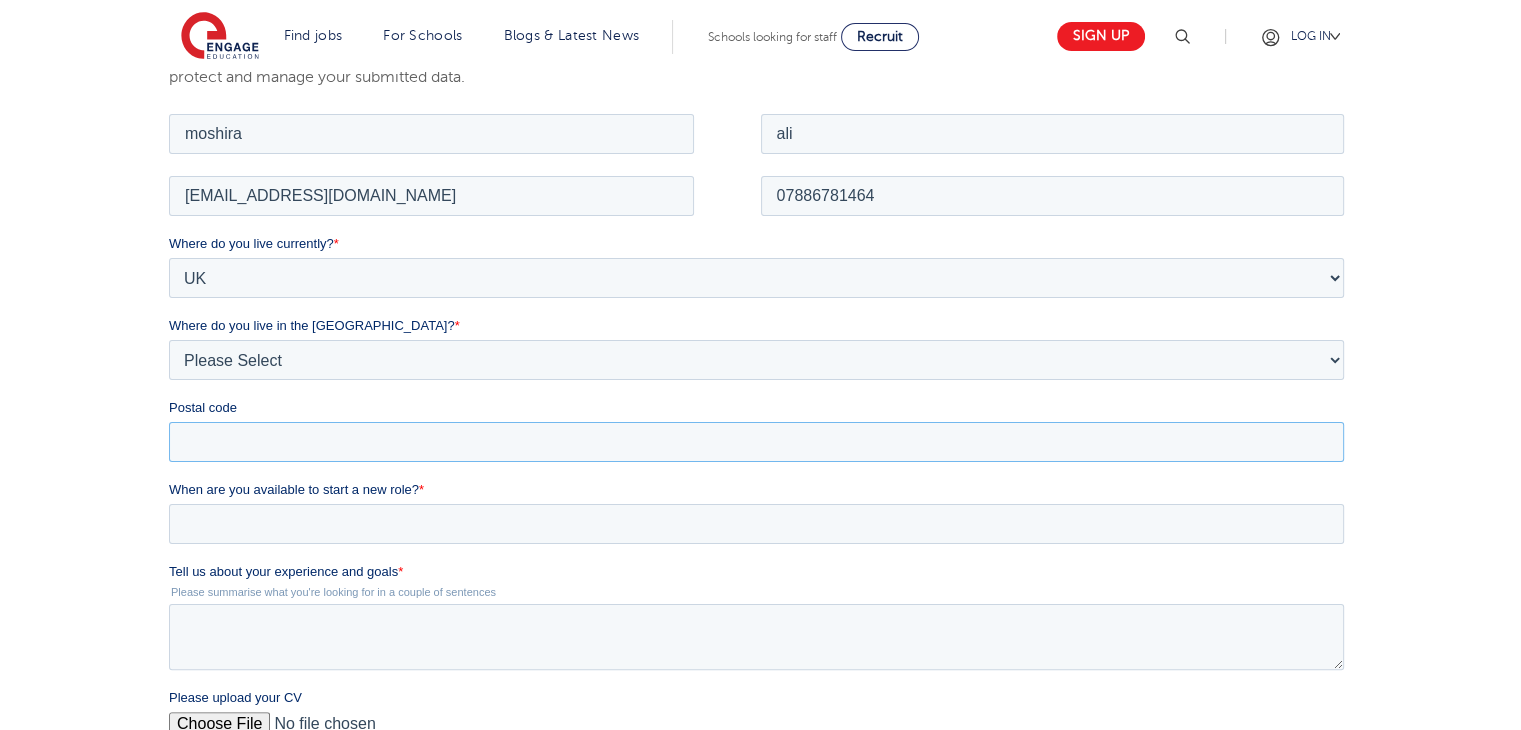 click on "Postal code" at bounding box center [756, 441] 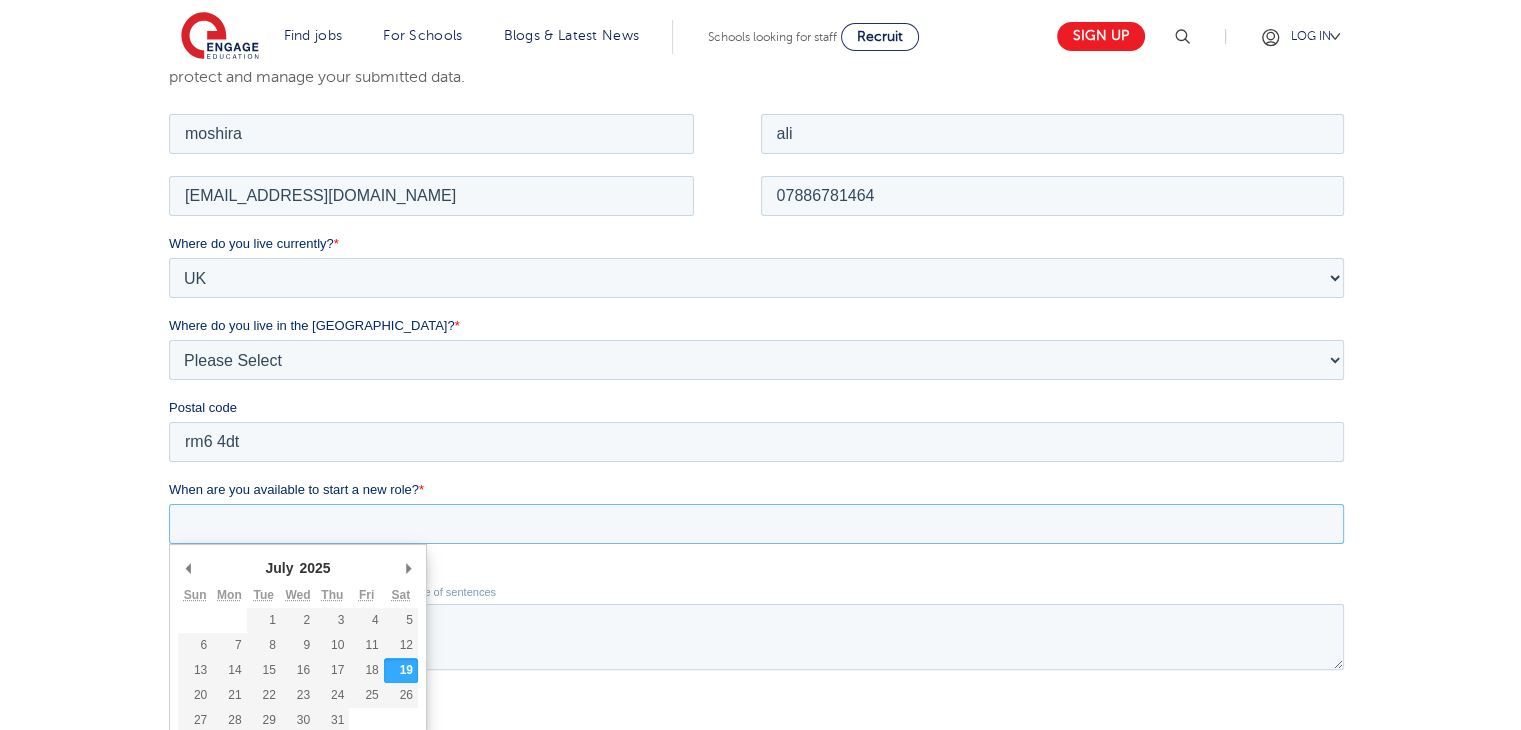 click on "When are you available to start a new role? *" at bounding box center [756, 523] 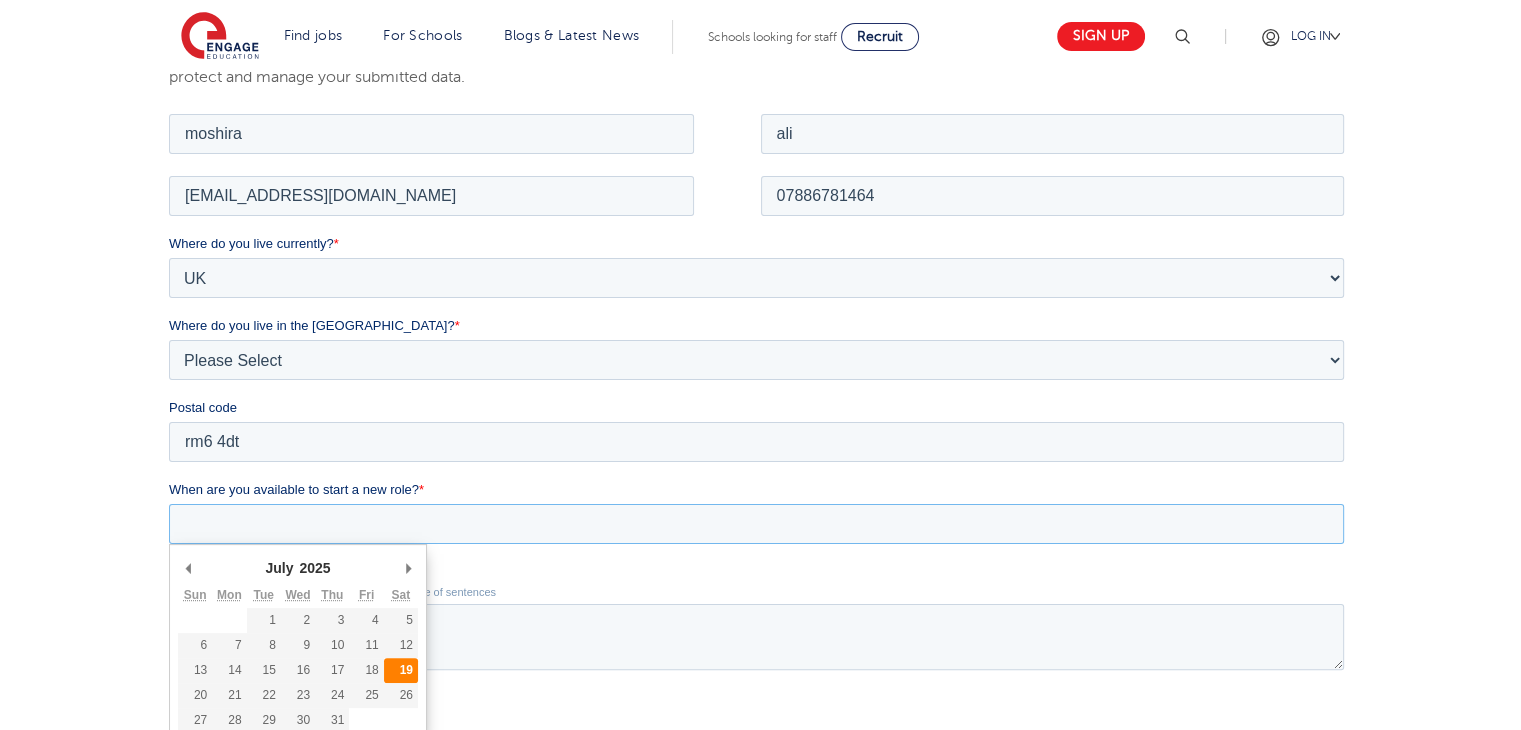 type on "2025-07-19" 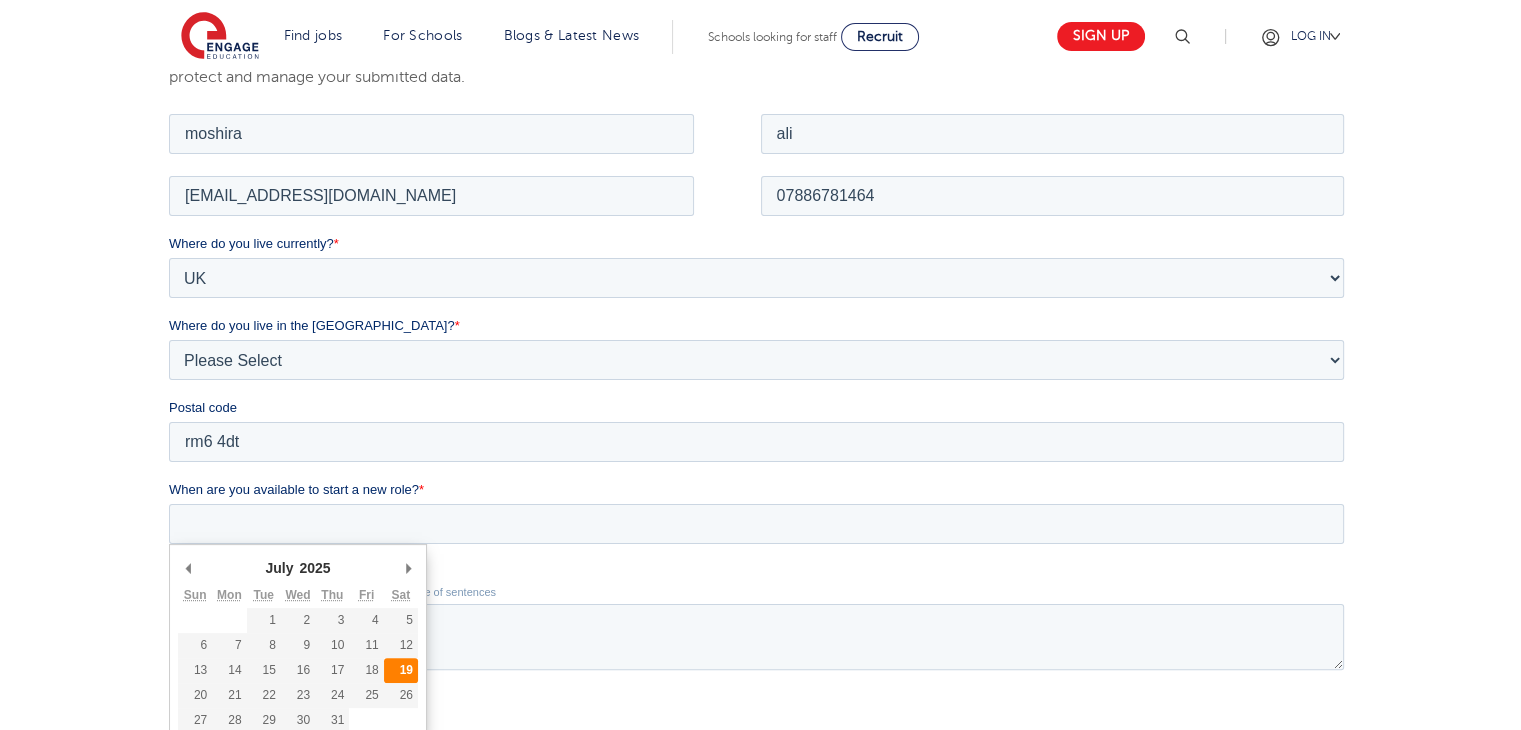 type on "2025/07/19" 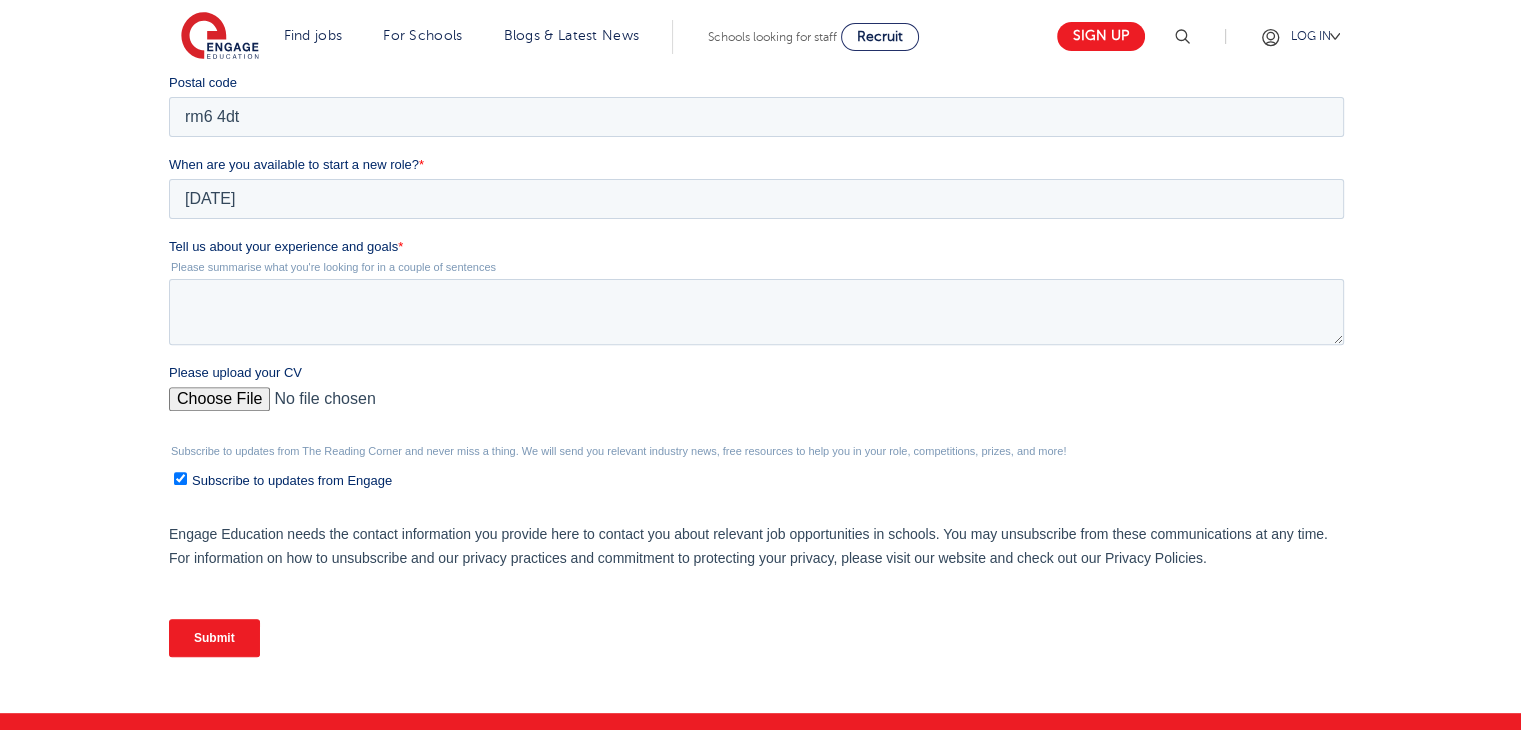 scroll, scrollTop: 646, scrollLeft: 0, axis: vertical 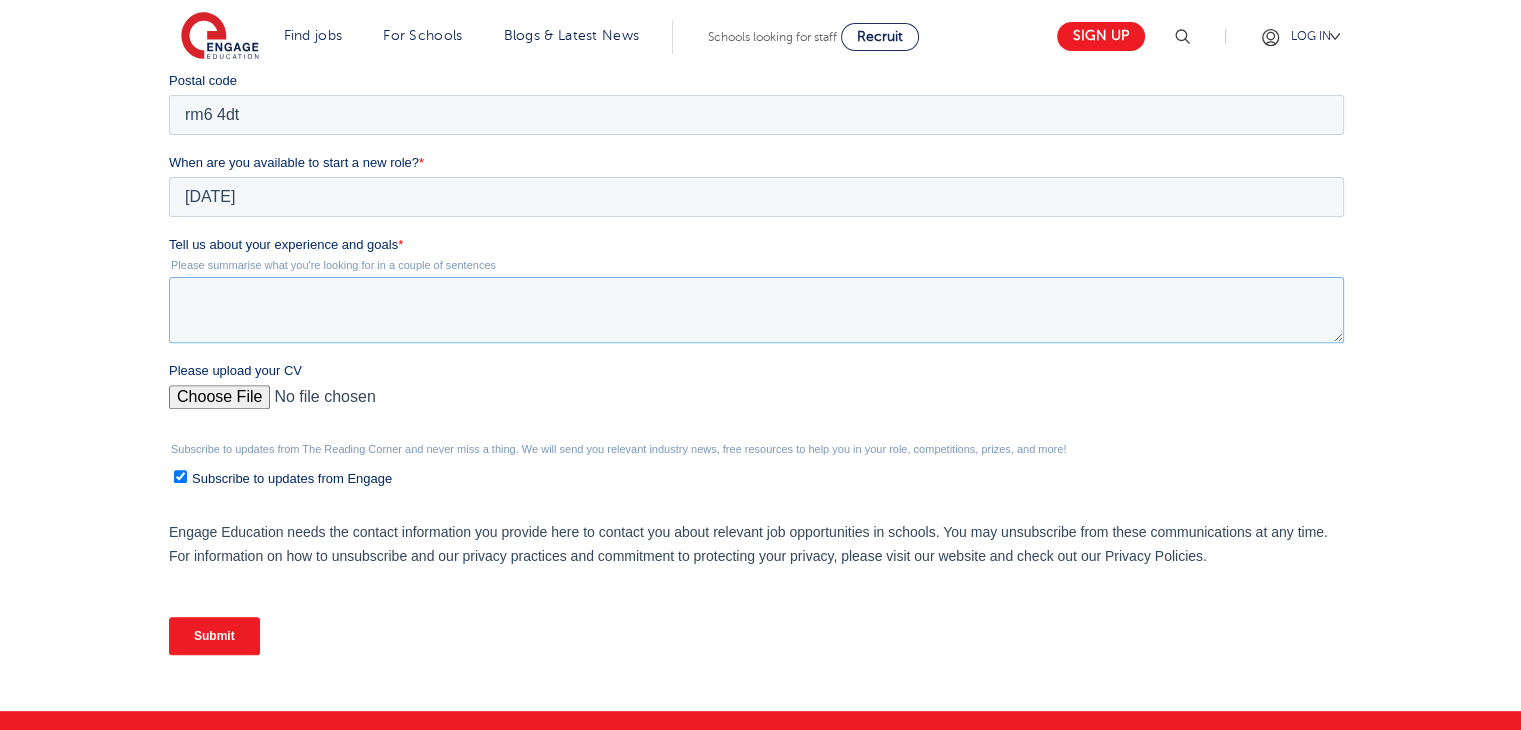 click on "Tell us about your experience and goals *" at bounding box center (756, 310) 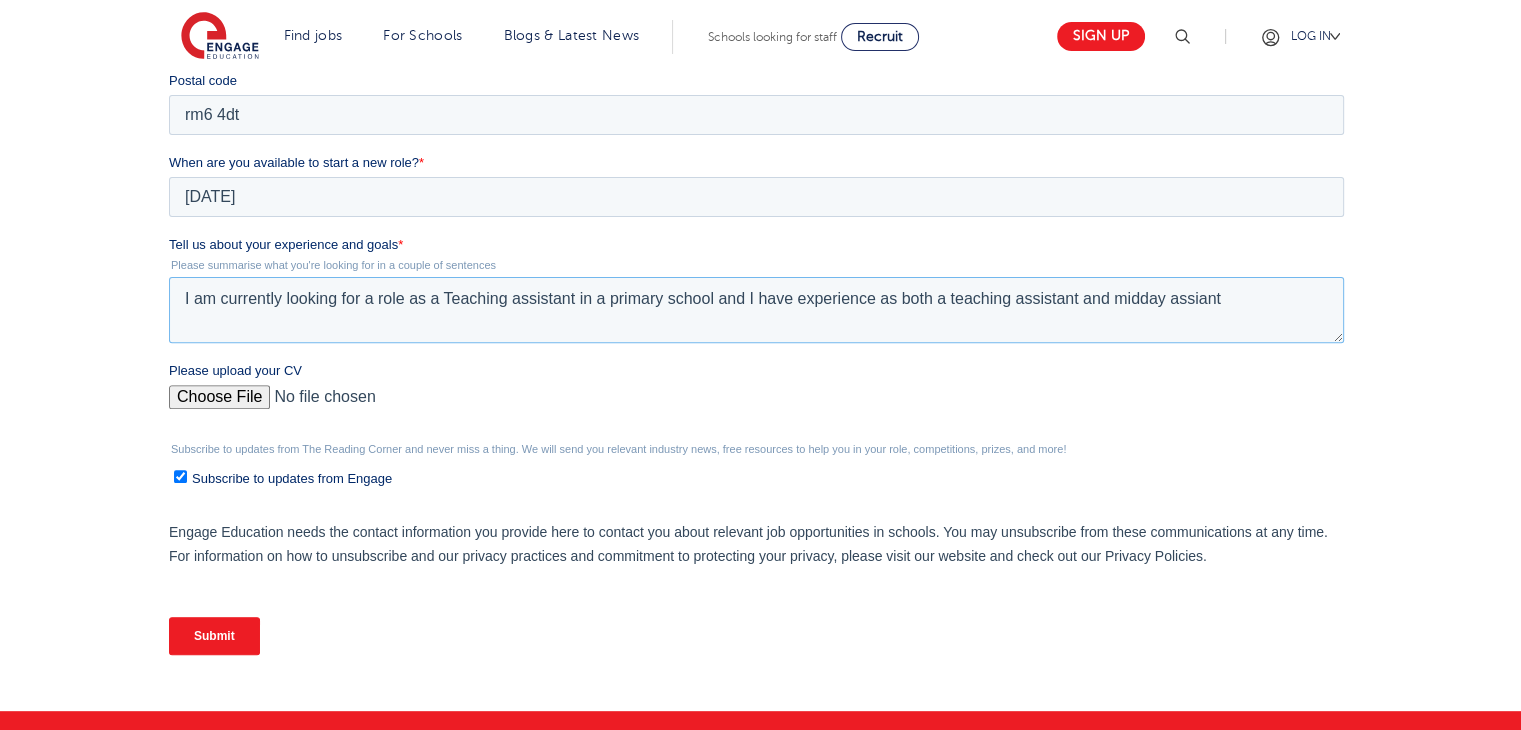 drag, startPoint x: 1182, startPoint y: 297, endPoint x: 1155, endPoint y: 336, distance: 47.434166 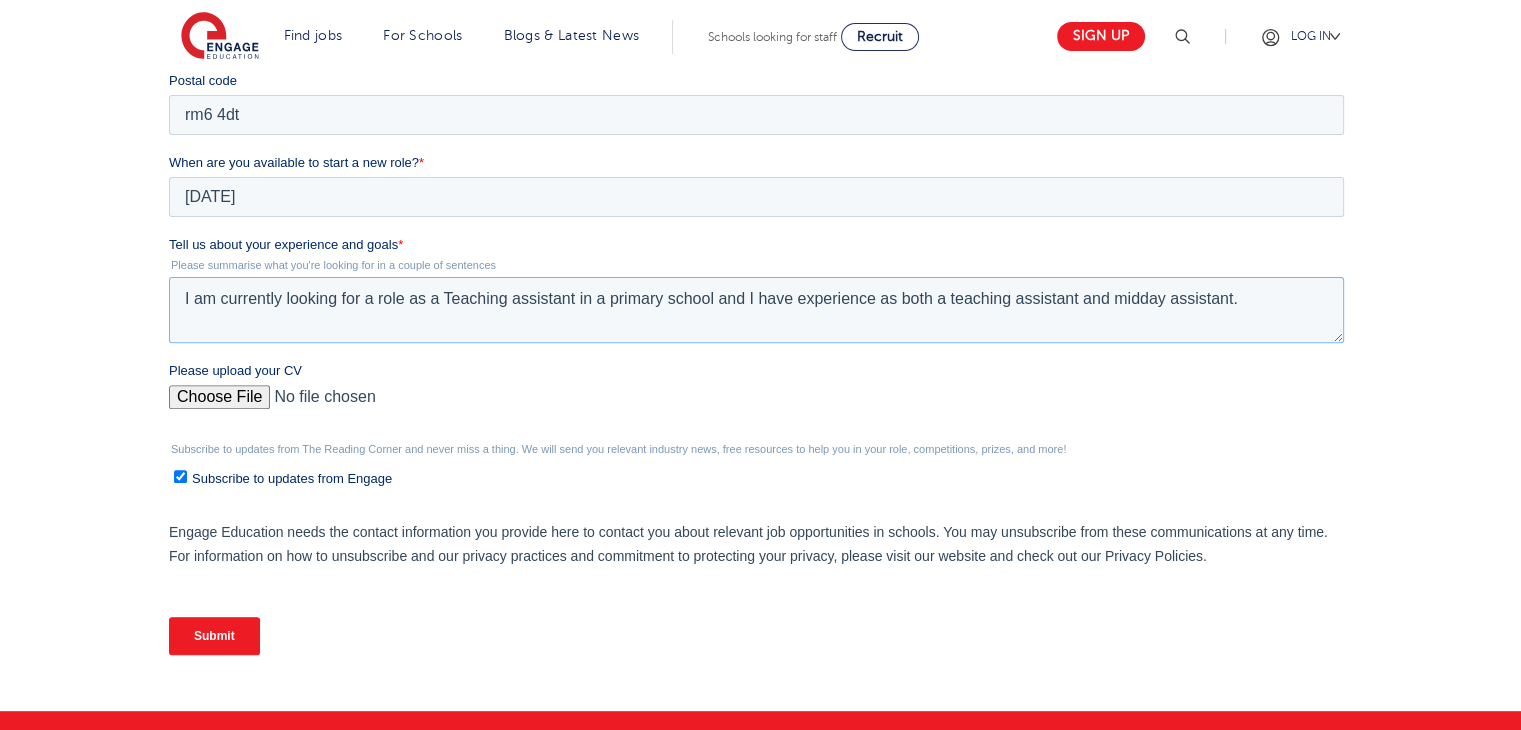 type on "I am currently looking for a role as a Teaching assistant in a primary school and I have experience as both a teaching assistant and midday assistant." 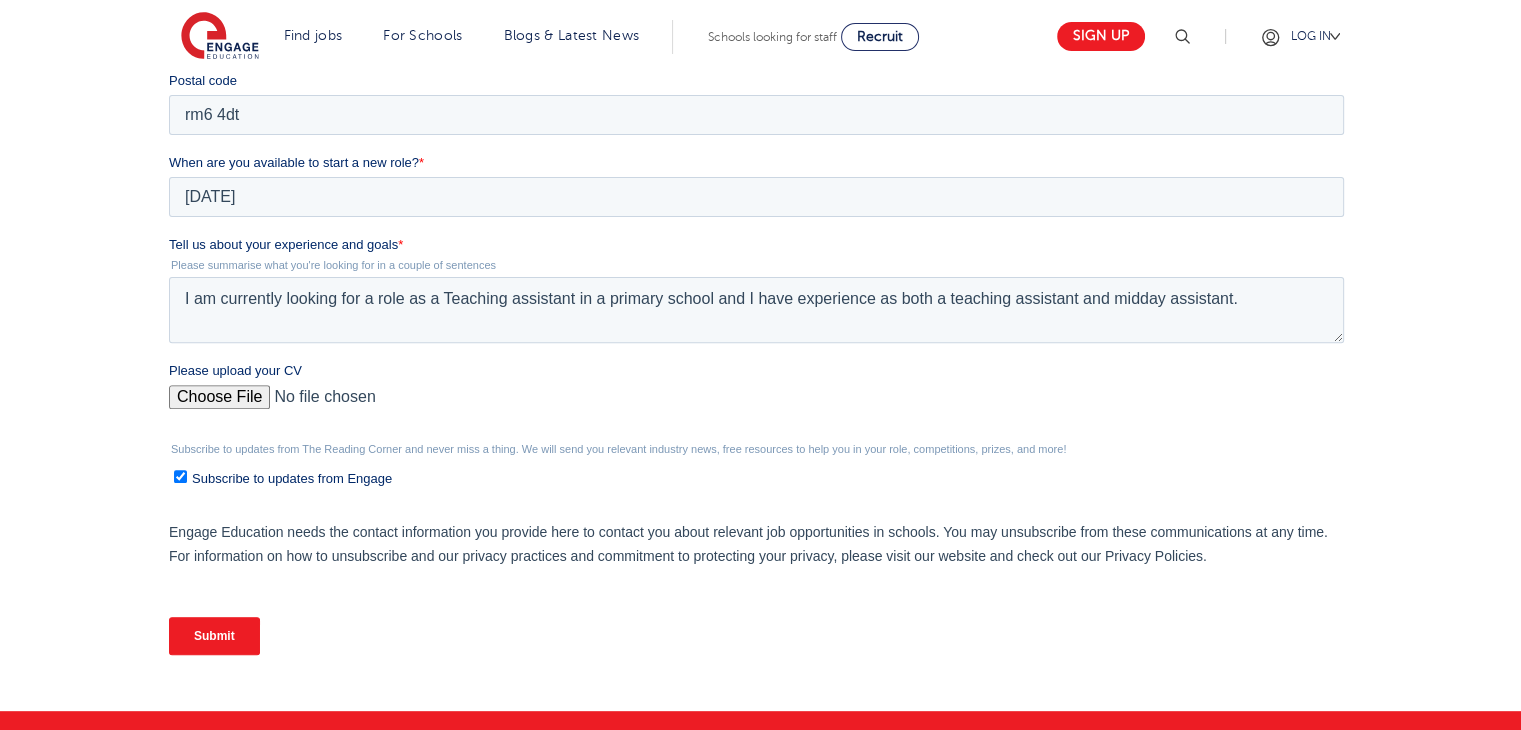 click on "Please upload your CV" at bounding box center (756, 405) 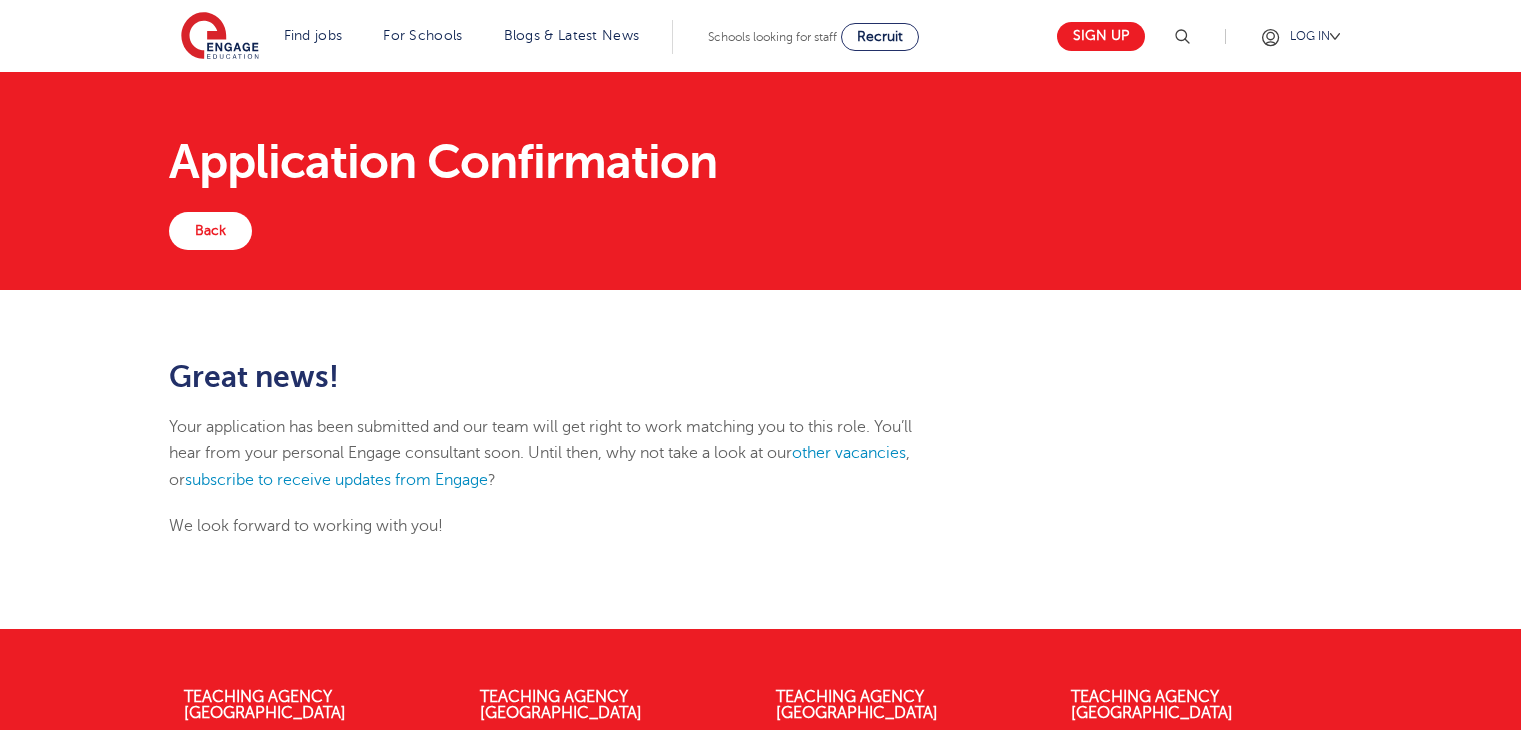 scroll, scrollTop: 0, scrollLeft: 0, axis: both 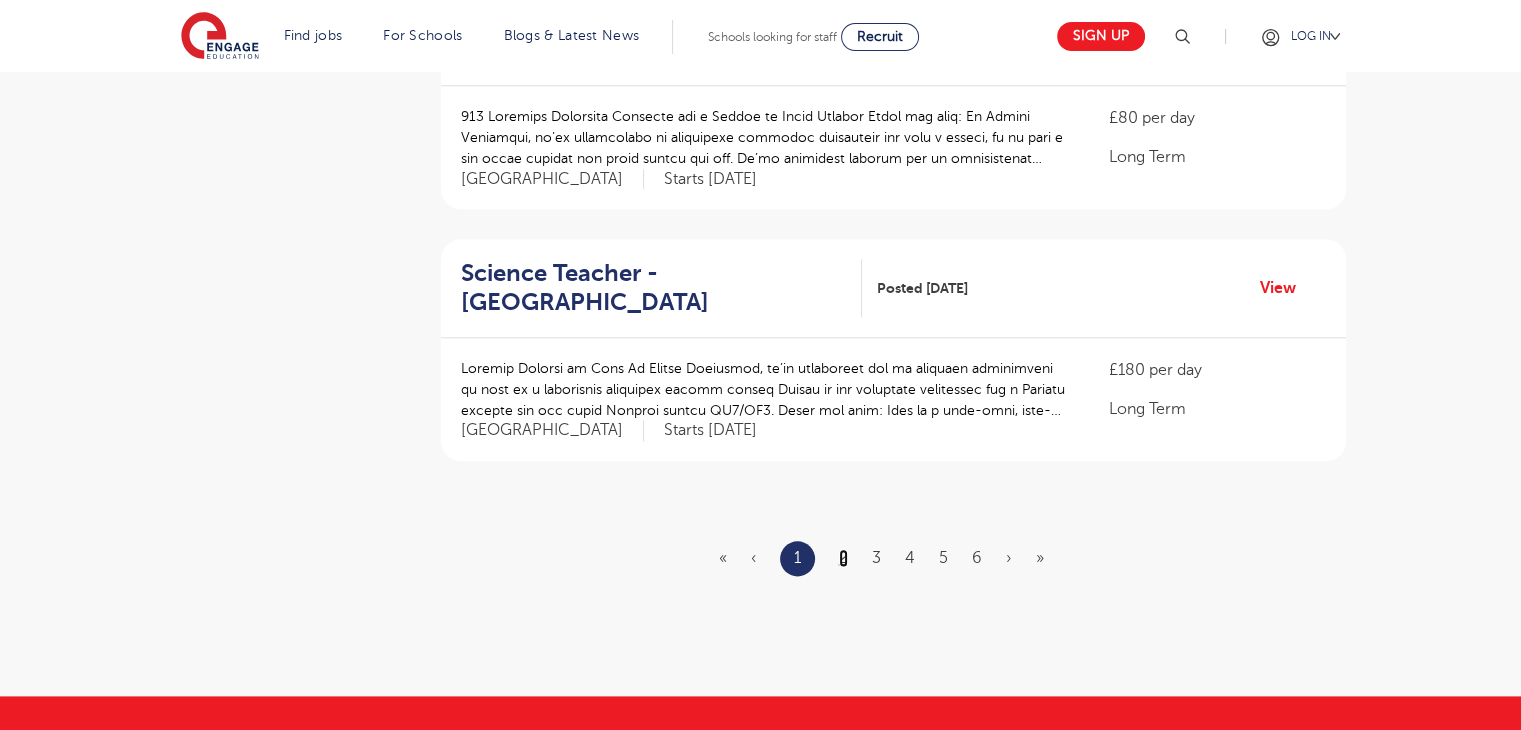 click on "2" at bounding box center [843, 558] 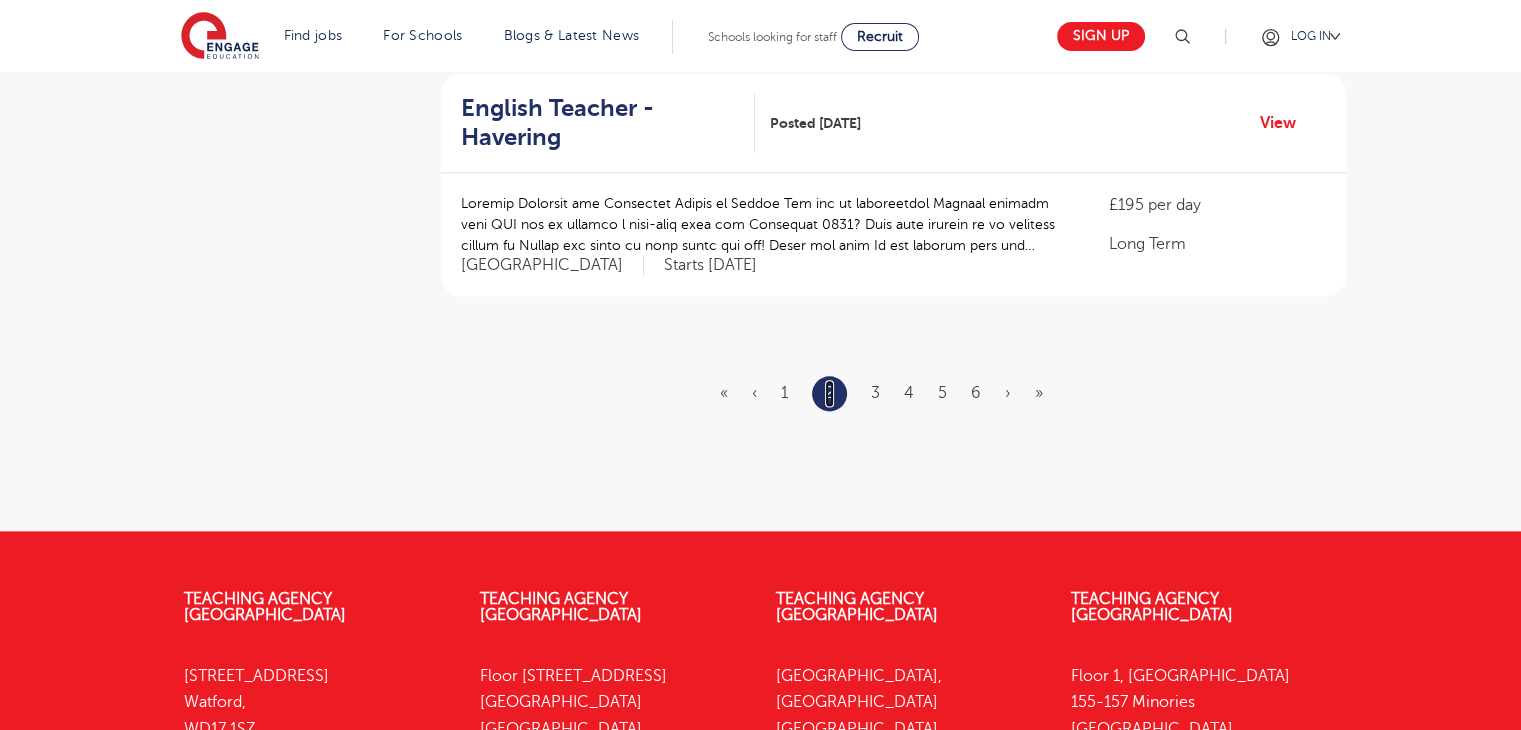 scroll, scrollTop: 2464, scrollLeft: 0, axis: vertical 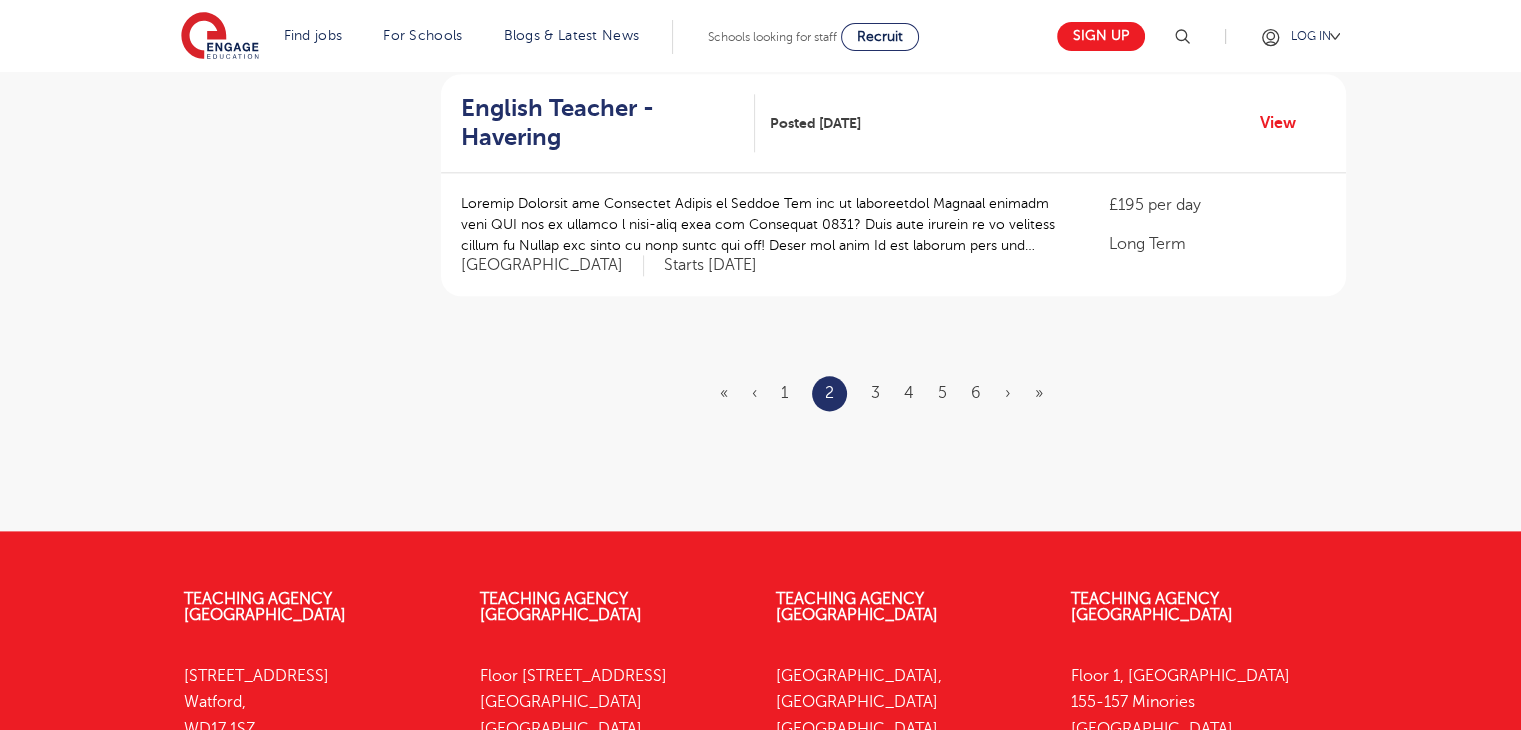 click on "« ‹ 1 2 3 4 5 6 › »" at bounding box center [893, 393] 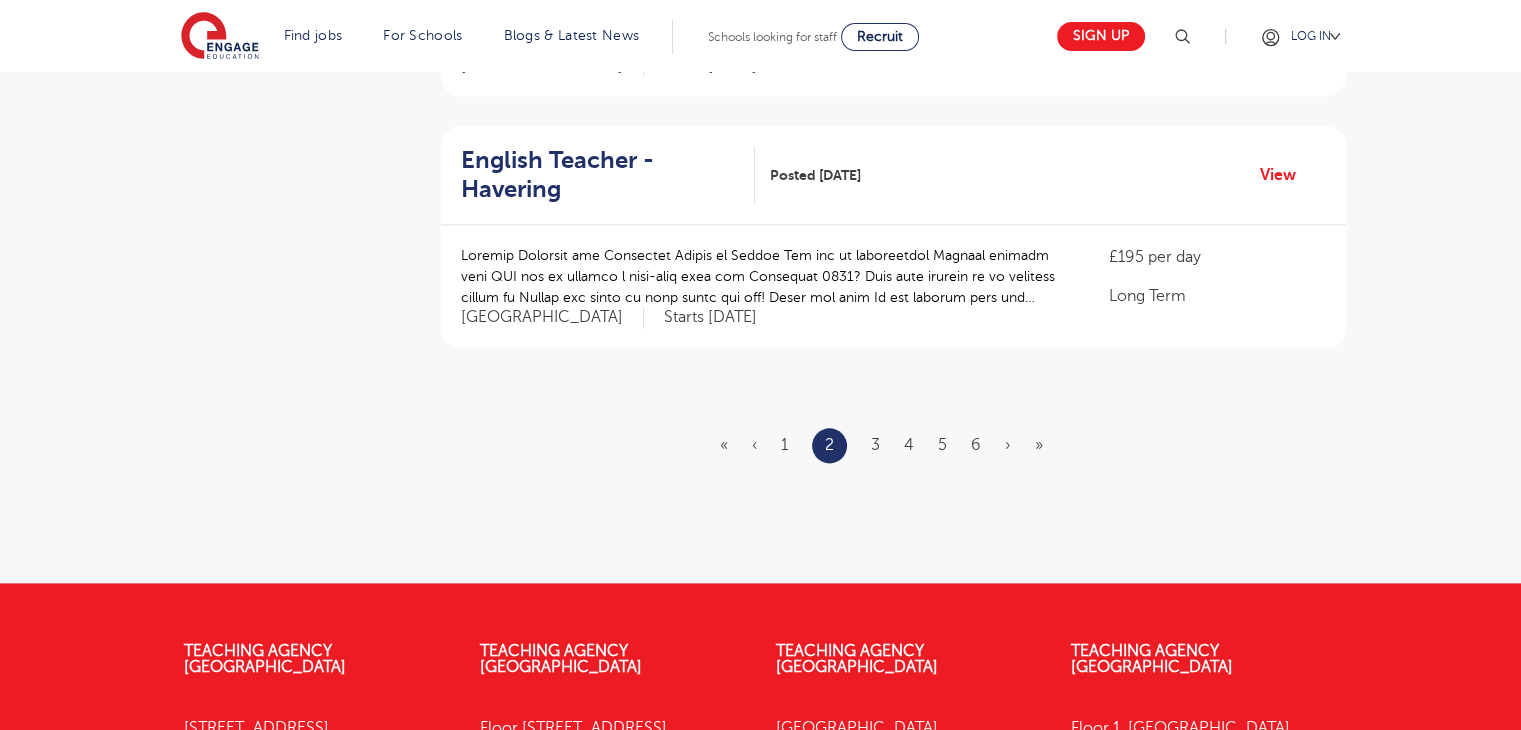 scroll, scrollTop: 2396, scrollLeft: 0, axis: vertical 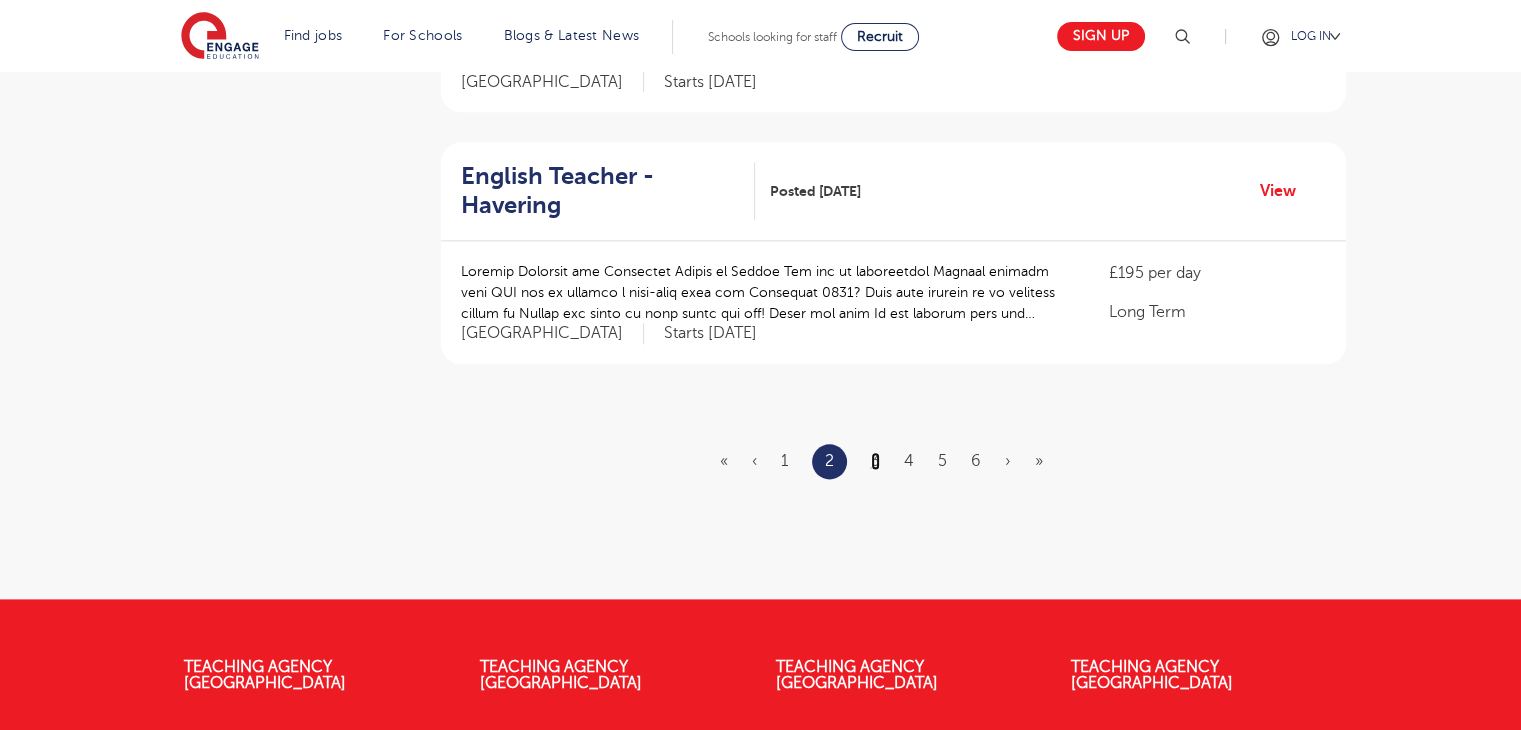 click on "3" at bounding box center (875, 461) 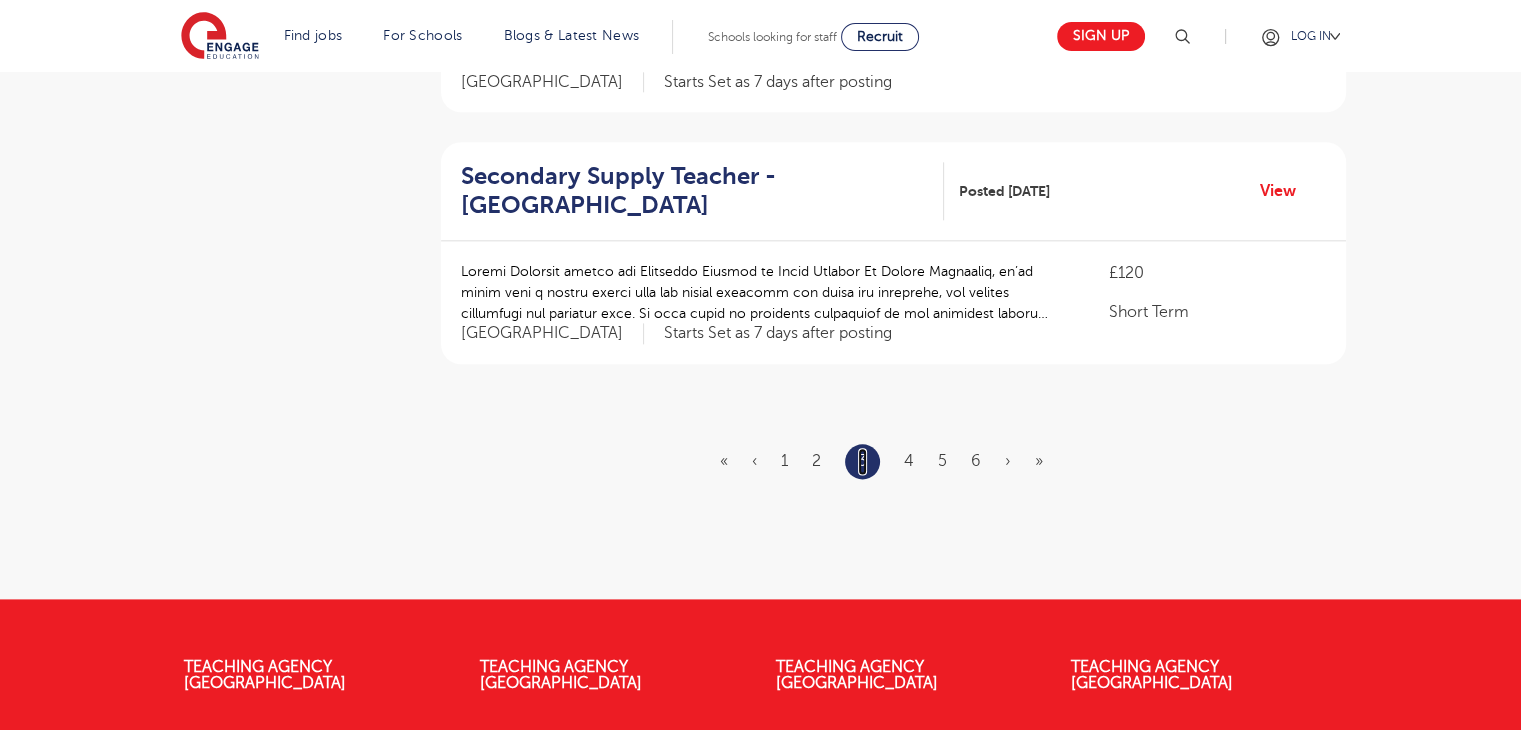 scroll, scrollTop: 0, scrollLeft: 0, axis: both 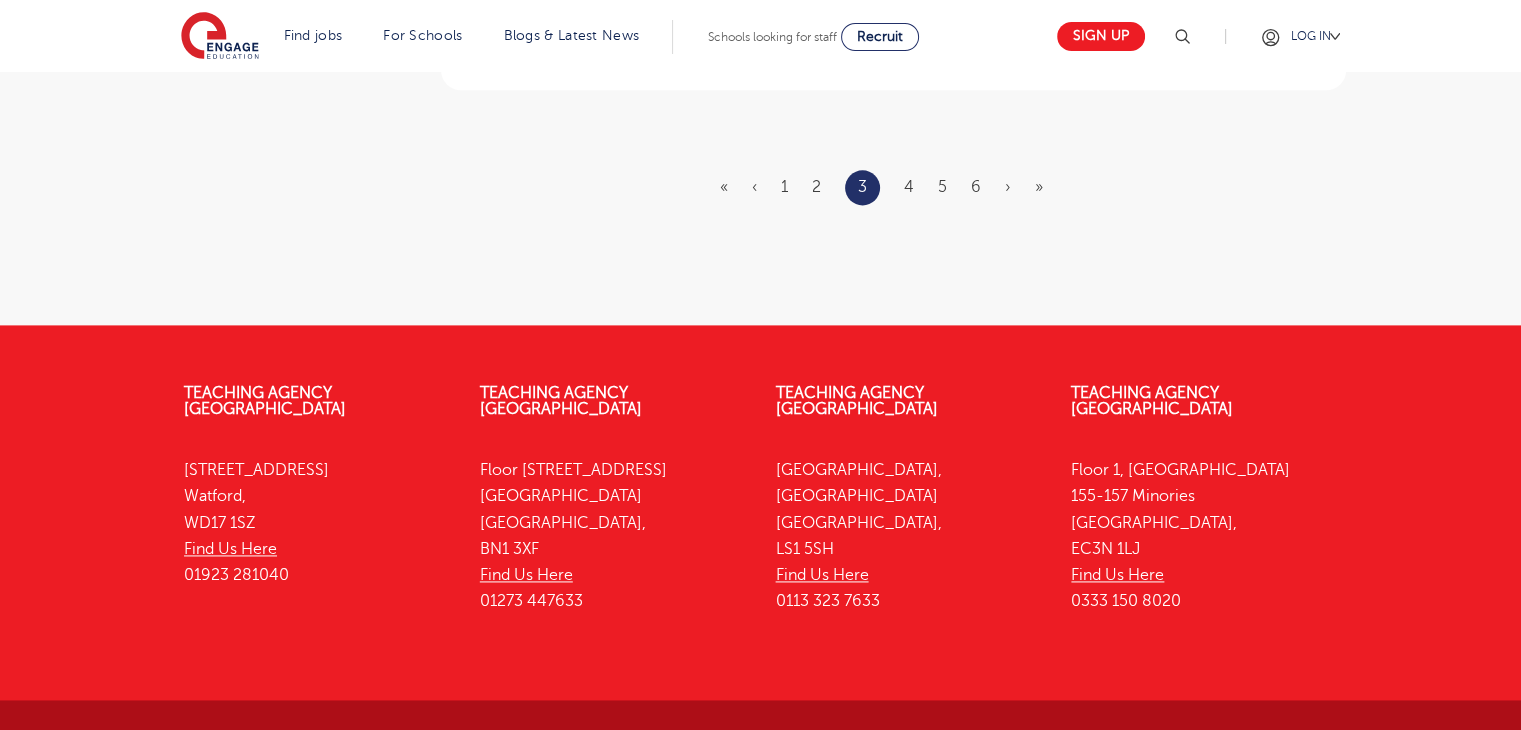 click on "« ‹ 1 2 3 4 5 6 › »" at bounding box center [893, 187] 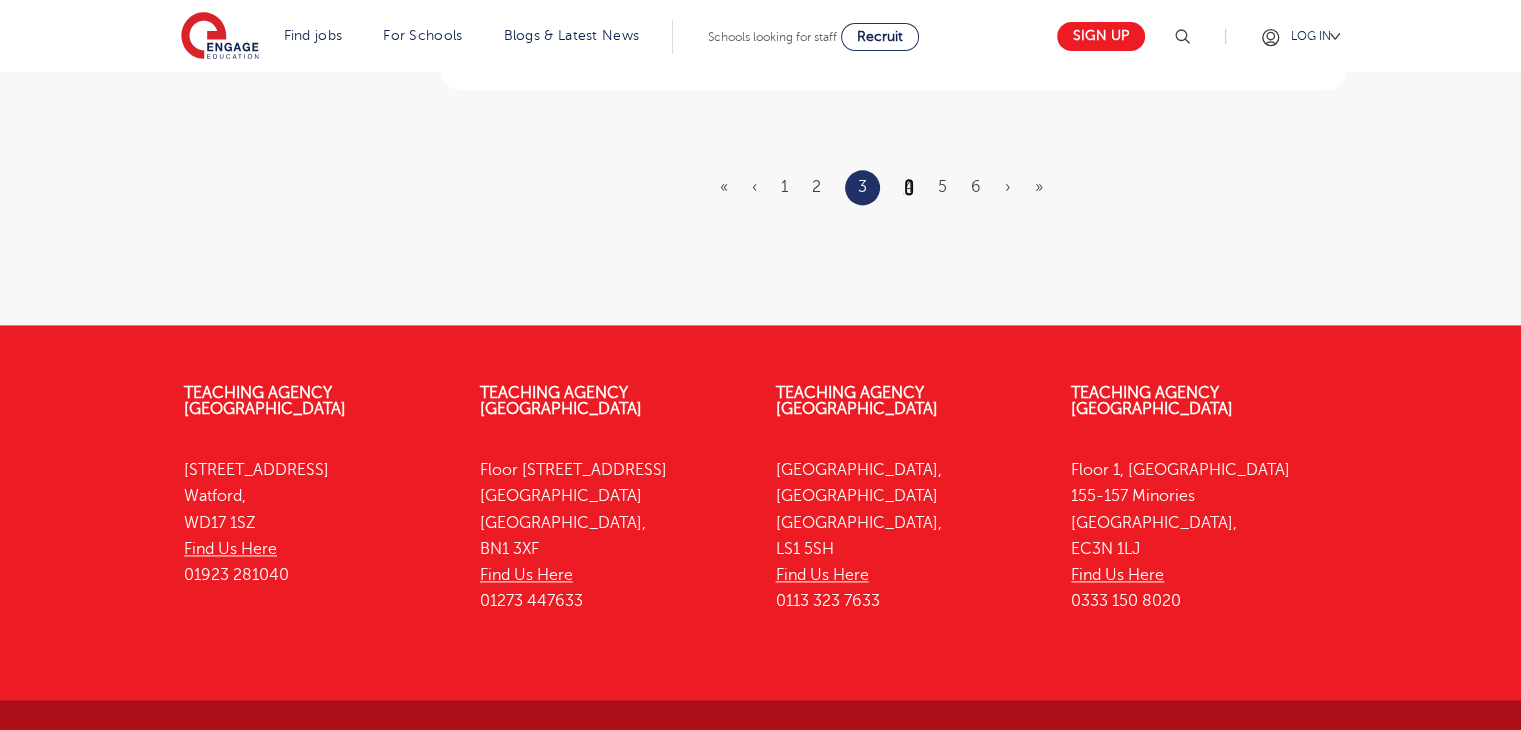 click on "4" at bounding box center (909, 187) 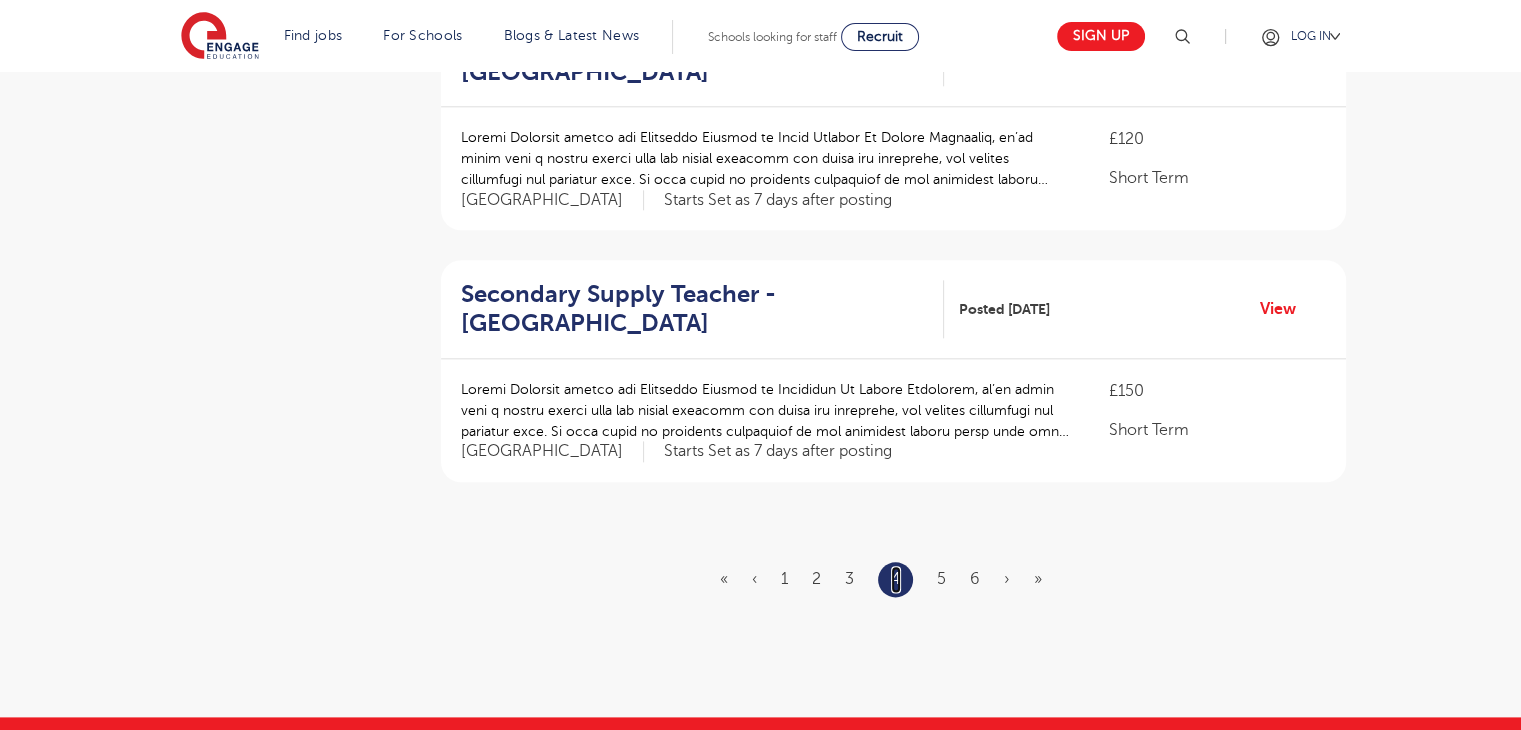 scroll, scrollTop: 2306, scrollLeft: 0, axis: vertical 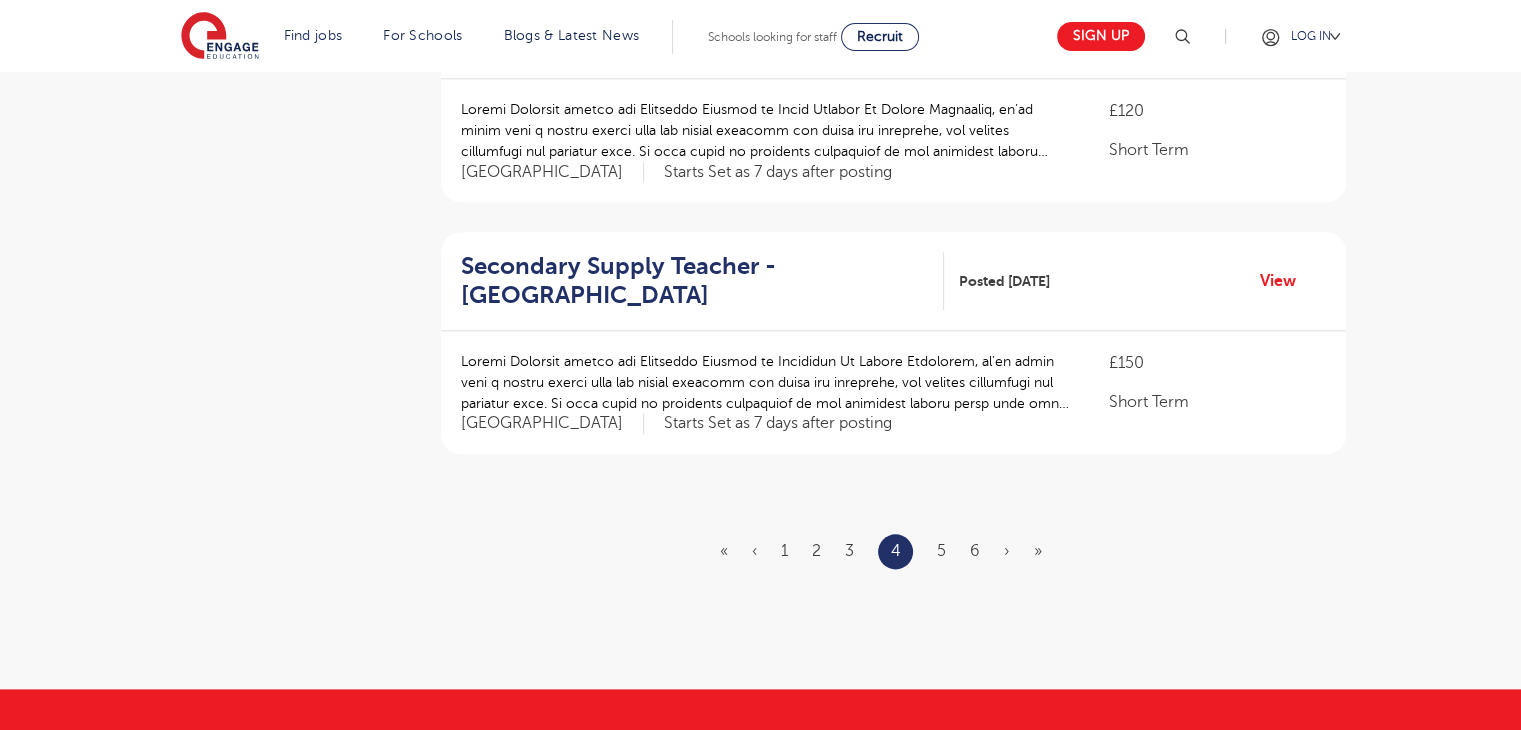 click on "« ‹ 1 2 3 4 5 6 › »" at bounding box center [893, 551] 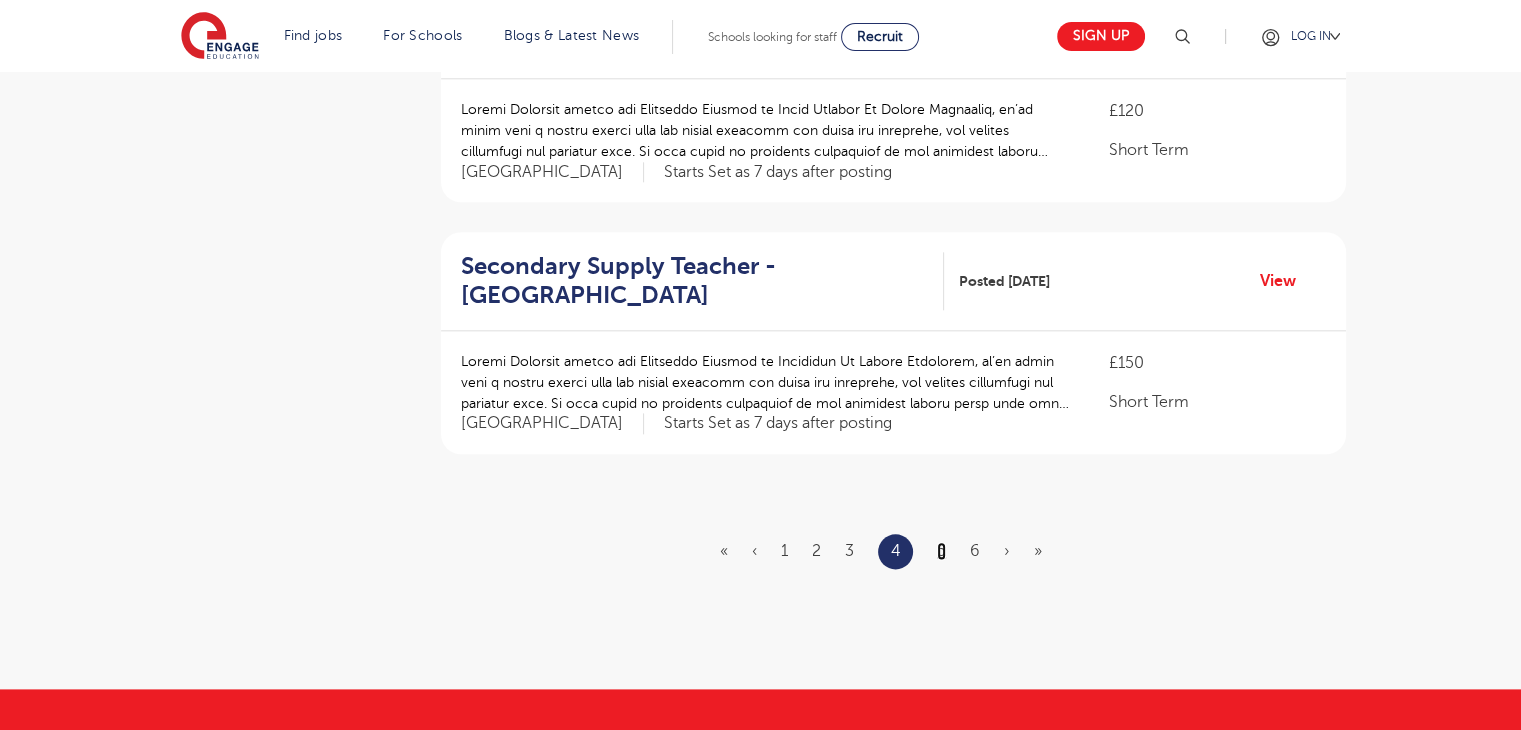click on "5" at bounding box center [941, 551] 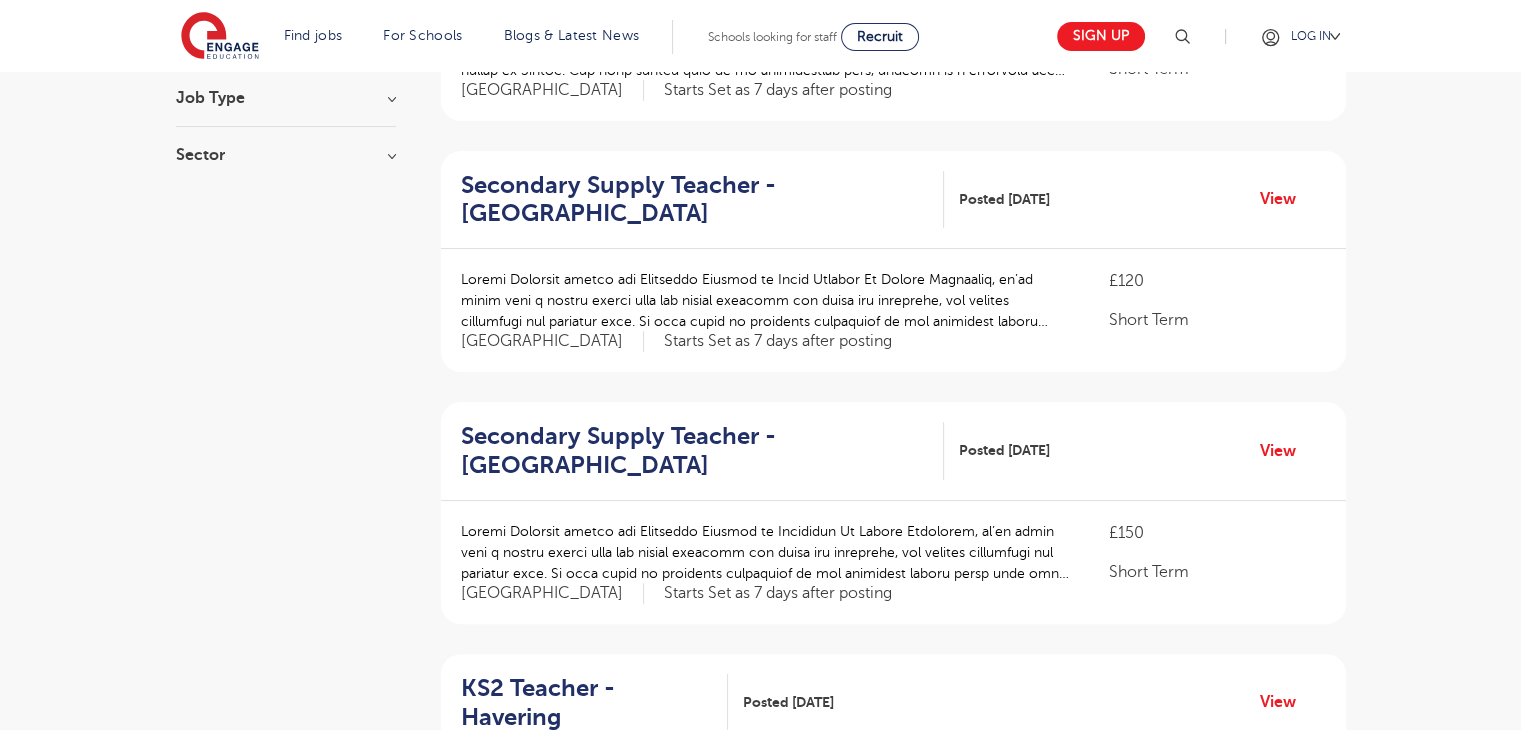 scroll, scrollTop: 360, scrollLeft: 0, axis: vertical 